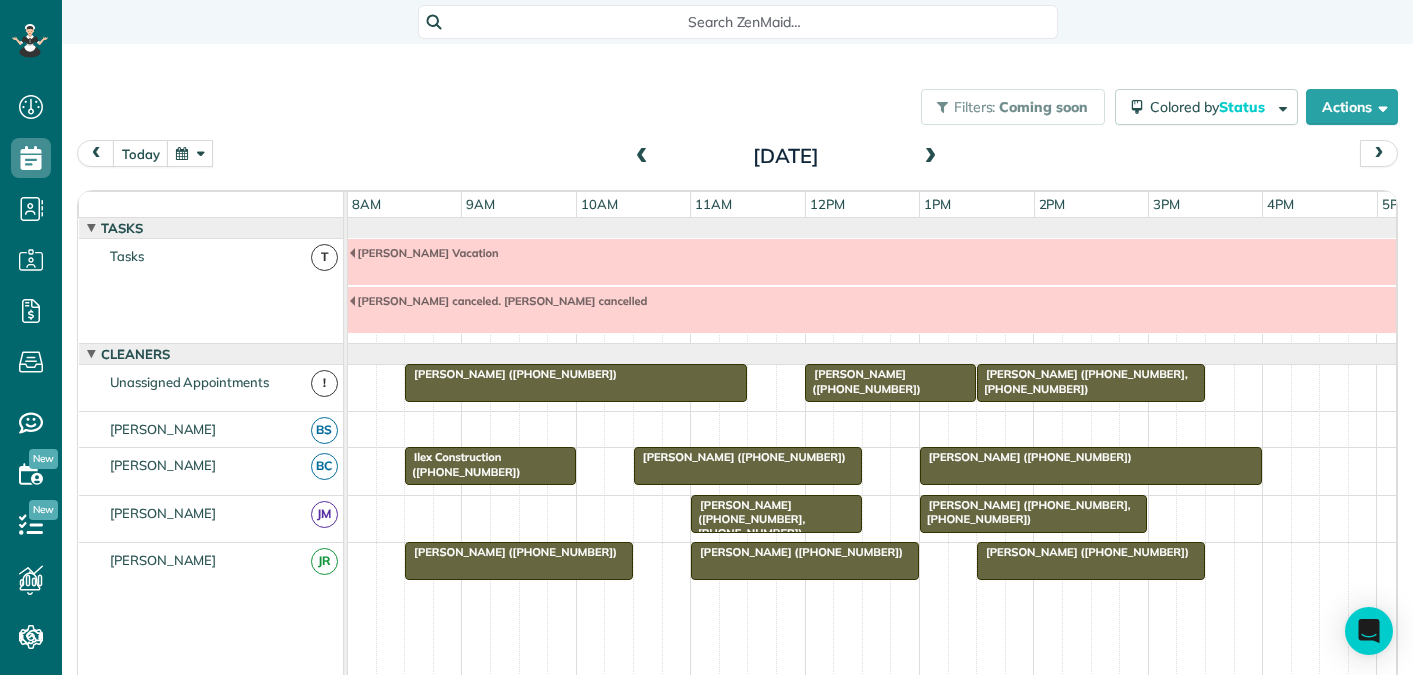 scroll, scrollTop: 0, scrollLeft: 0, axis: both 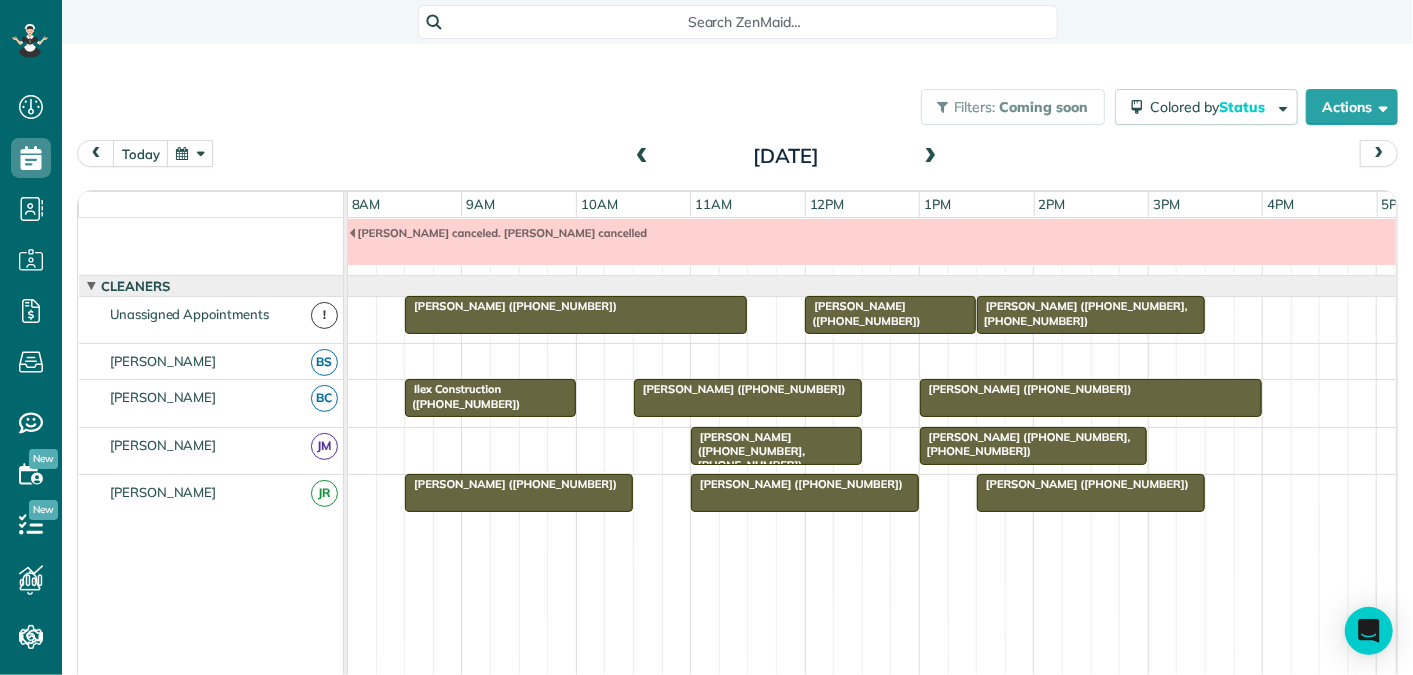 click at bounding box center [642, 157] 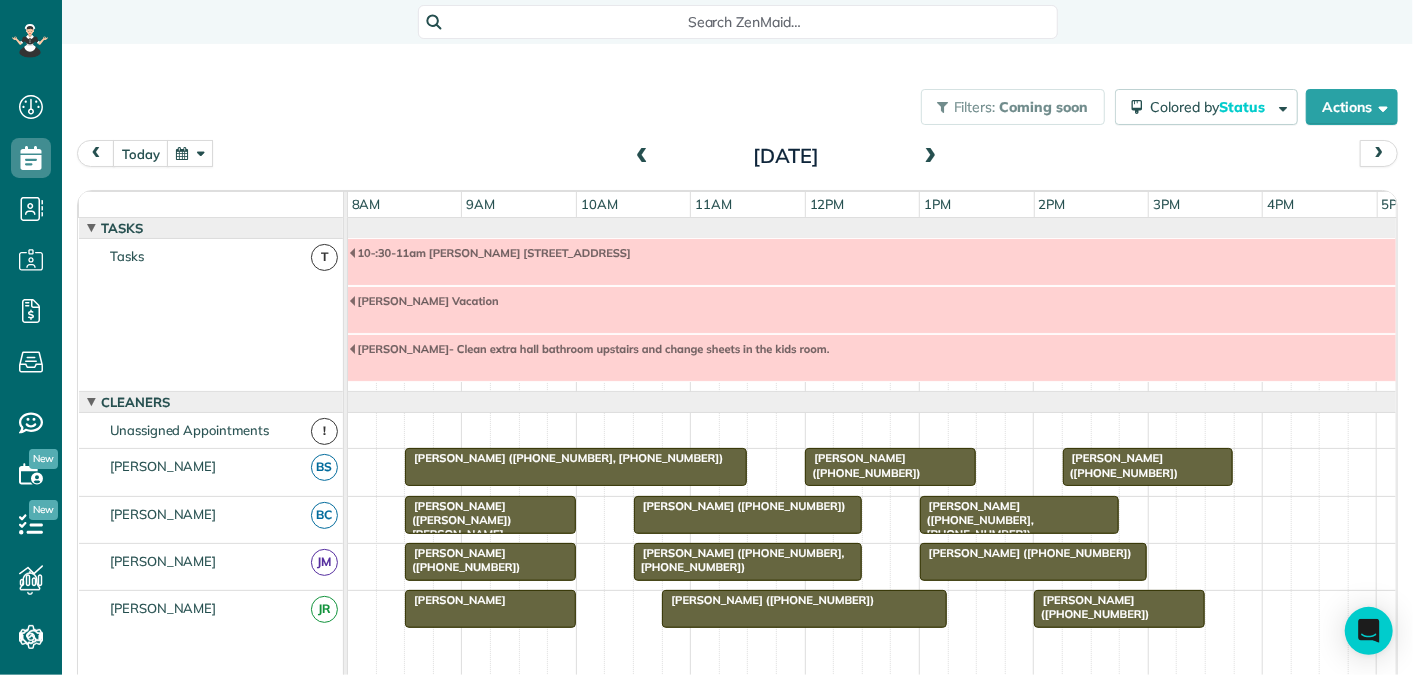 scroll, scrollTop: 117, scrollLeft: 0, axis: vertical 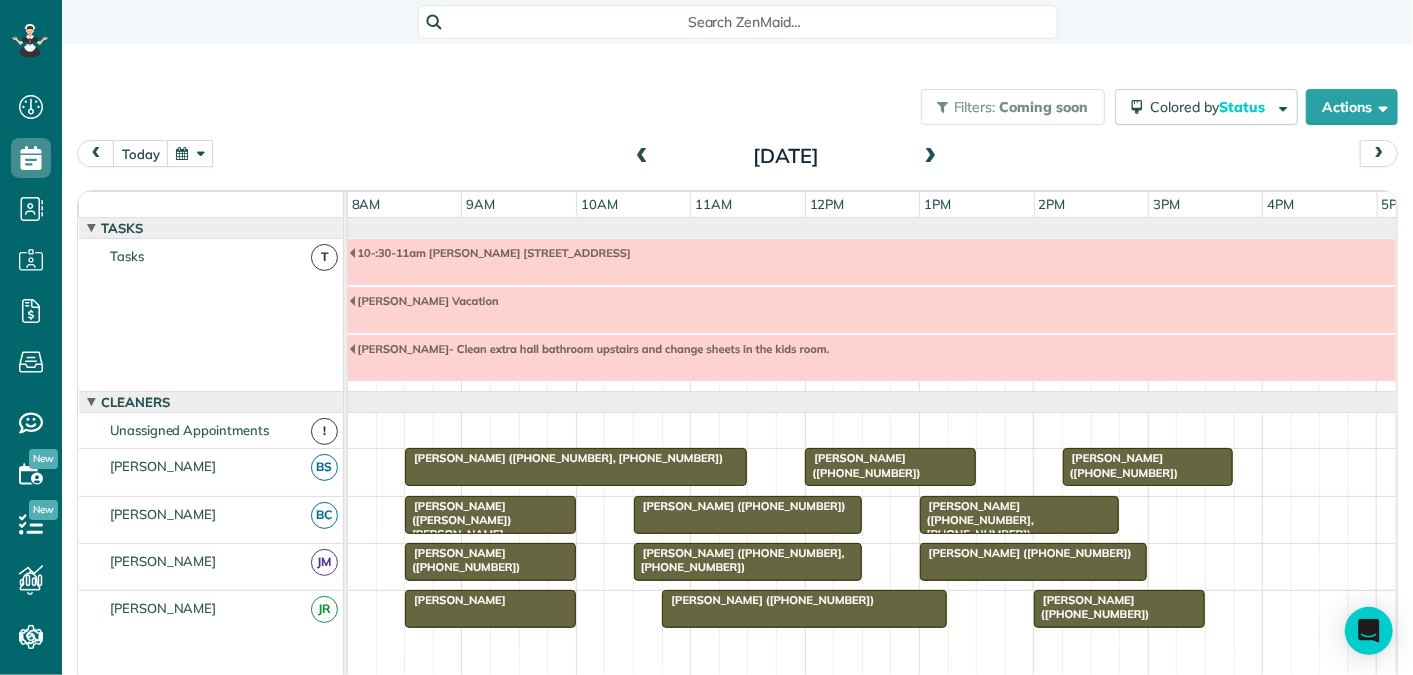 click on "10-:30-11am Lauren Sloan 181 Irish Road, Scottesville" at bounding box center [490, 253] 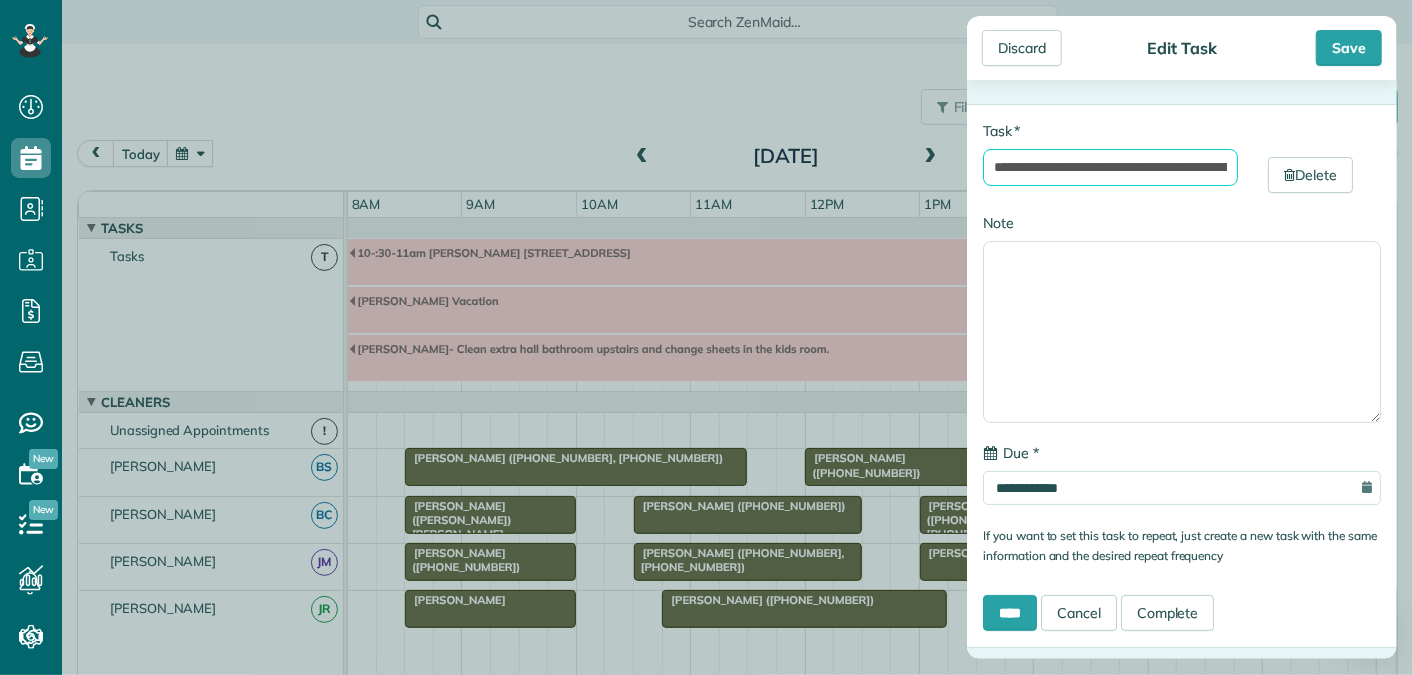click on "**********" at bounding box center [1110, 167] 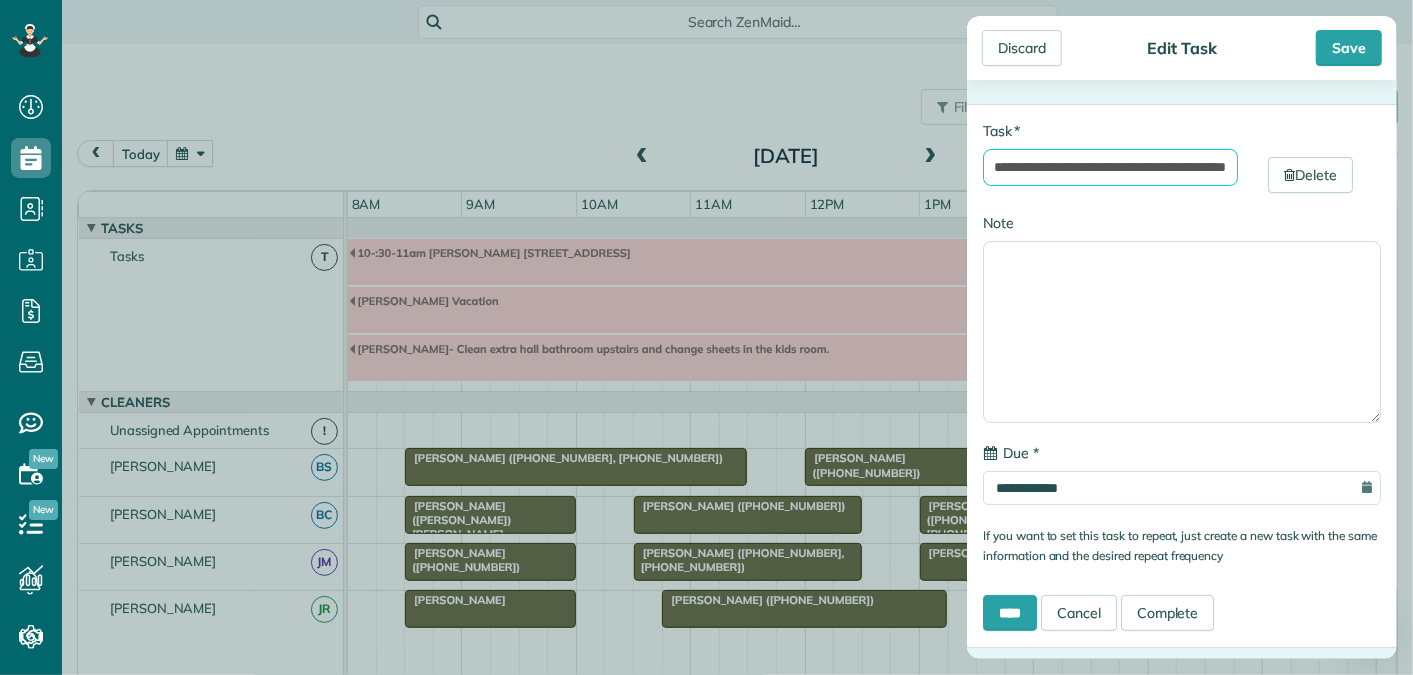 type on "**********" 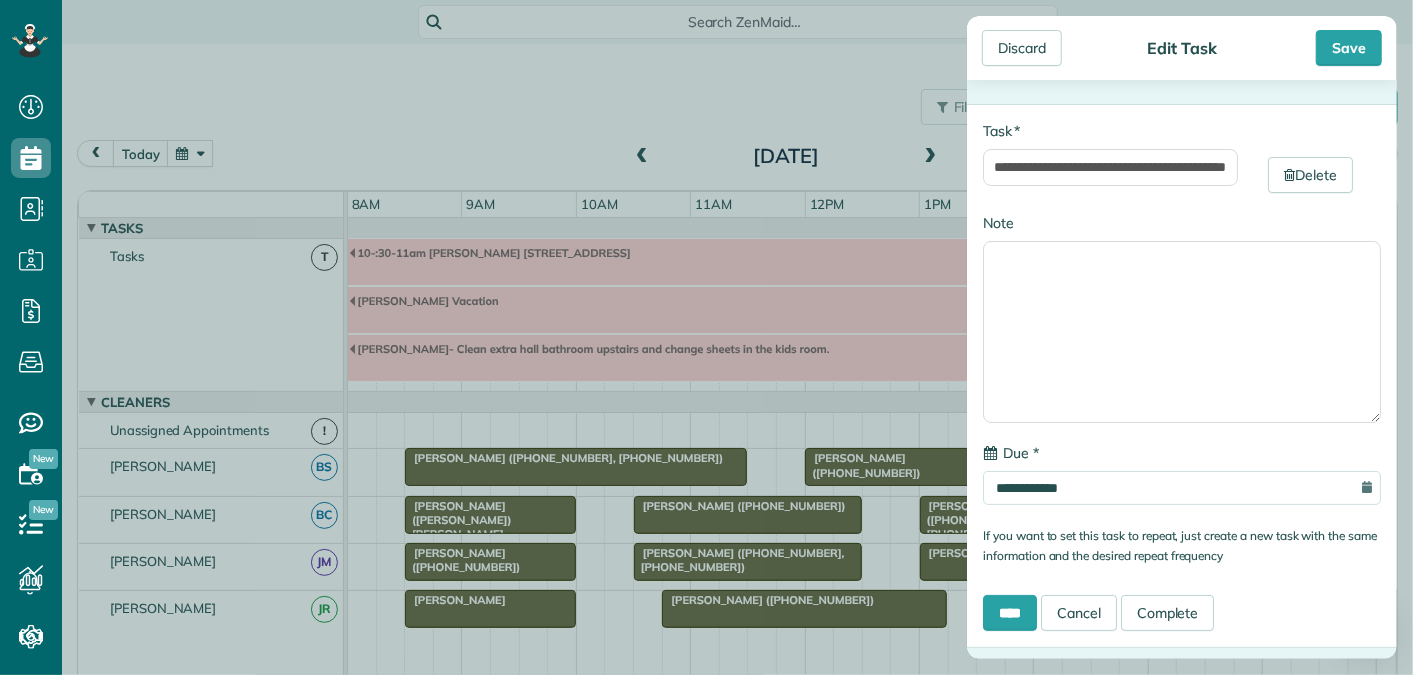 click on "Note" at bounding box center (1182, 318) 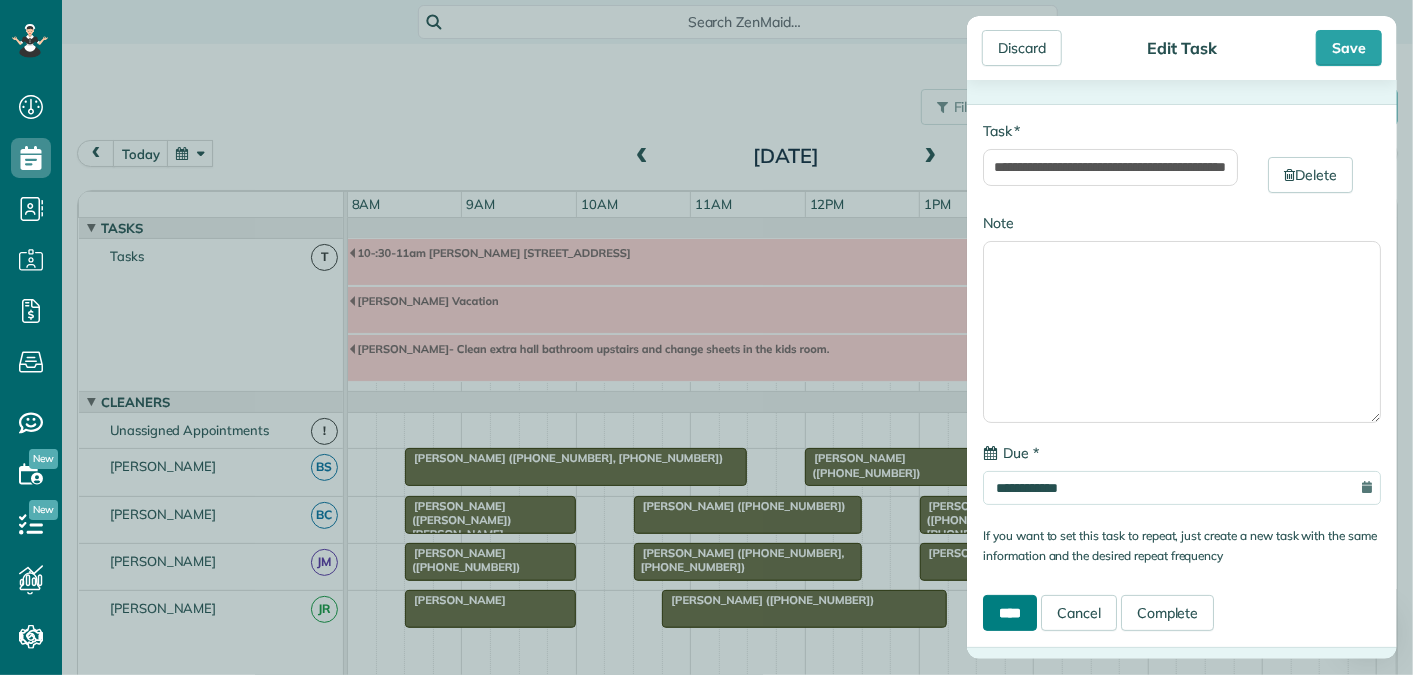 click on "****" at bounding box center (1010, 613) 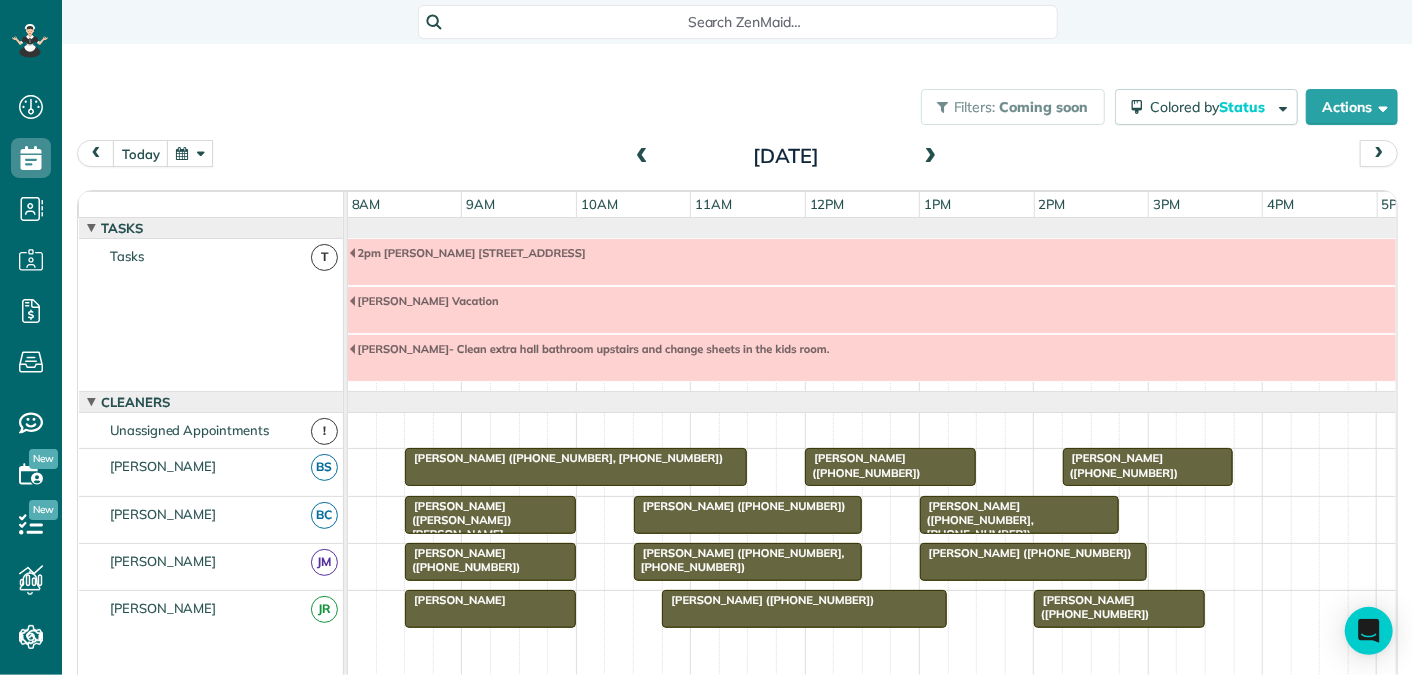 scroll, scrollTop: 84, scrollLeft: 0, axis: vertical 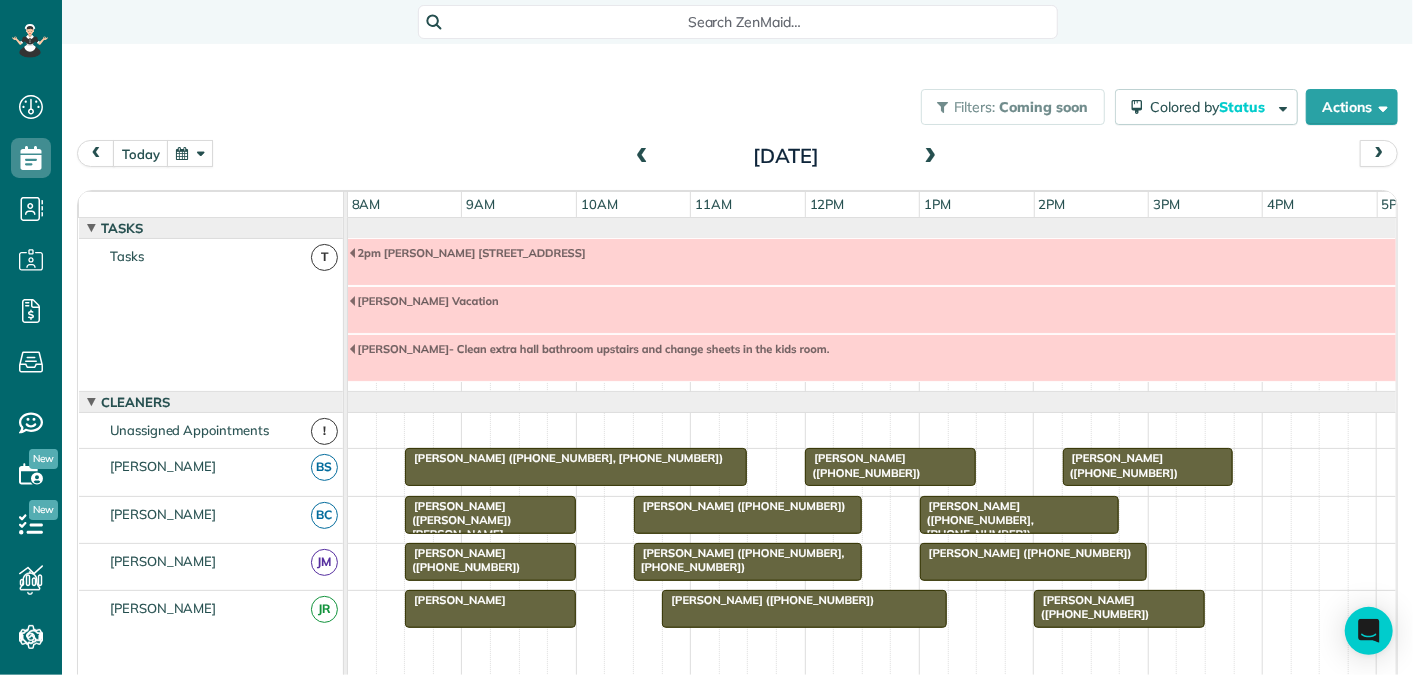 click at bounding box center [931, 157] 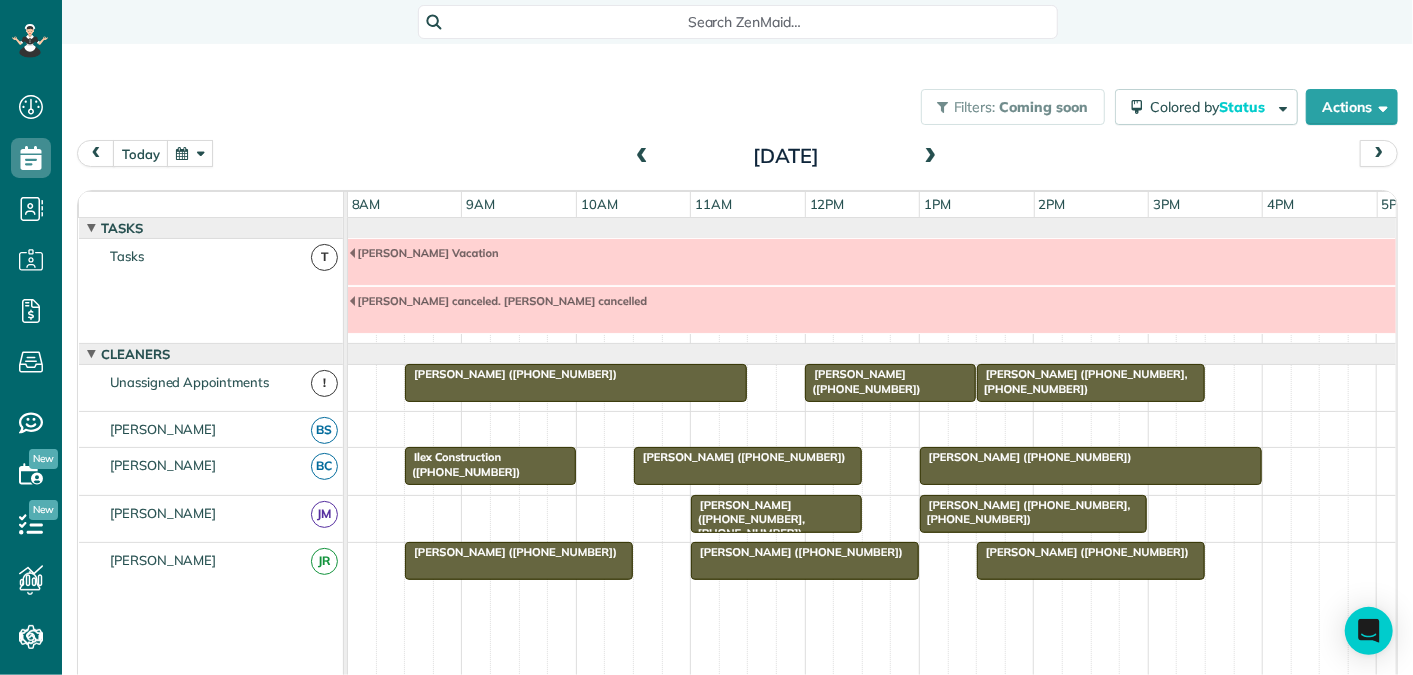 scroll, scrollTop: 68, scrollLeft: 0, axis: vertical 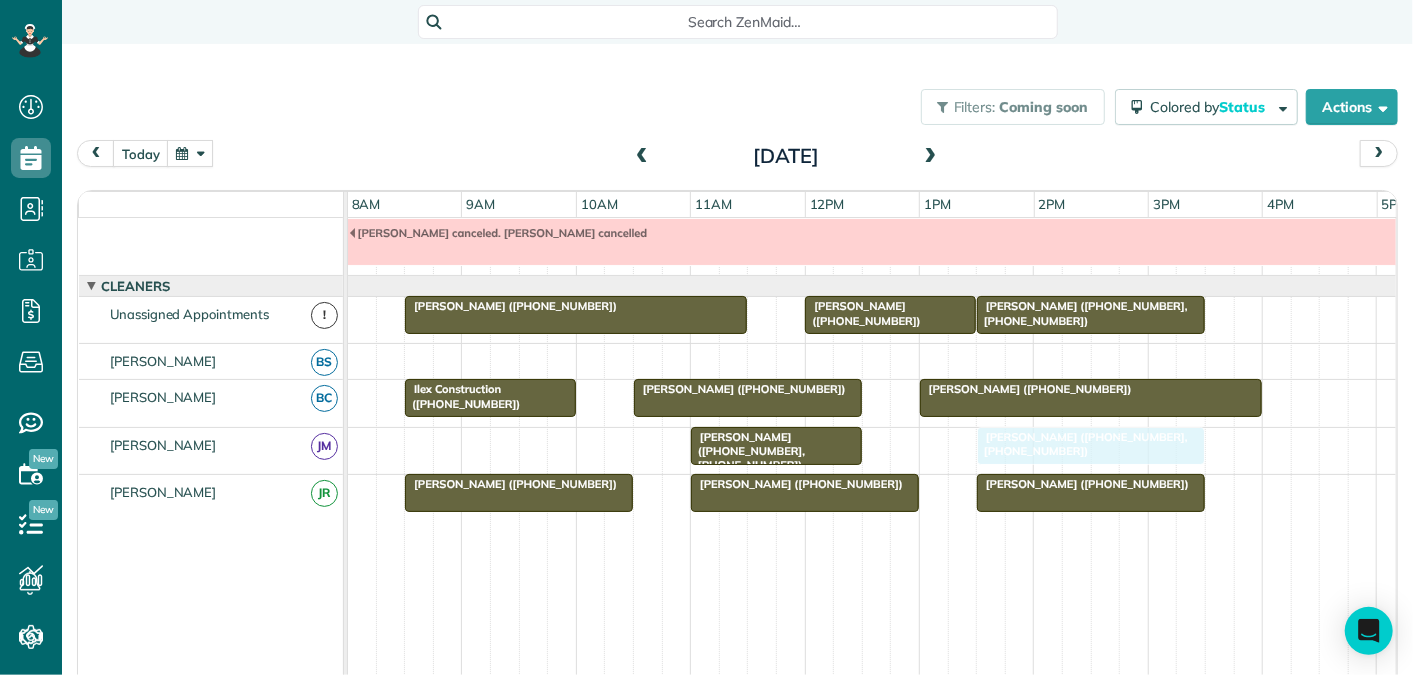 drag, startPoint x: 992, startPoint y: 436, endPoint x: 1049, endPoint y: 438, distance: 57.035076 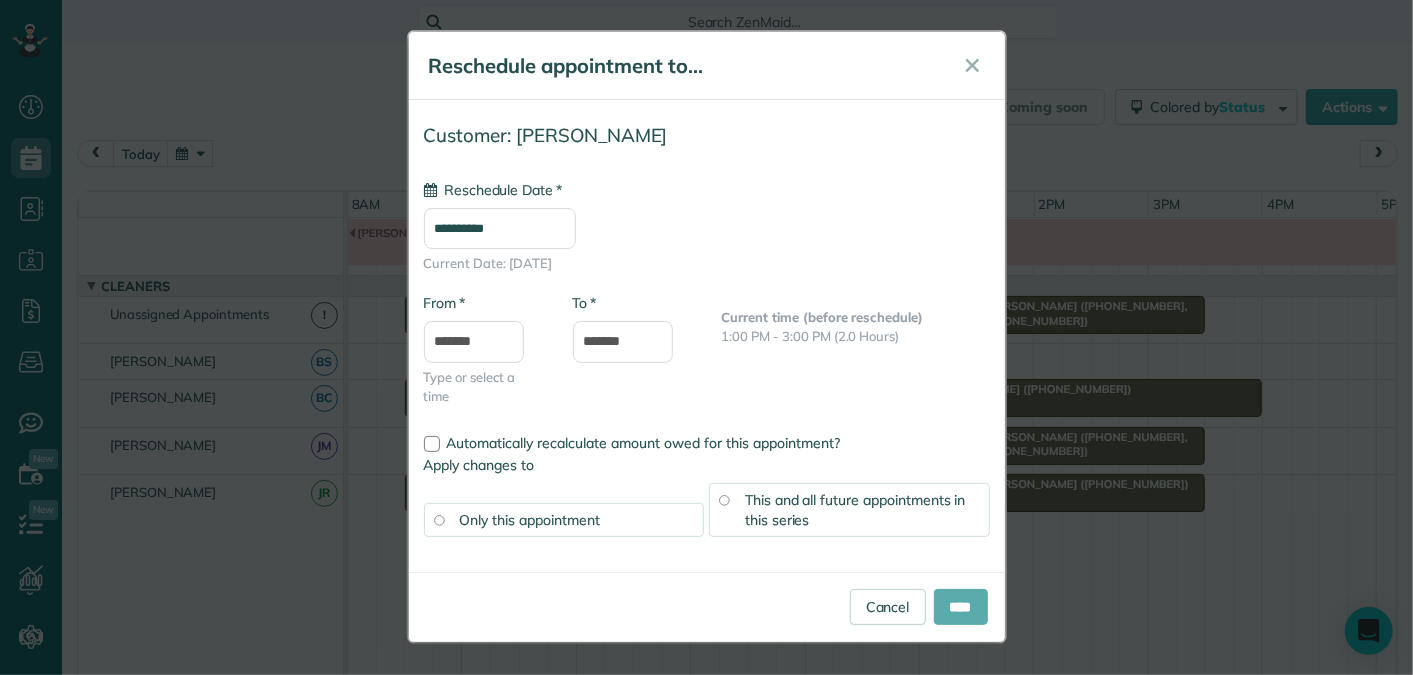 type on "**********" 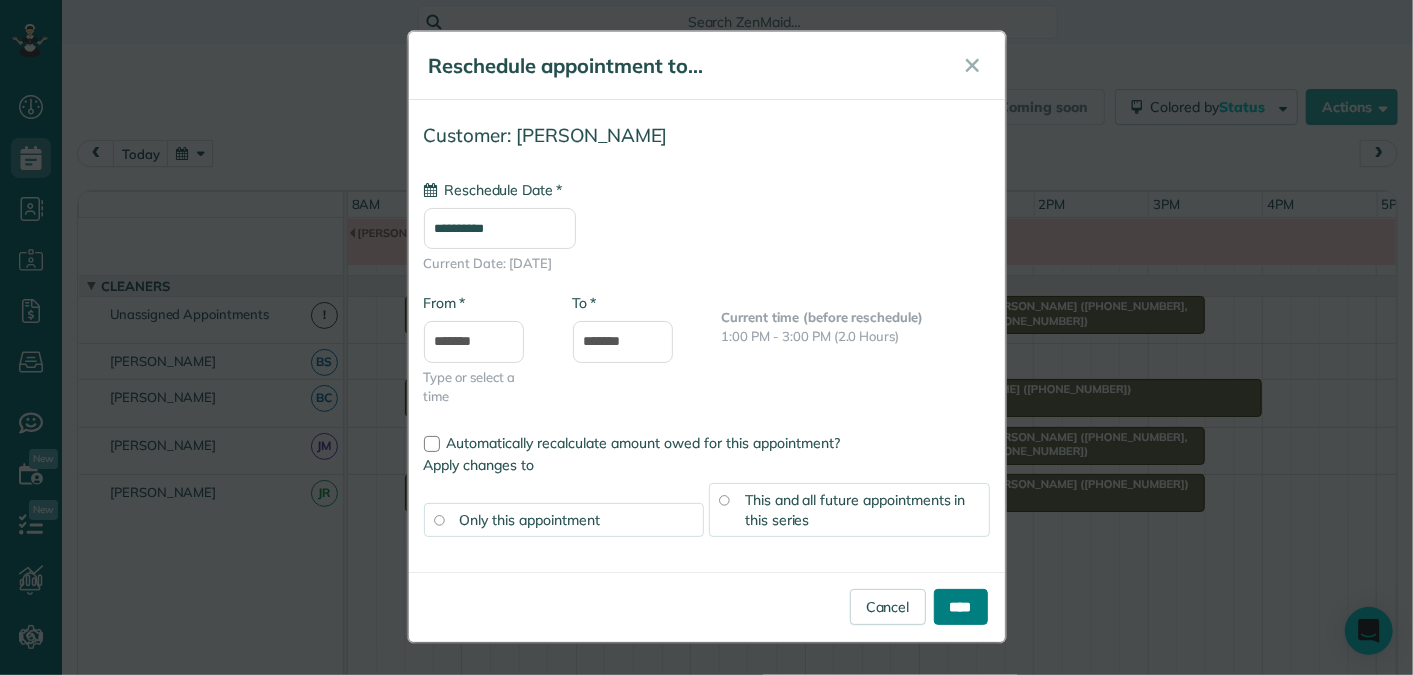 click on "****" at bounding box center [961, 607] 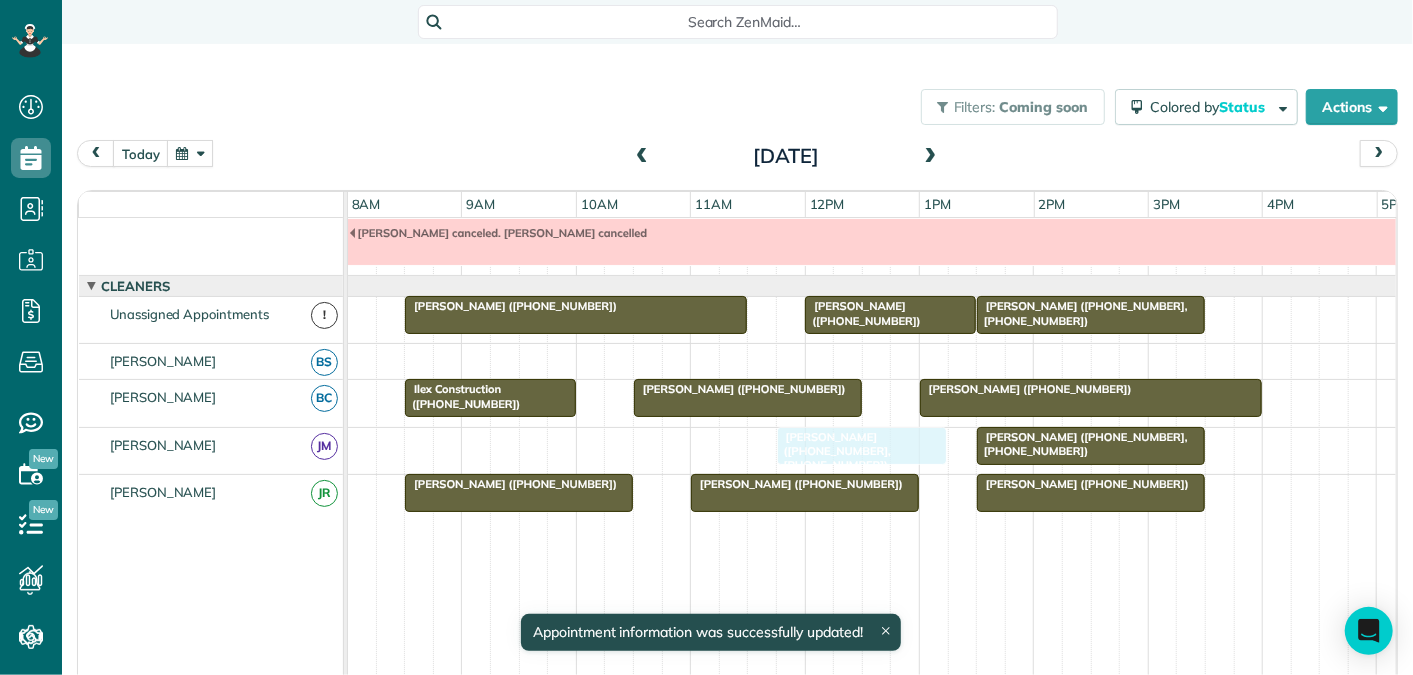 drag, startPoint x: 796, startPoint y: 441, endPoint x: 868, endPoint y: 440, distance: 72.00694 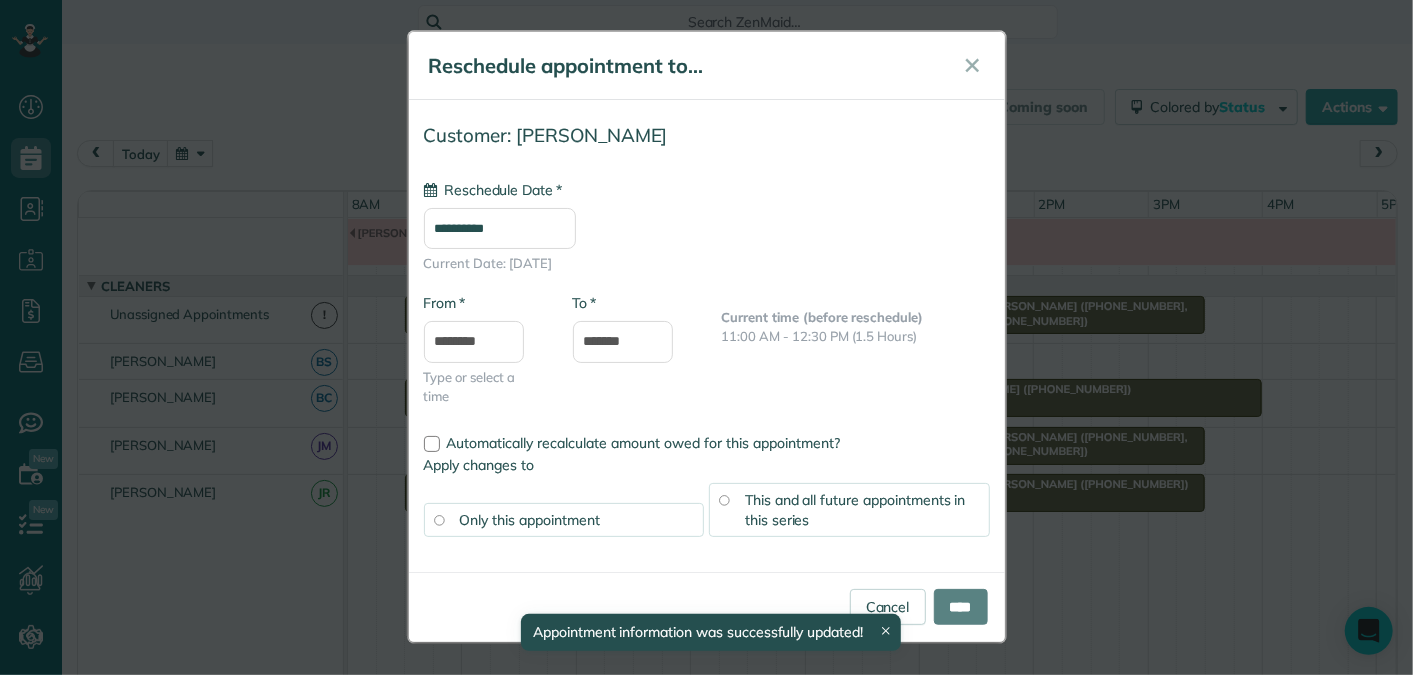 type on "**********" 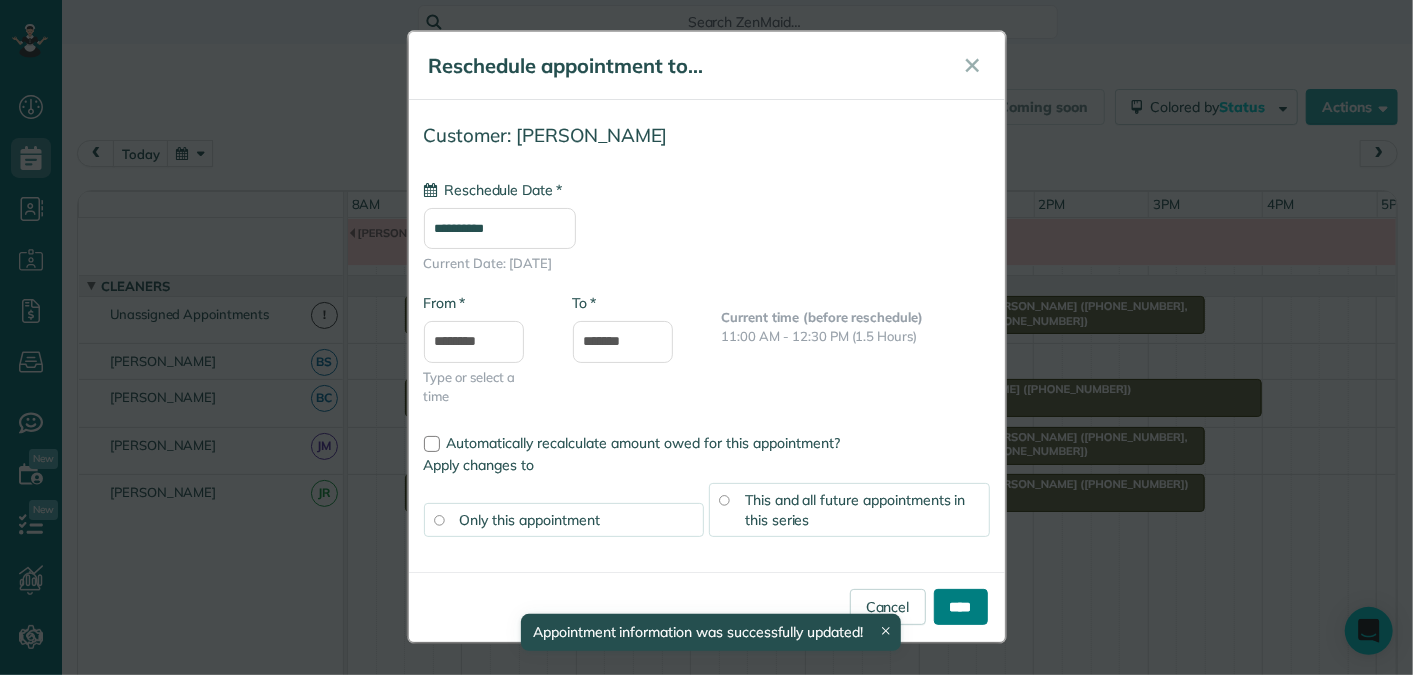 click on "****" at bounding box center [961, 607] 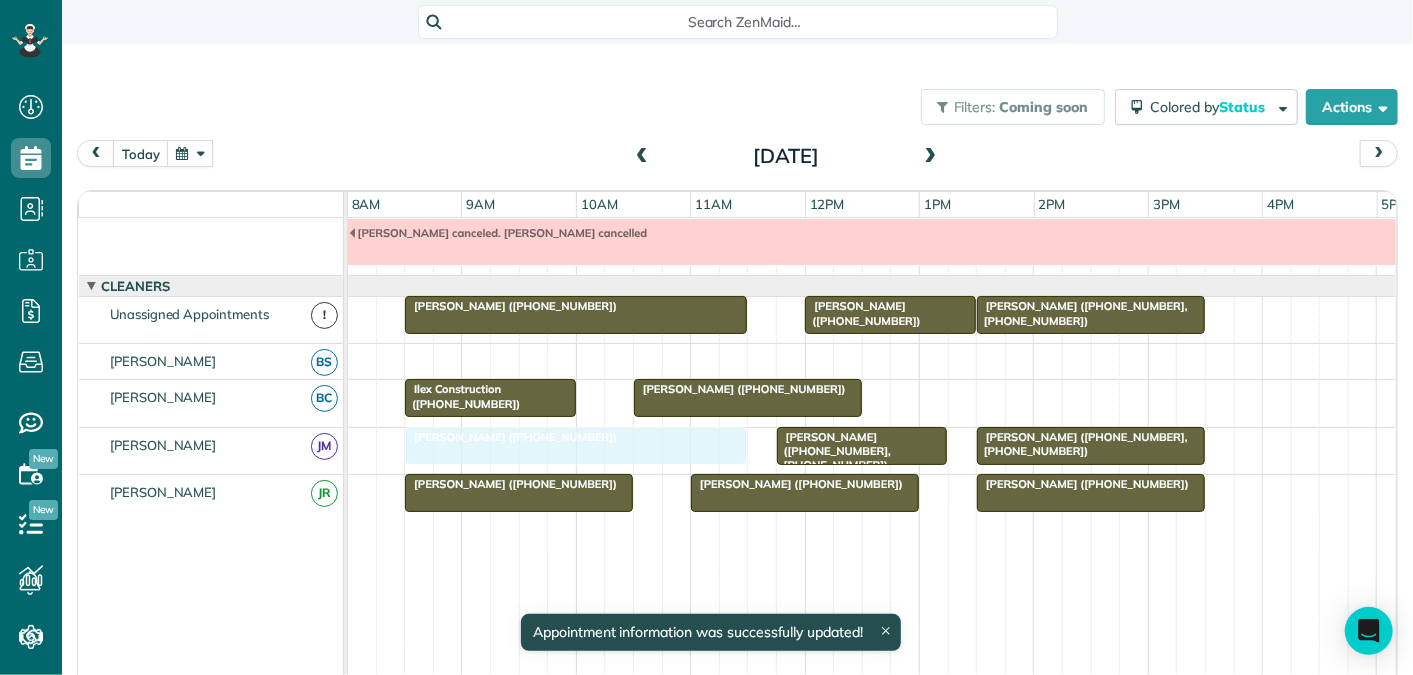 drag, startPoint x: 1008, startPoint y: 382, endPoint x: 498, endPoint y: 455, distance: 515.198 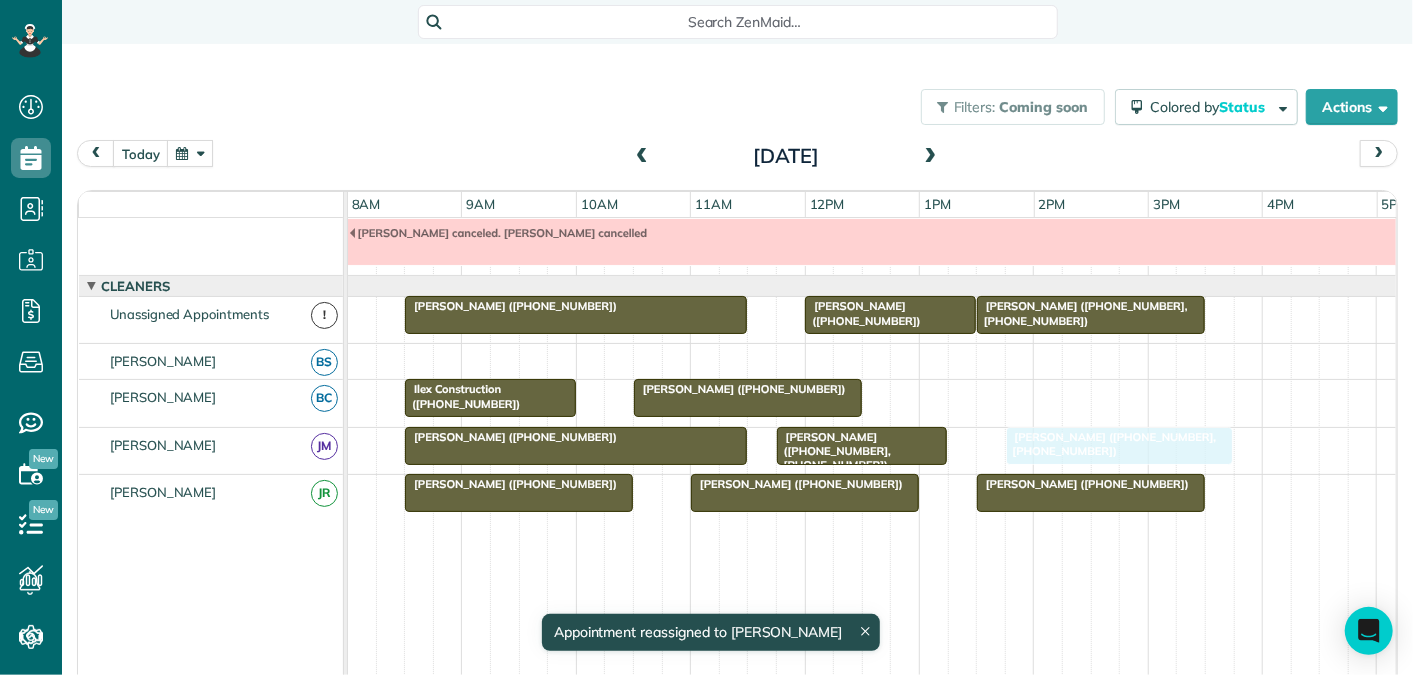 drag, startPoint x: 1029, startPoint y: 439, endPoint x: 1049, endPoint y: 438, distance: 20.024984 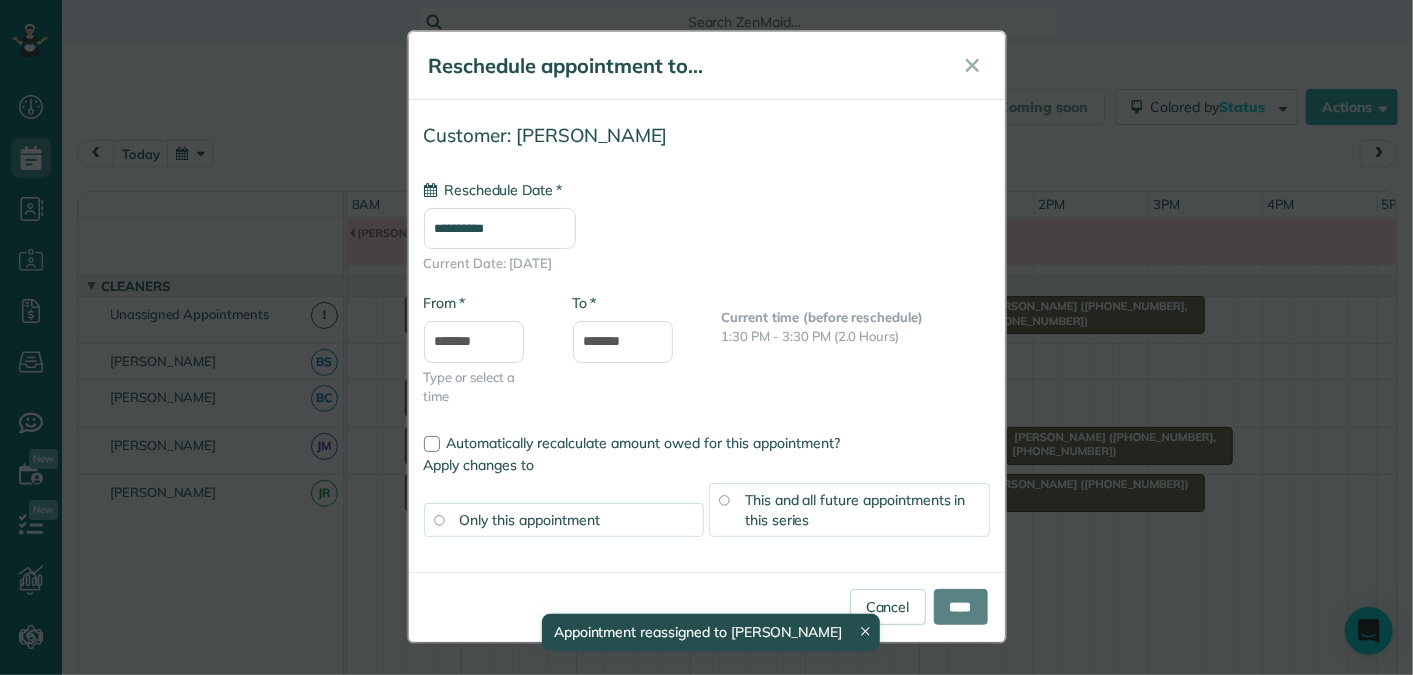 type on "**********" 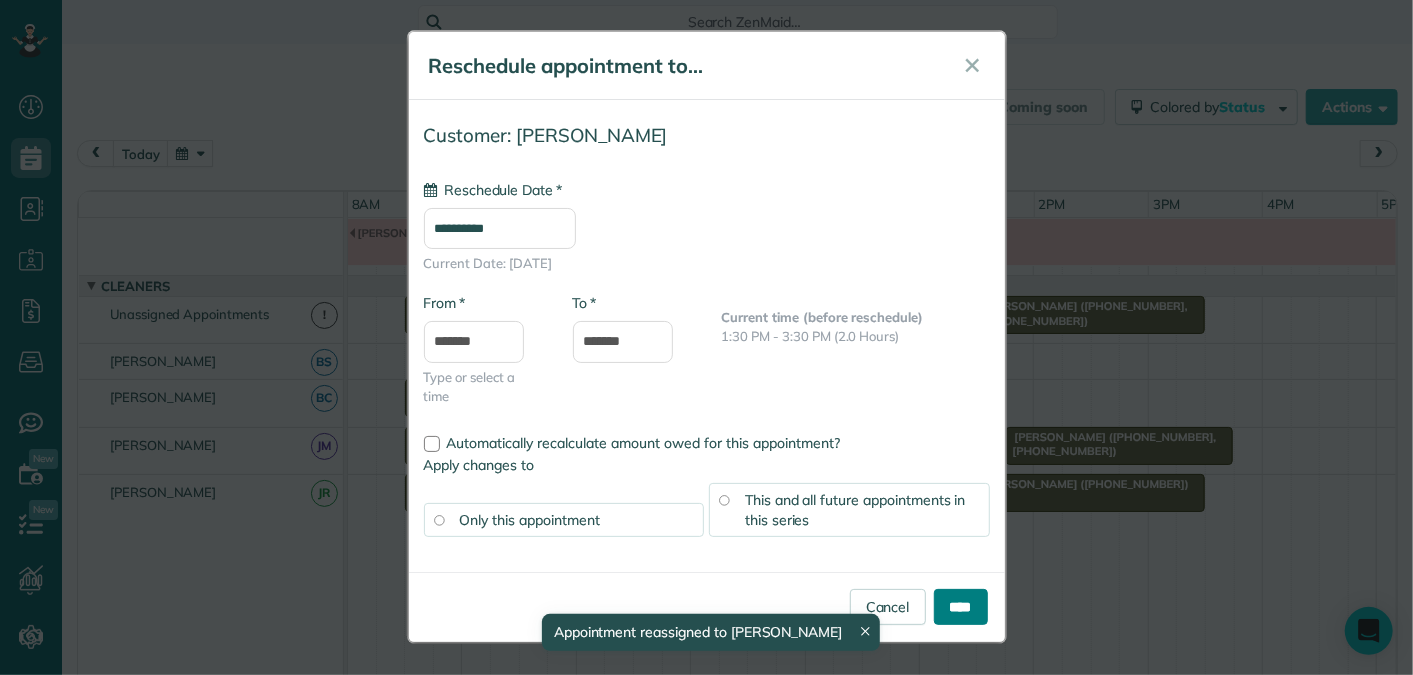 click on "****" at bounding box center (961, 607) 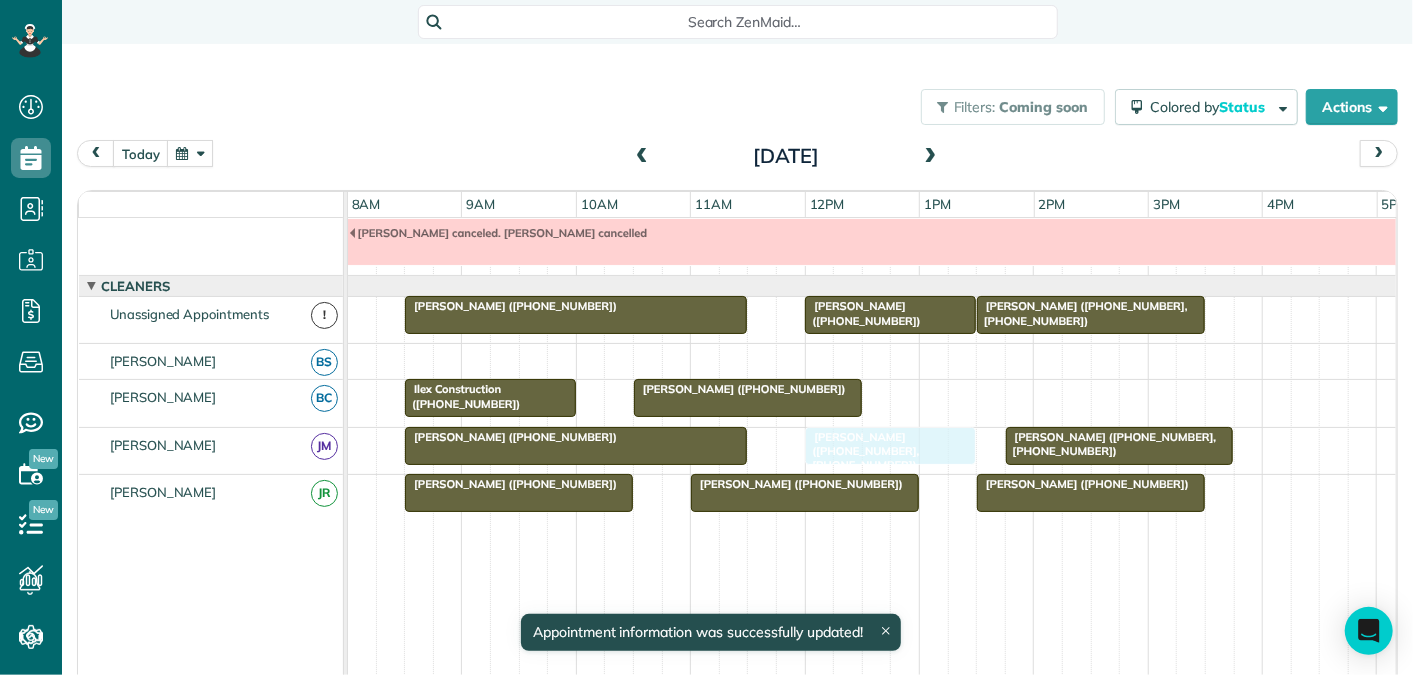drag, startPoint x: 846, startPoint y: 432, endPoint x: 879, endPoint y: 431, distance: 33.01515 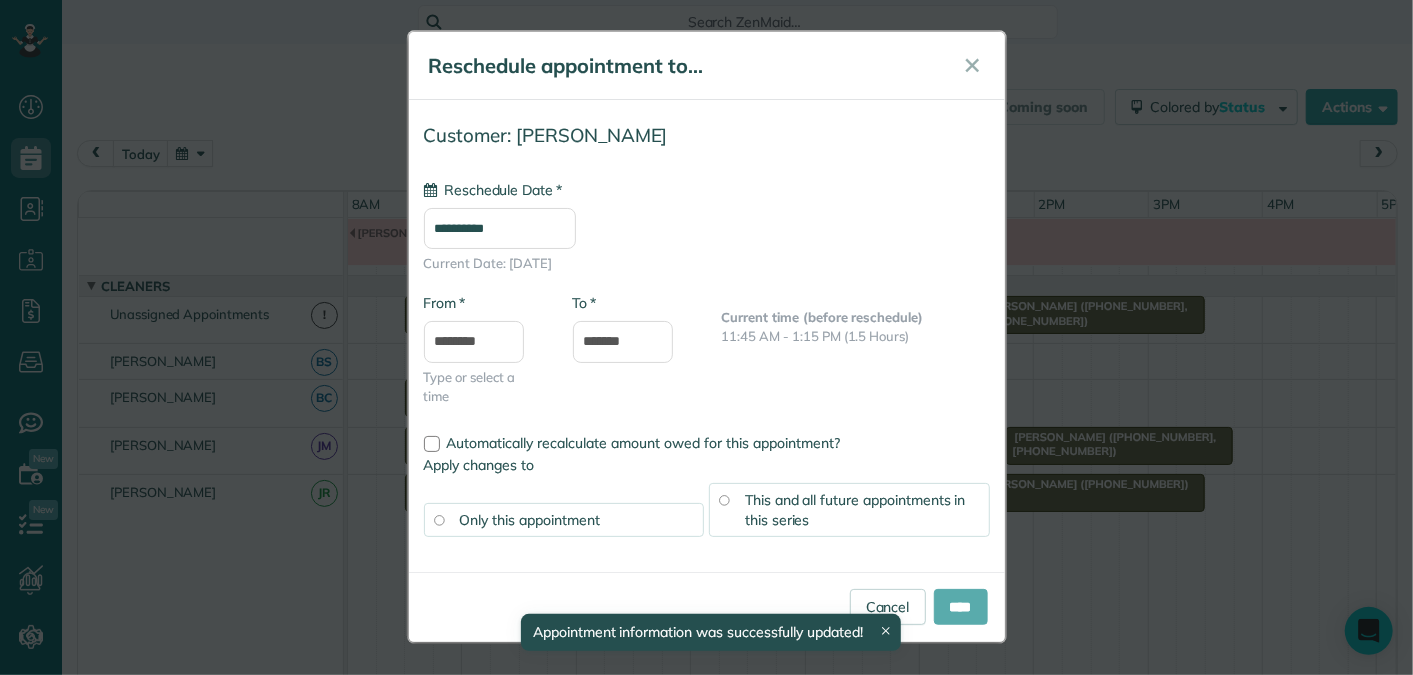 type on "**********" 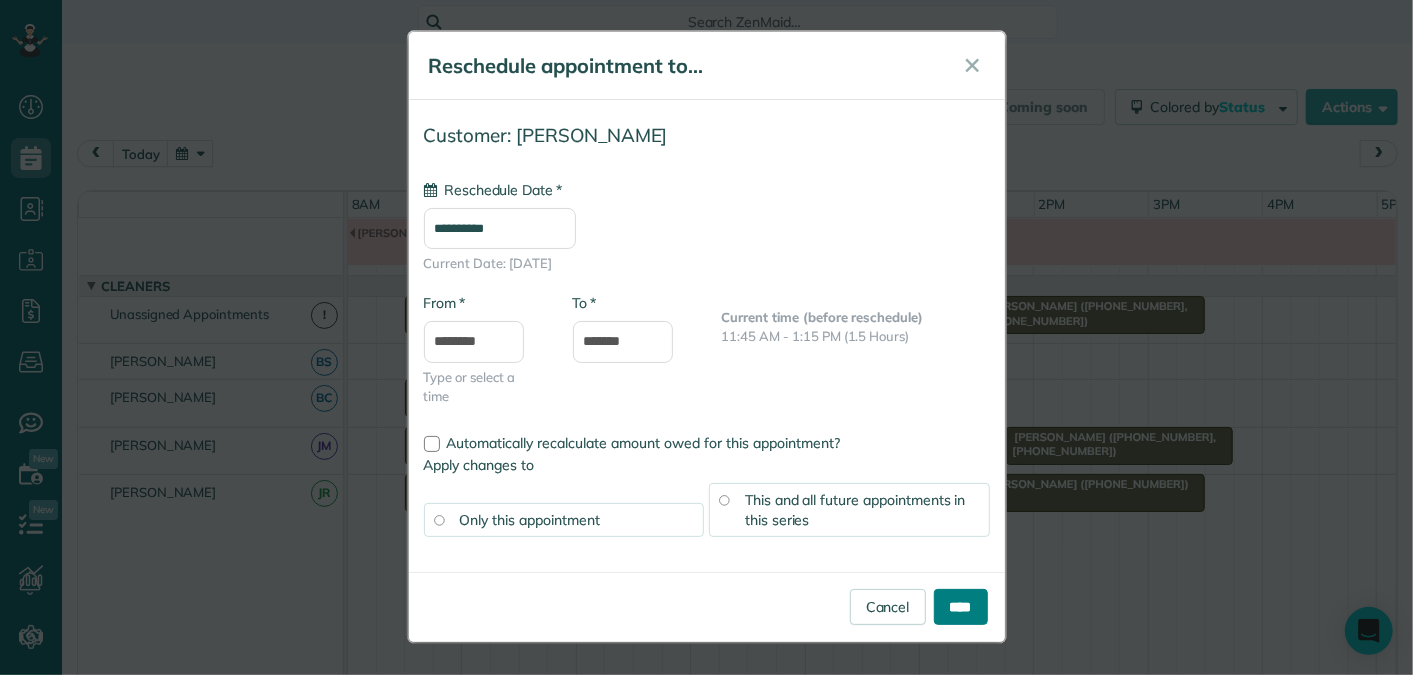 click on "****" at bounding box center [961, 607] 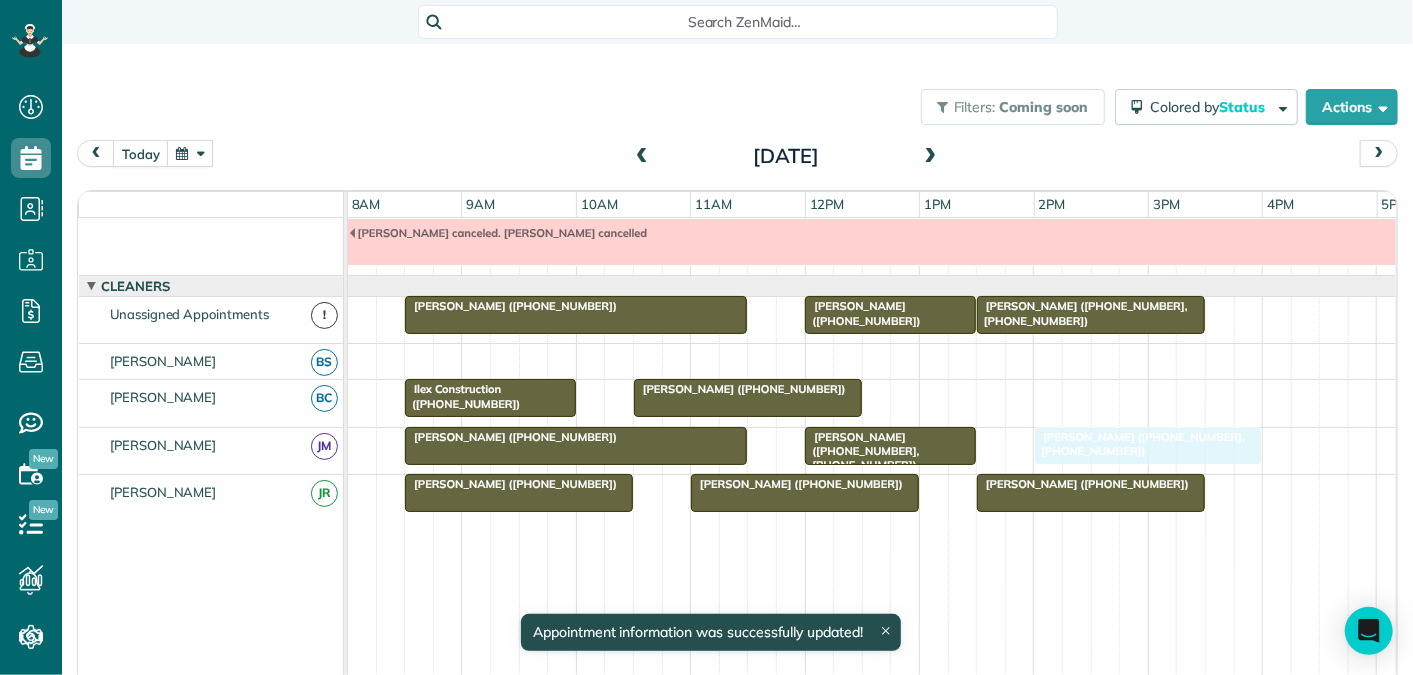 drag, startPoint x: 1103, startPoint y: 448, endPoint x: 1131, endPoint y: 446, distance: 28.071337 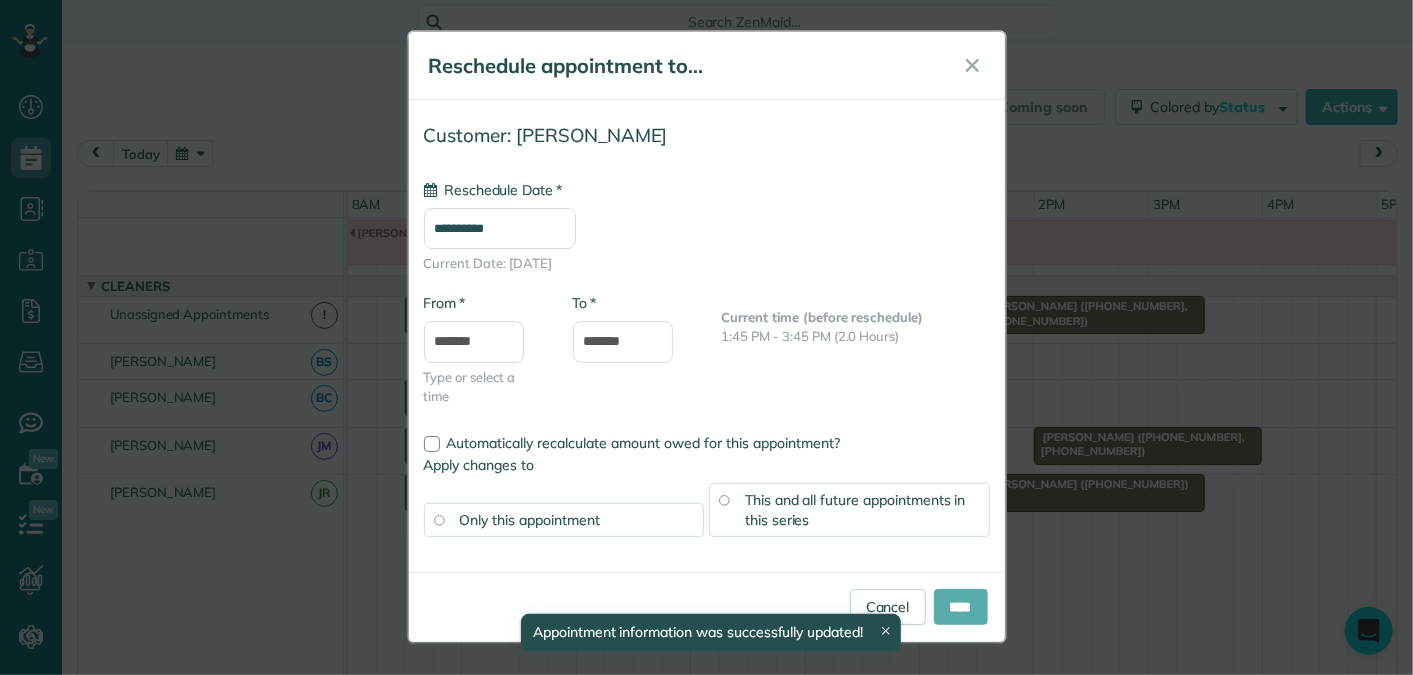 type on "**********" 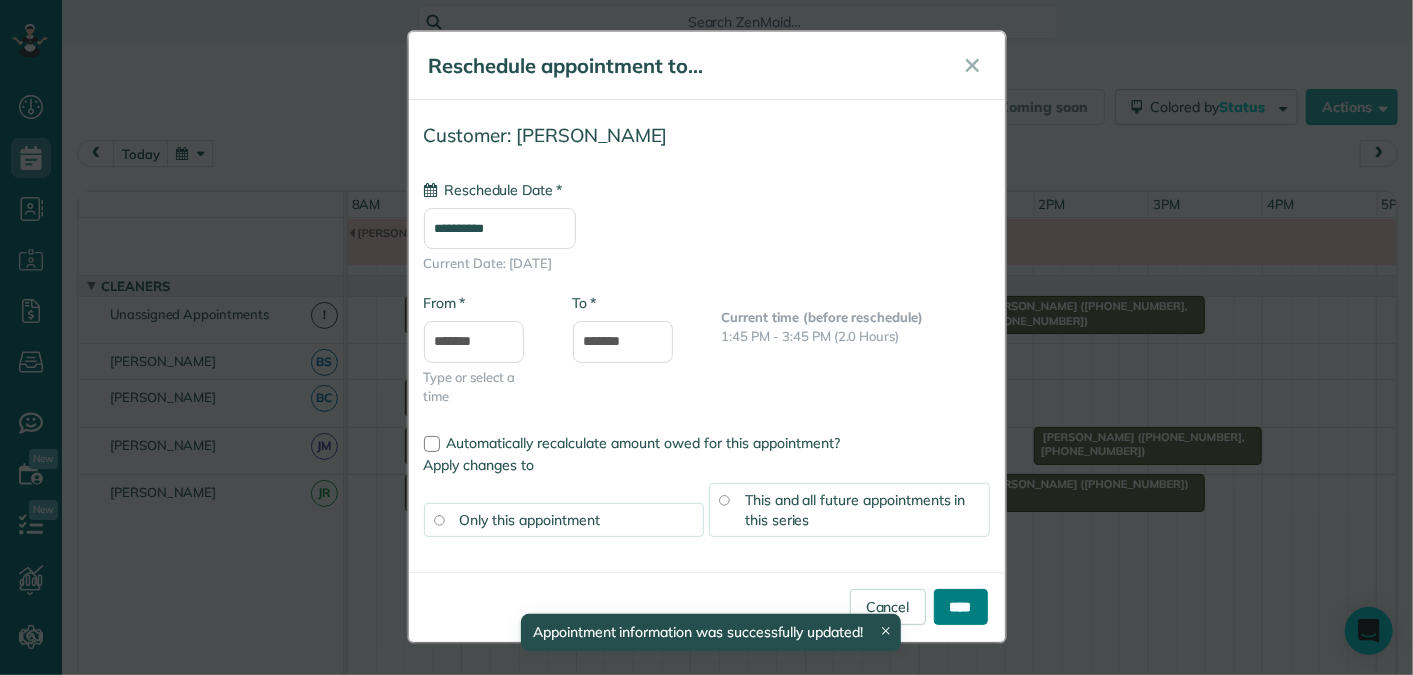 click on "****" at bounding box center [961, 607] 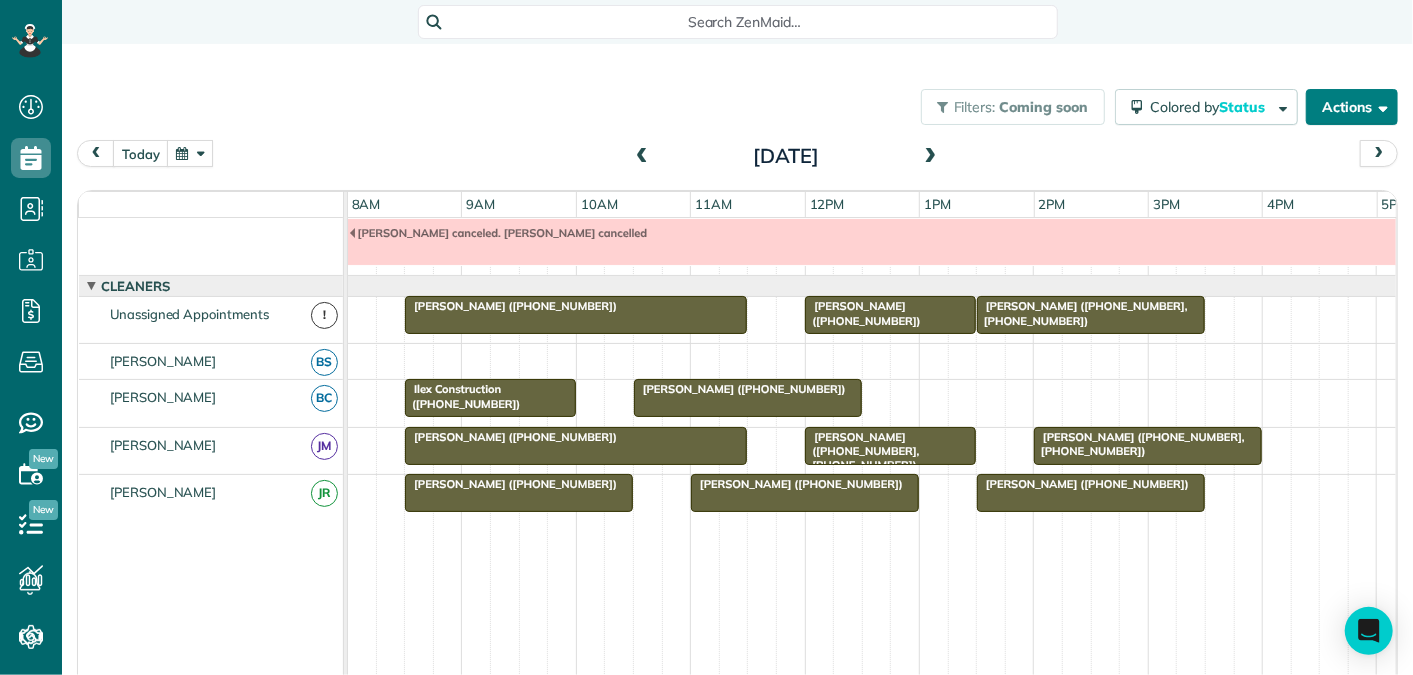 click on "Actions" at bounding box center [1352, 107] 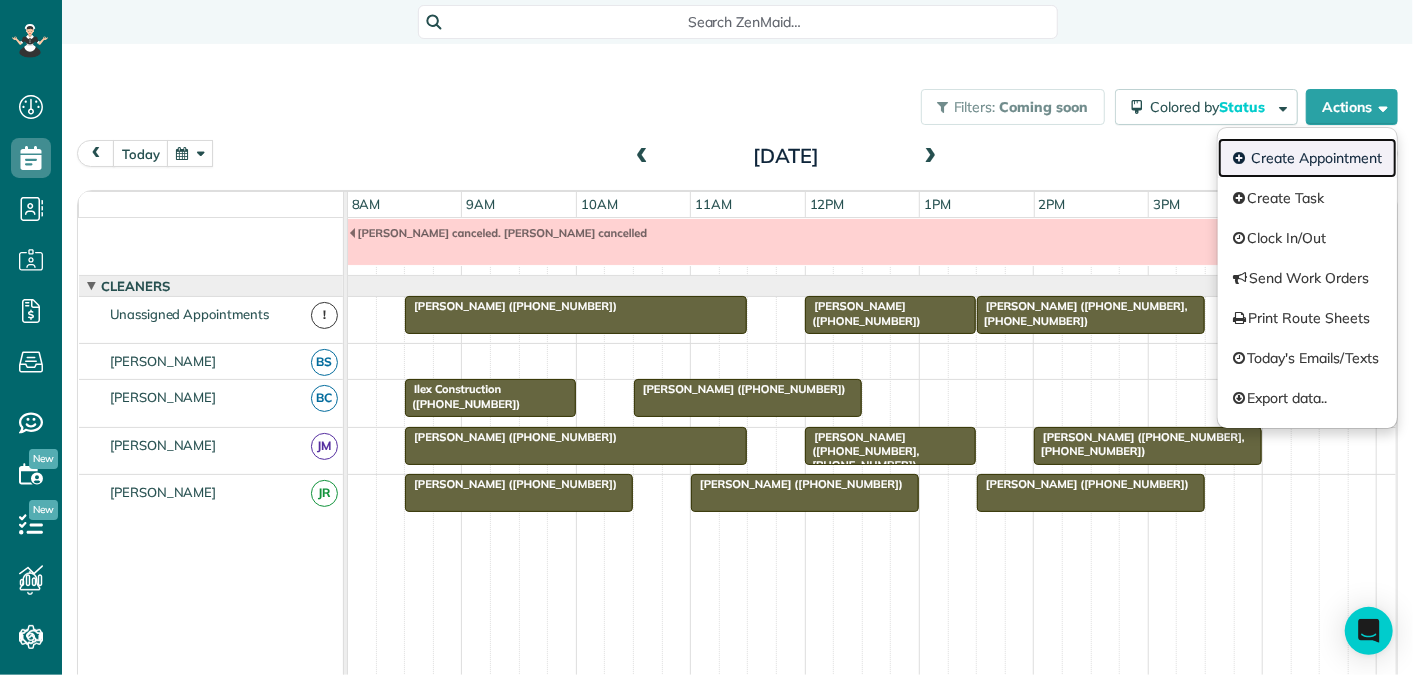 click on "Create Appointment" at bounding box center (1307, 158) 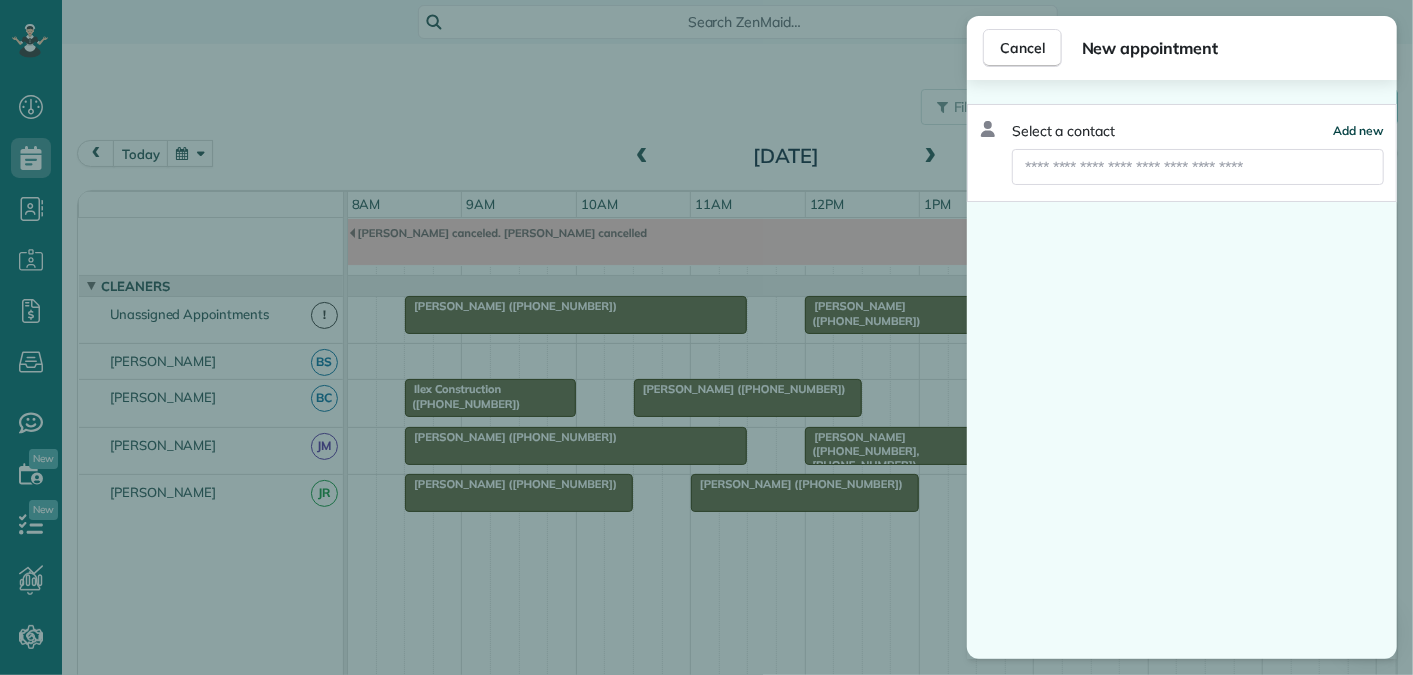 click on "Add new" at bounding box center [1358, 130] 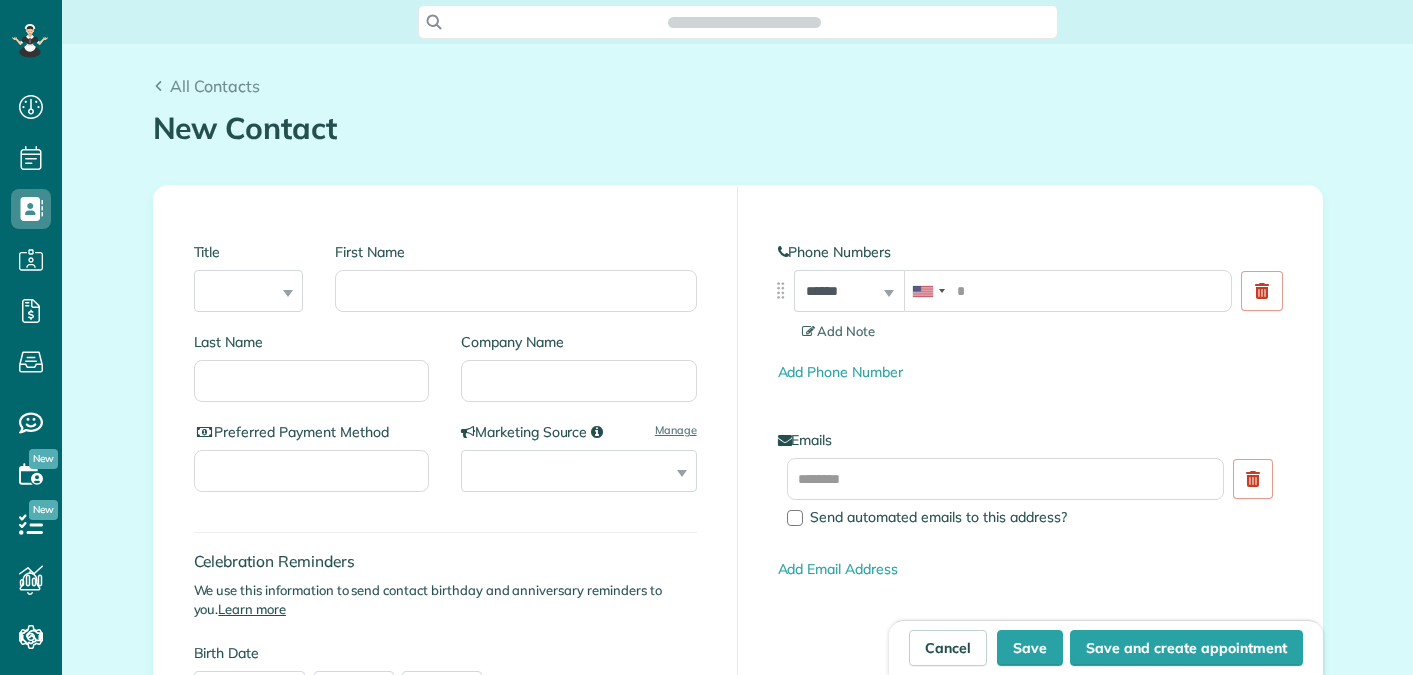scroll, scrollTop: 0, scrollLeft: 0, axis: both 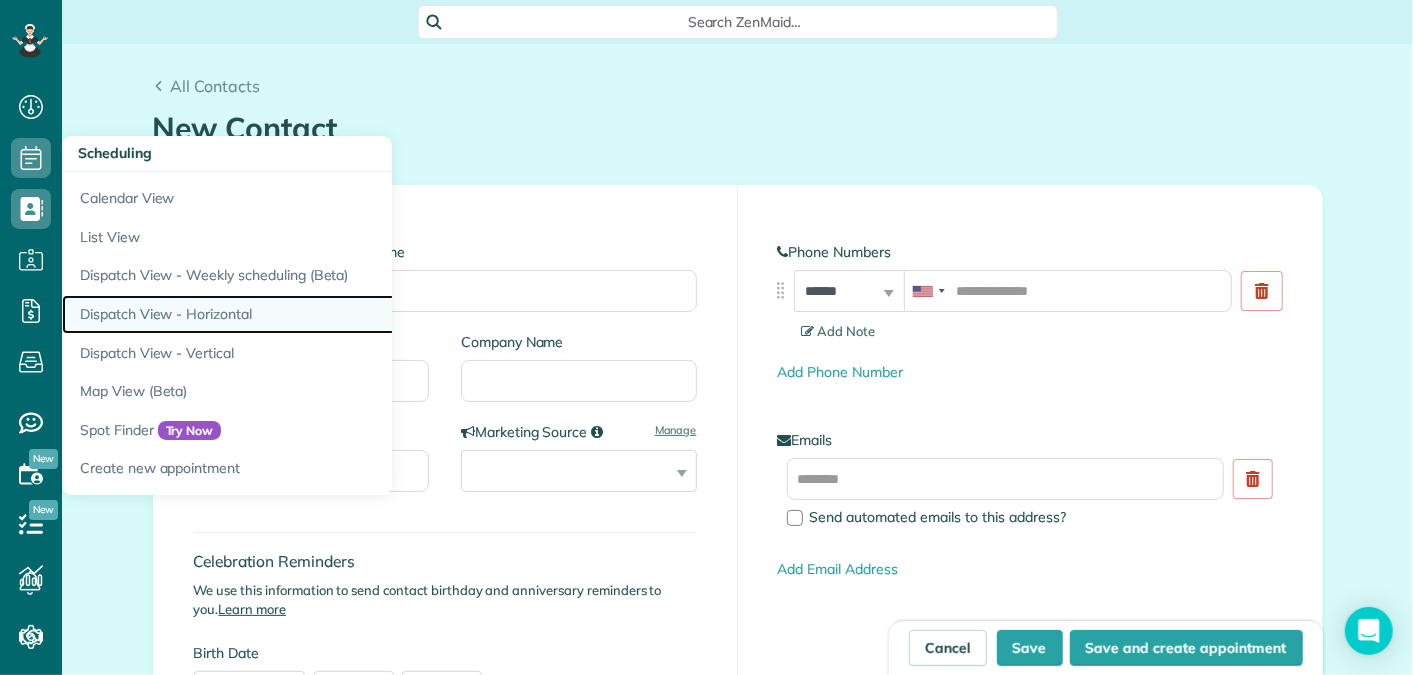 click on "Dispatch View - Horizontal" at bounding box center (312, 314) 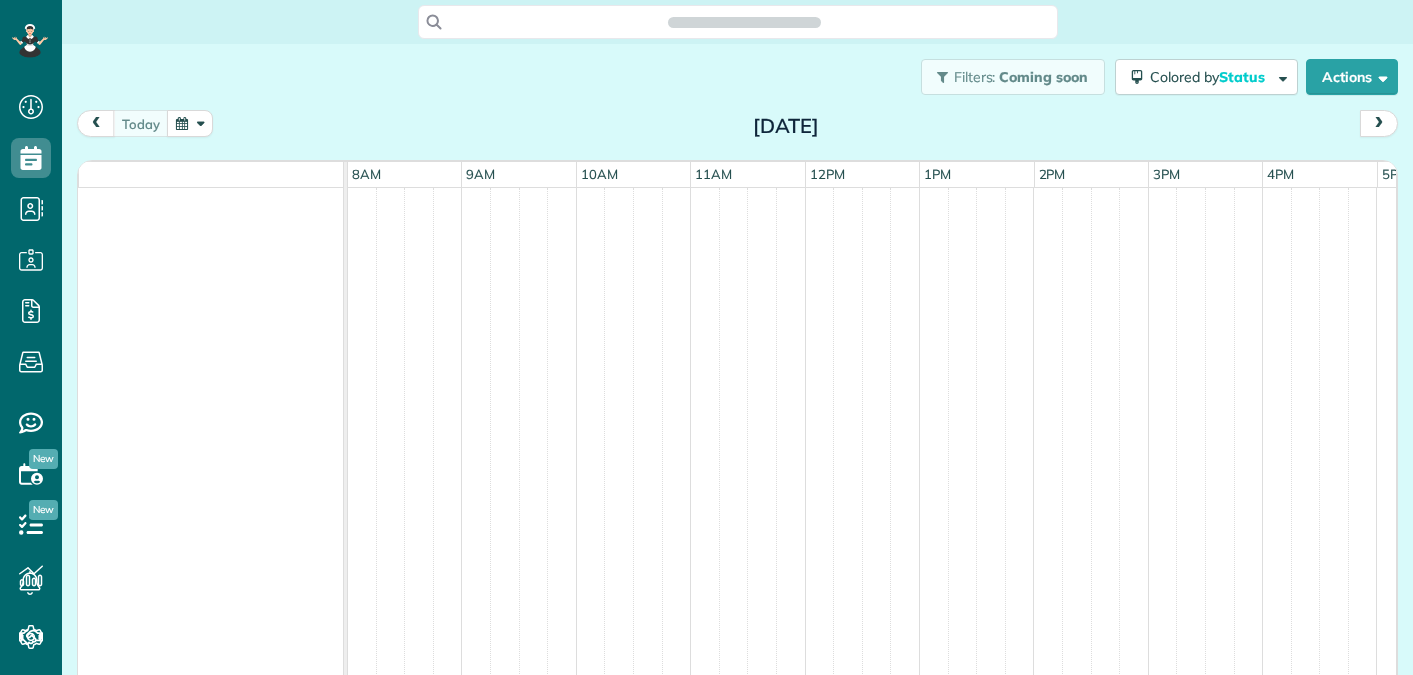 scroll, scrollTop: 0, scrollLeft: 0, axis: both 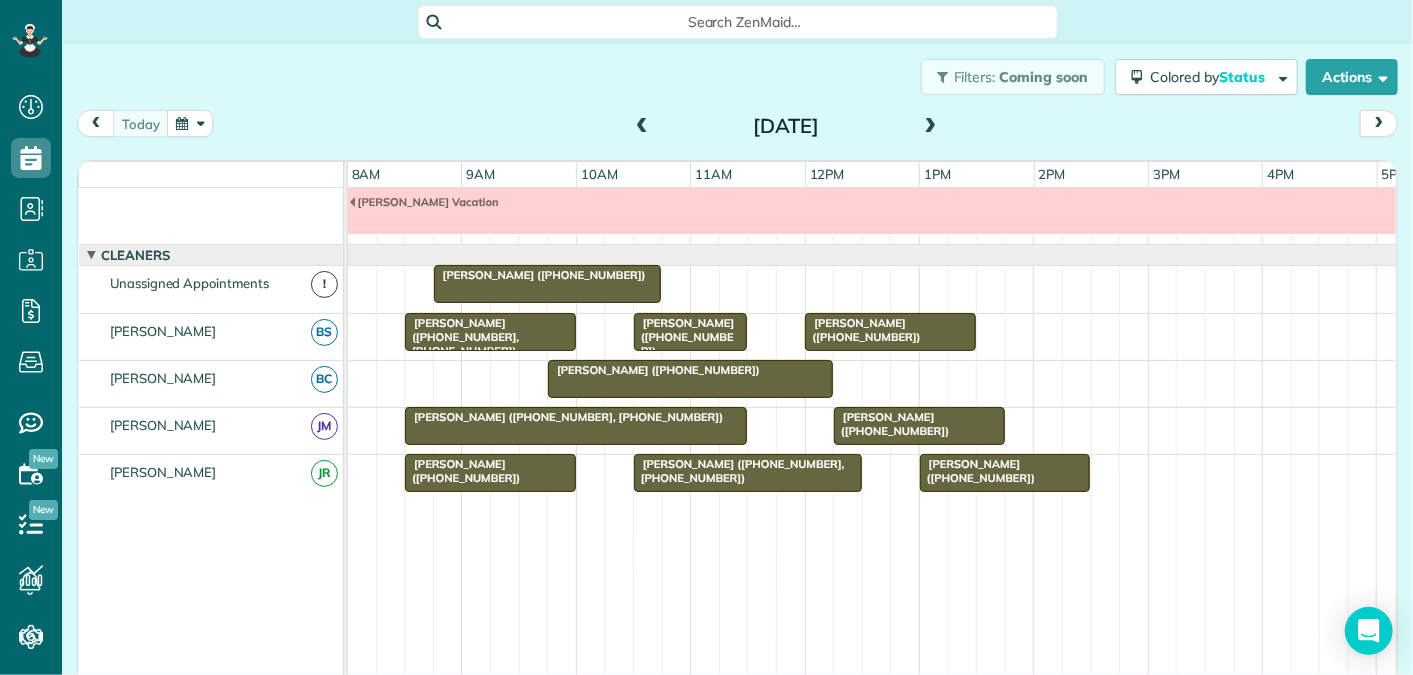 click at bounding box center [931, 127] 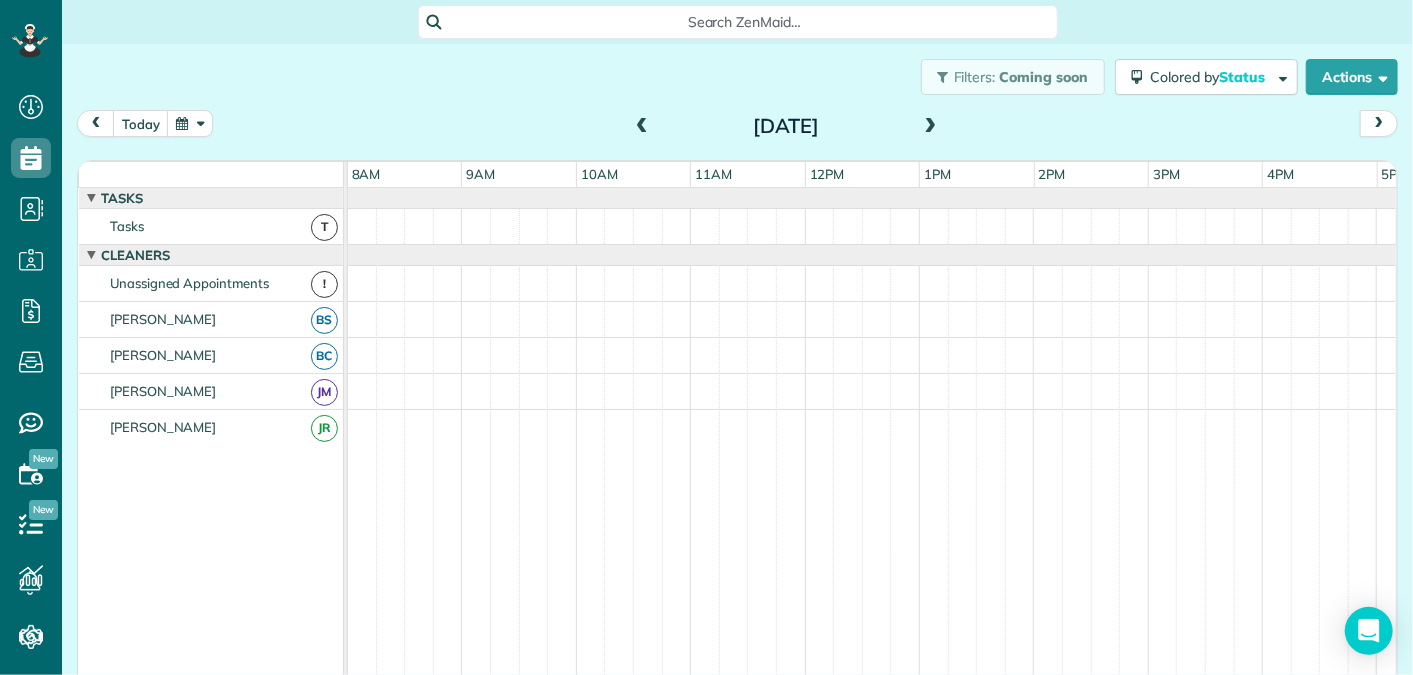 scroll, scrollTop: 117, scrollLeft: 0, axis: vertical 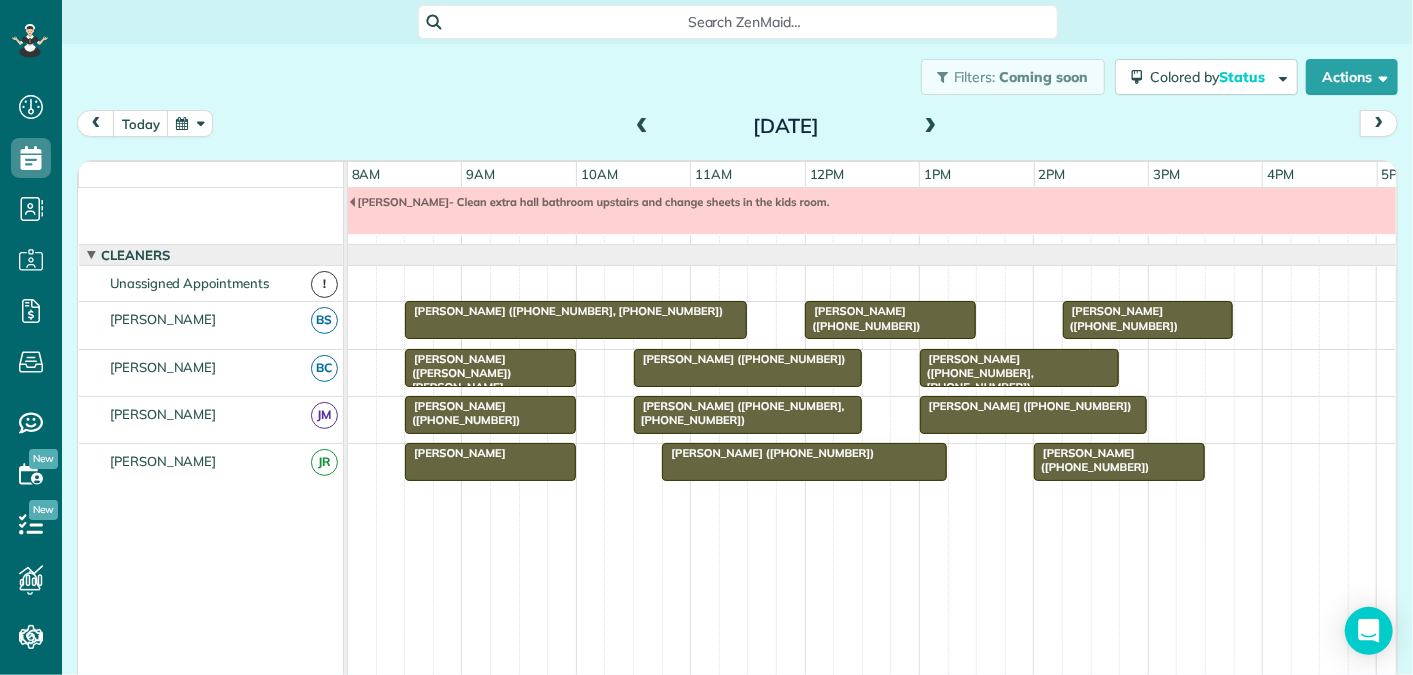 click at bounding box center (931, 127) 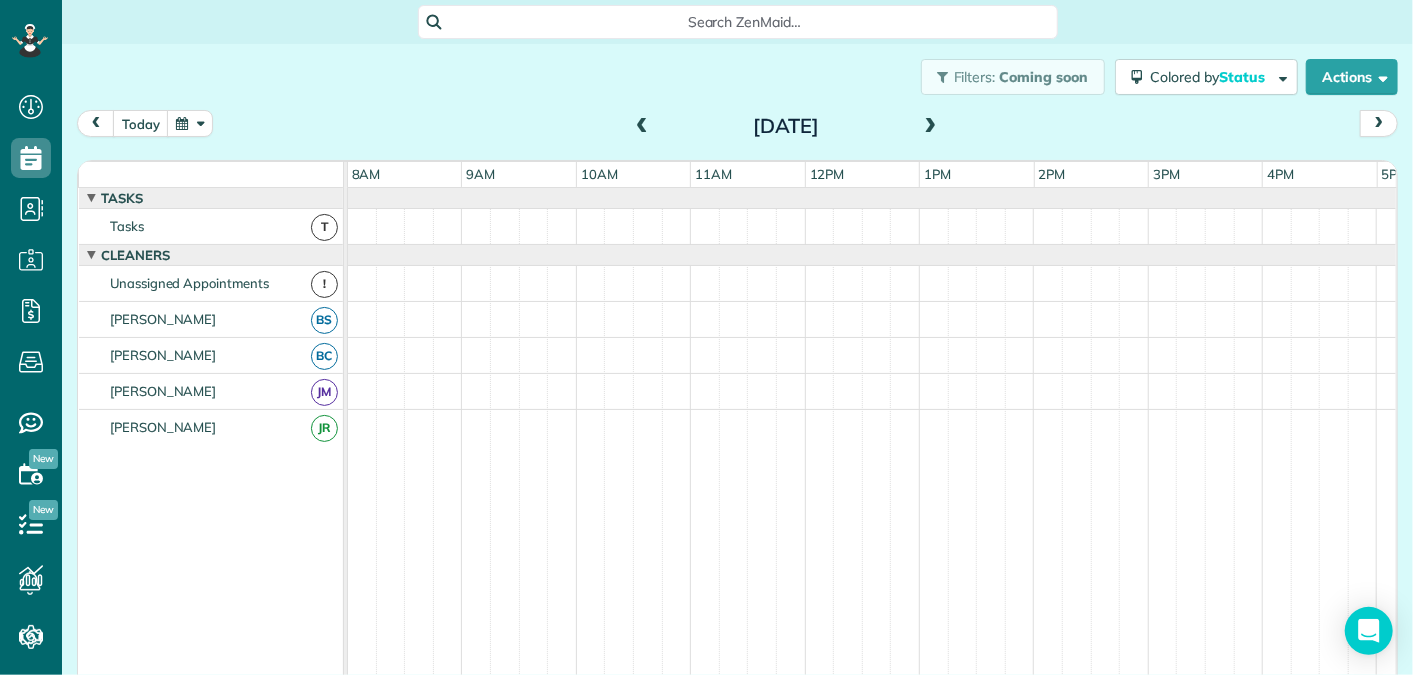 scroll, scrollTop: 68, scrollLeft: 0, axis: vertical 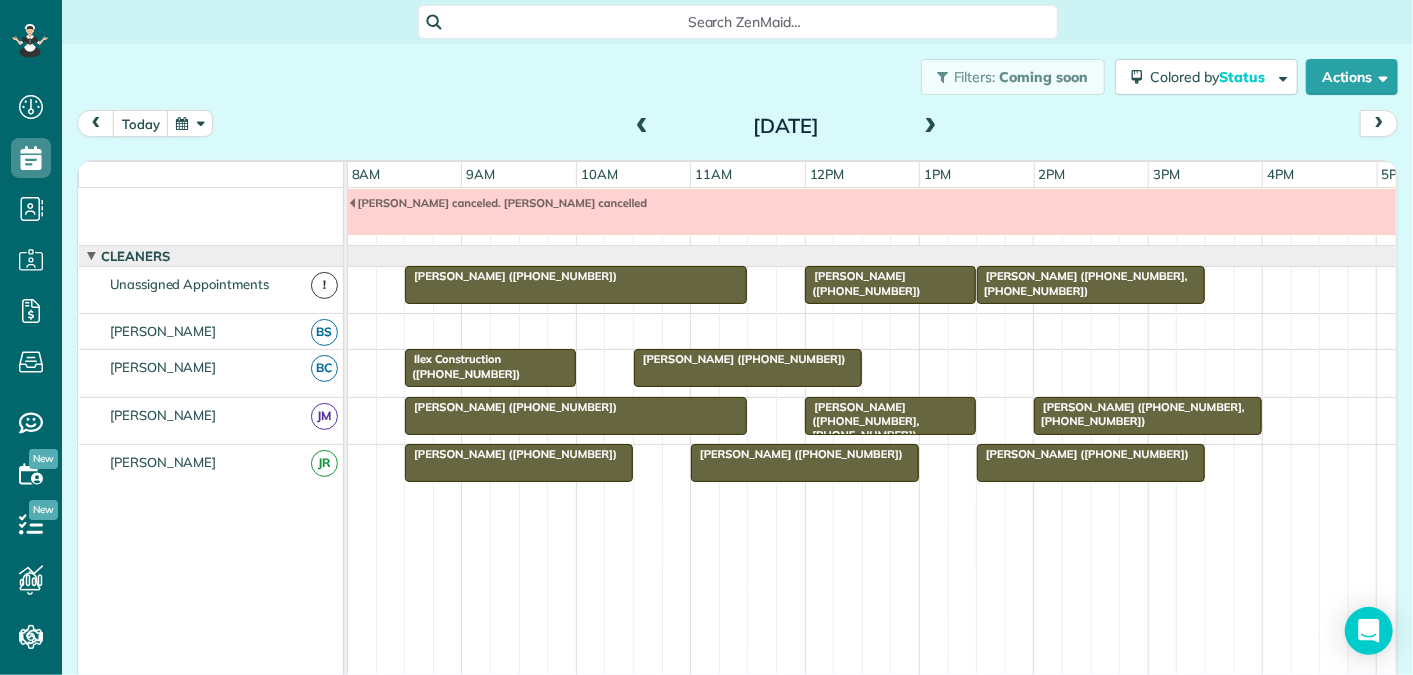 click at bounding box center [931, 127] 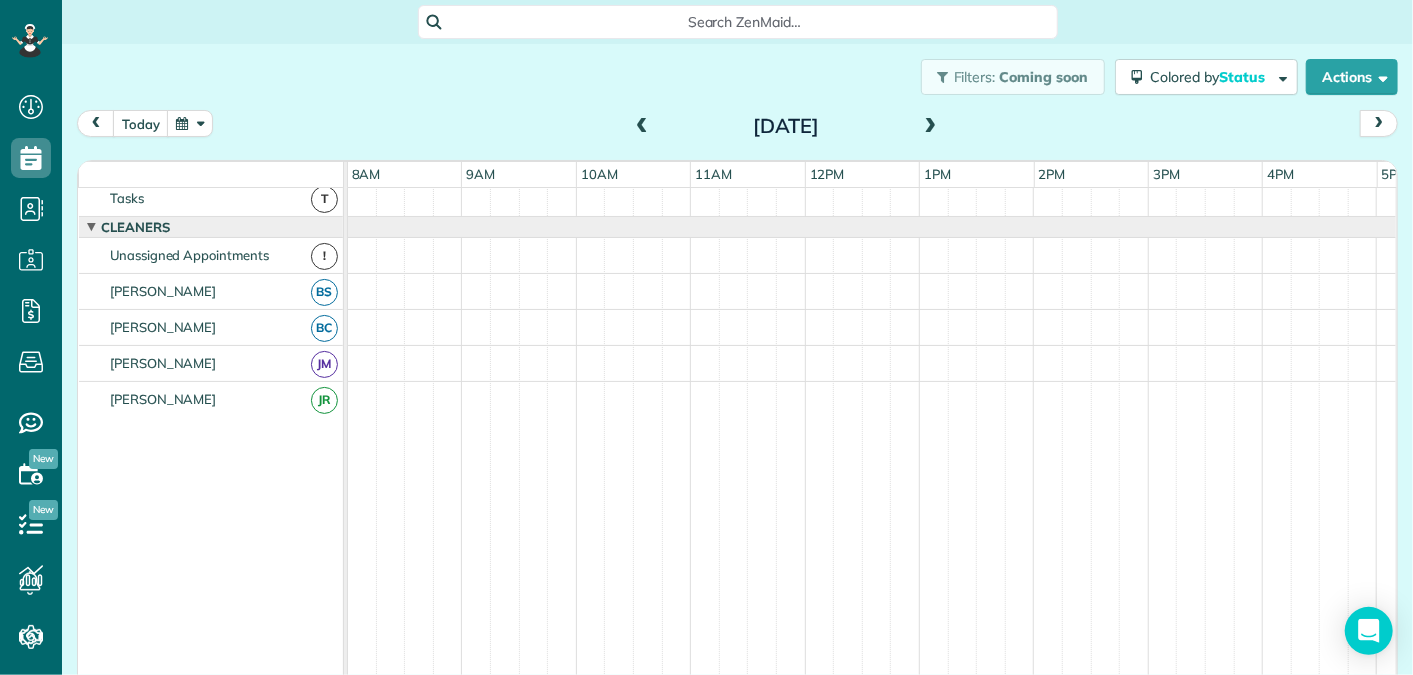 scroll, scrollTop: 0, scrollLeft: 0, axis: both 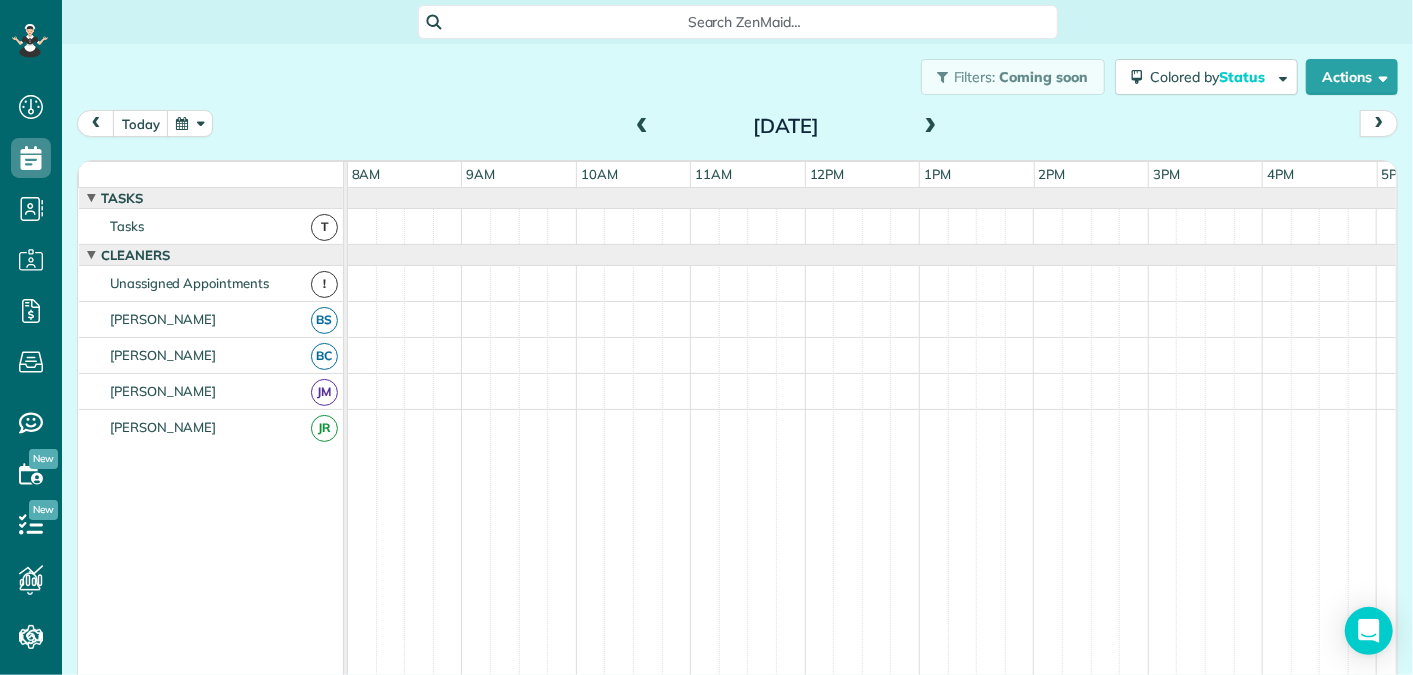 click at bounding box center (931, 127) 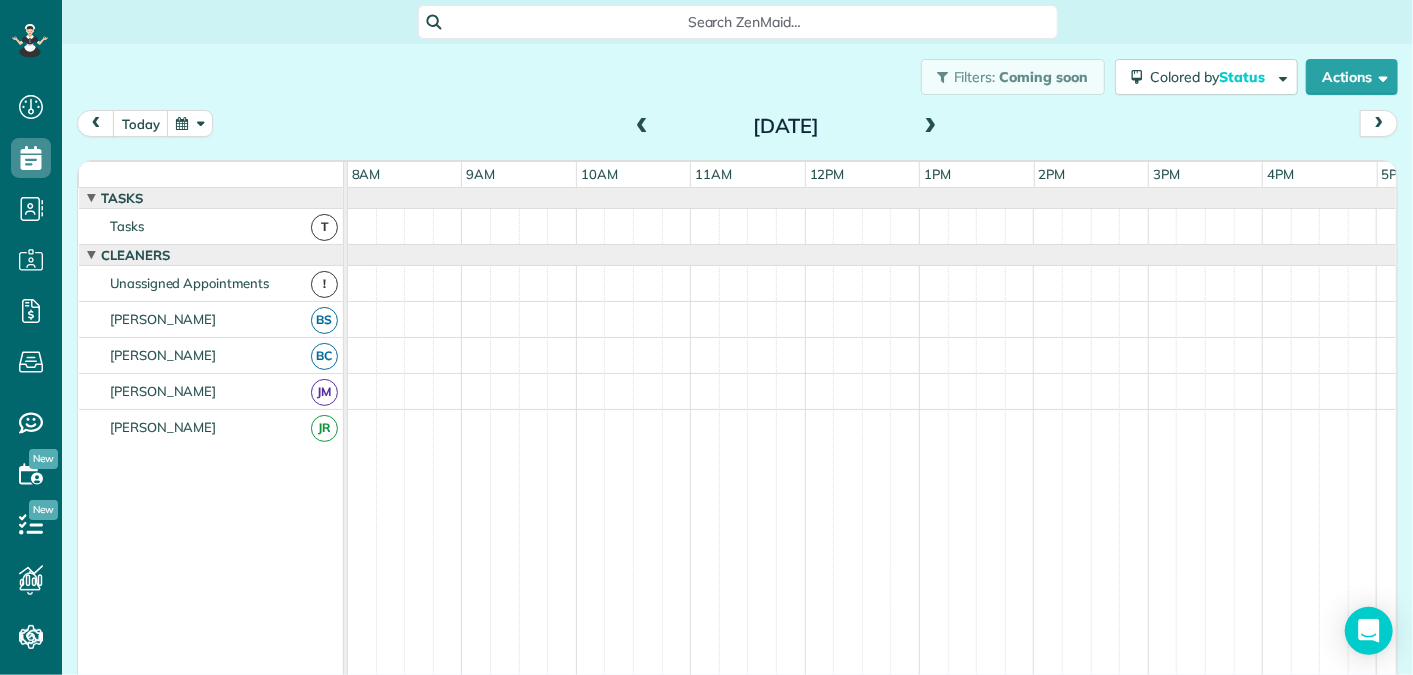click at bounding box center [931, 127] 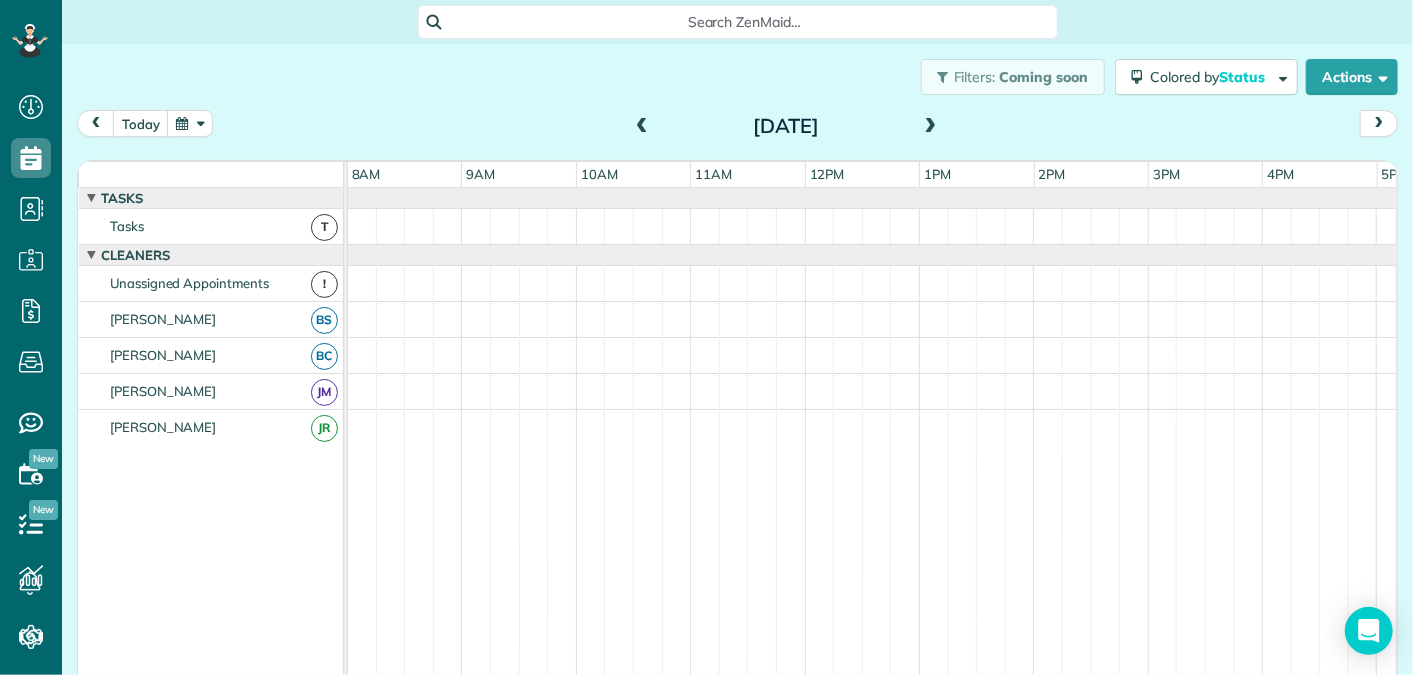 scroll, scrollTop: 68, scrollLeft: 0, axis: vertical 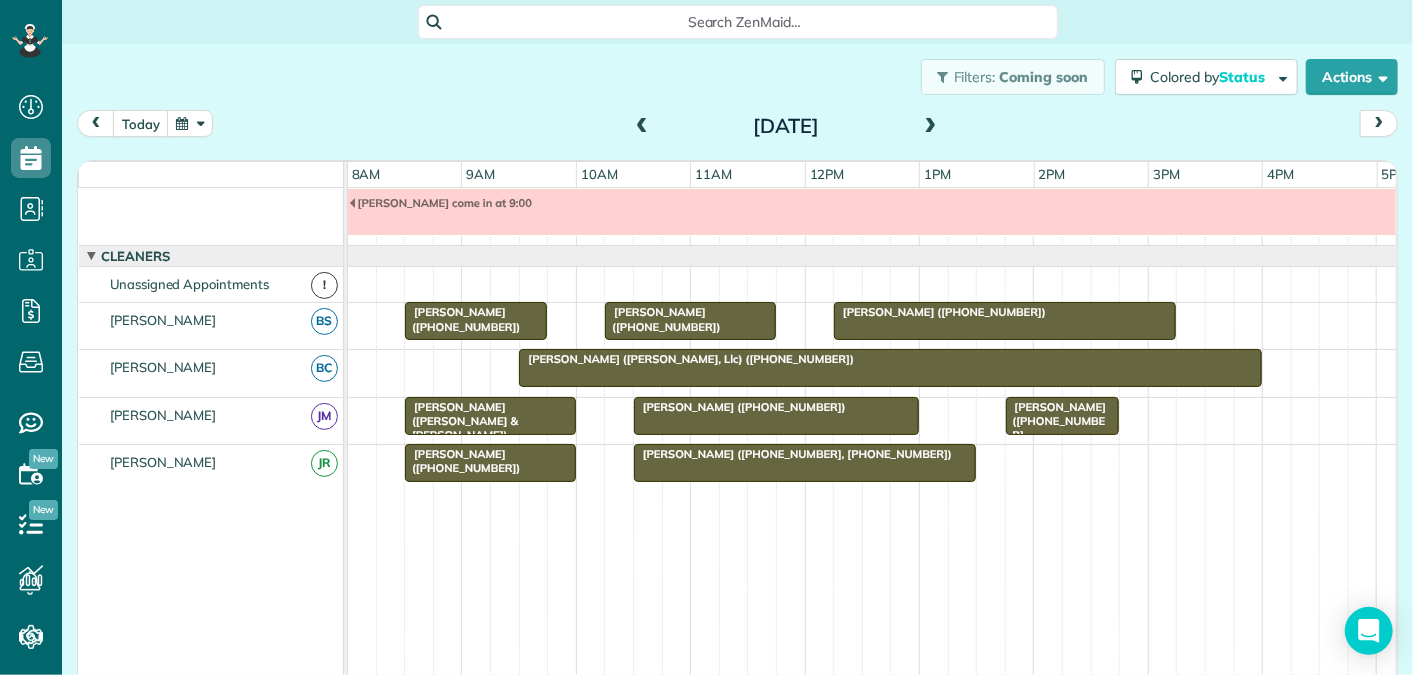 click at bounding box center (931, 127) 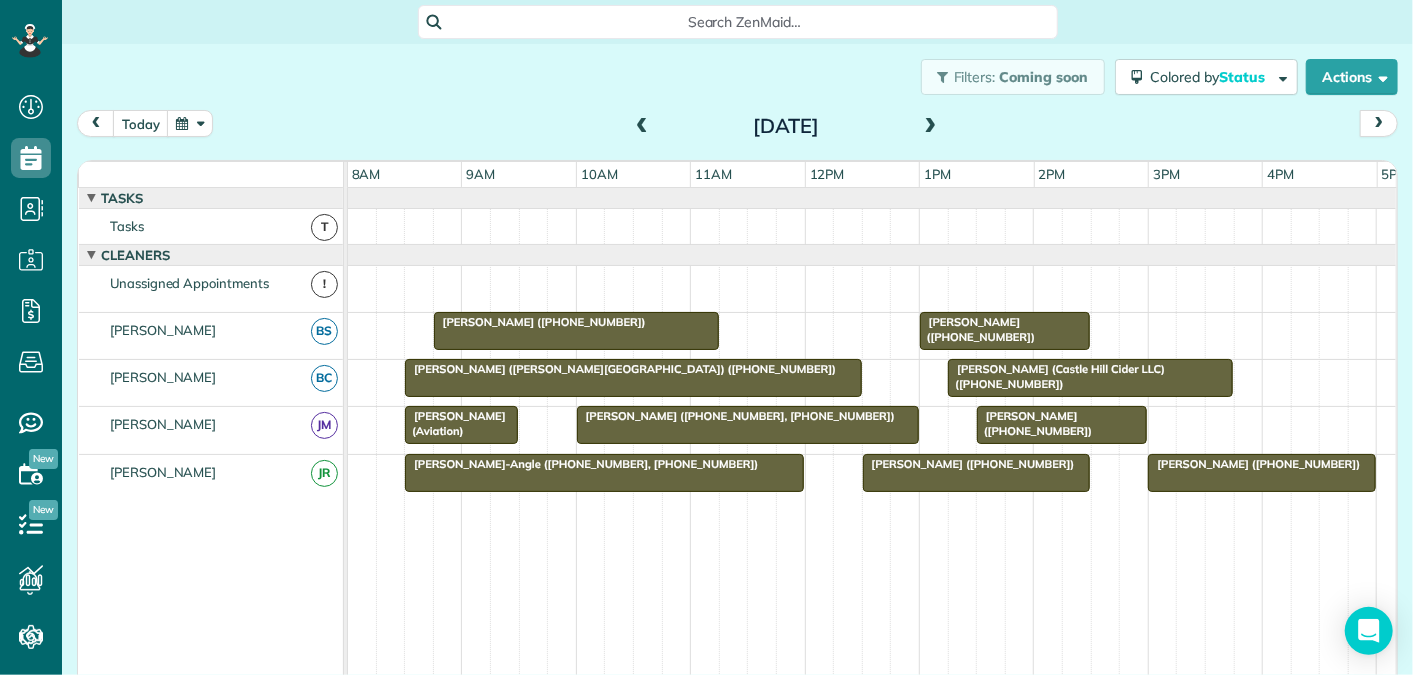 click at bounding box center [190, 123] 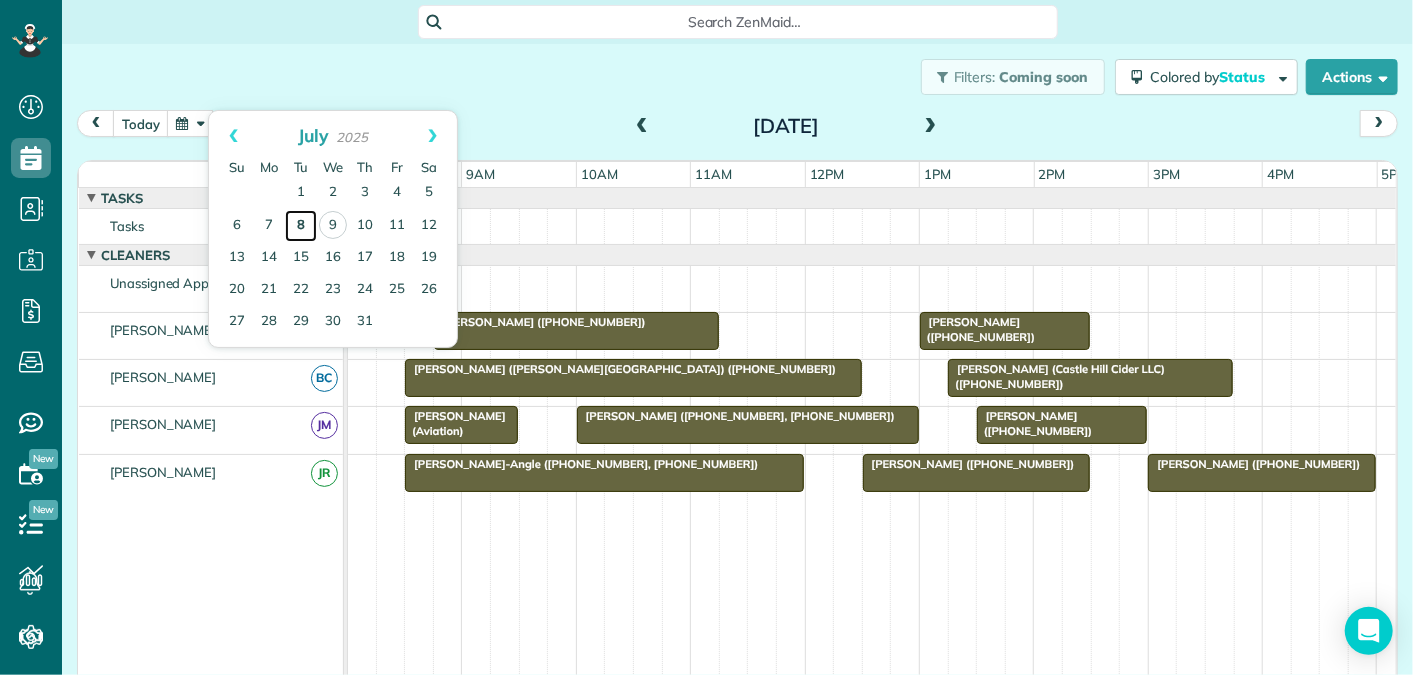 click on "8" at bounding box center [301, 226] 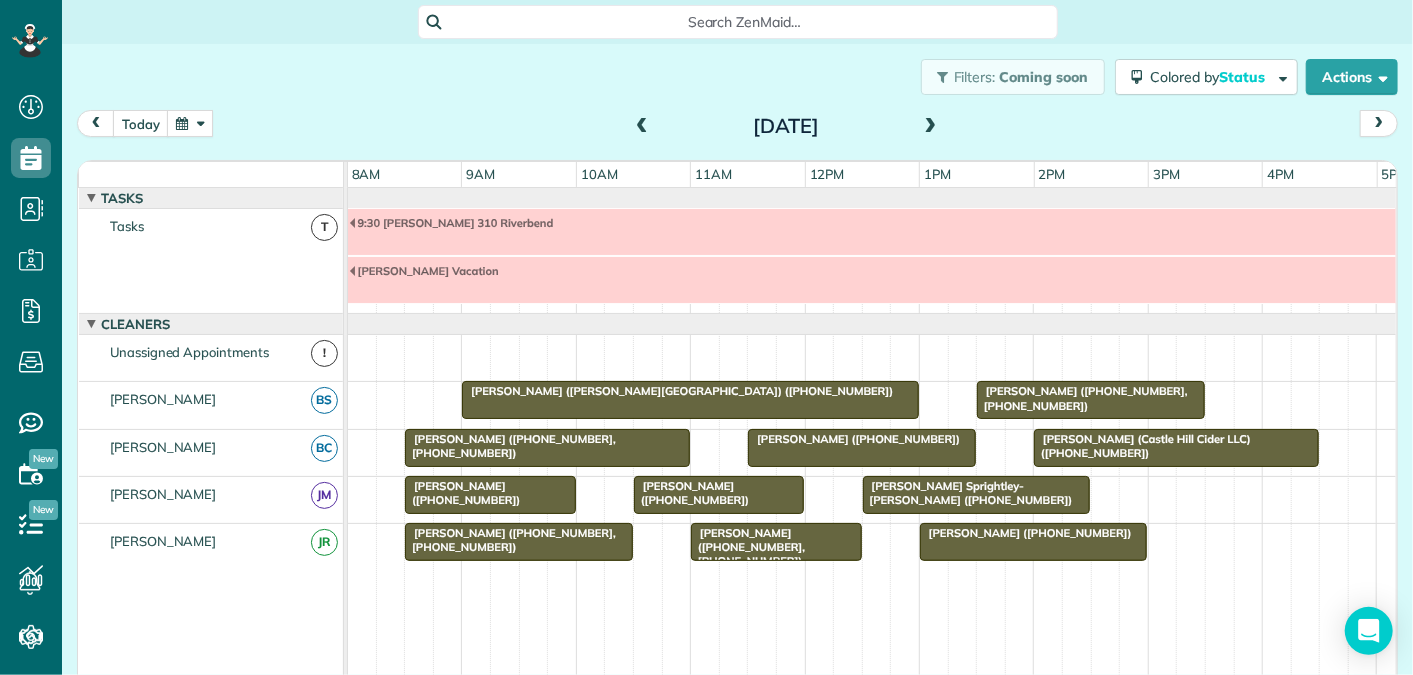 scroll, scrollTop: 68, scrollLeft: 0, axis: vertical 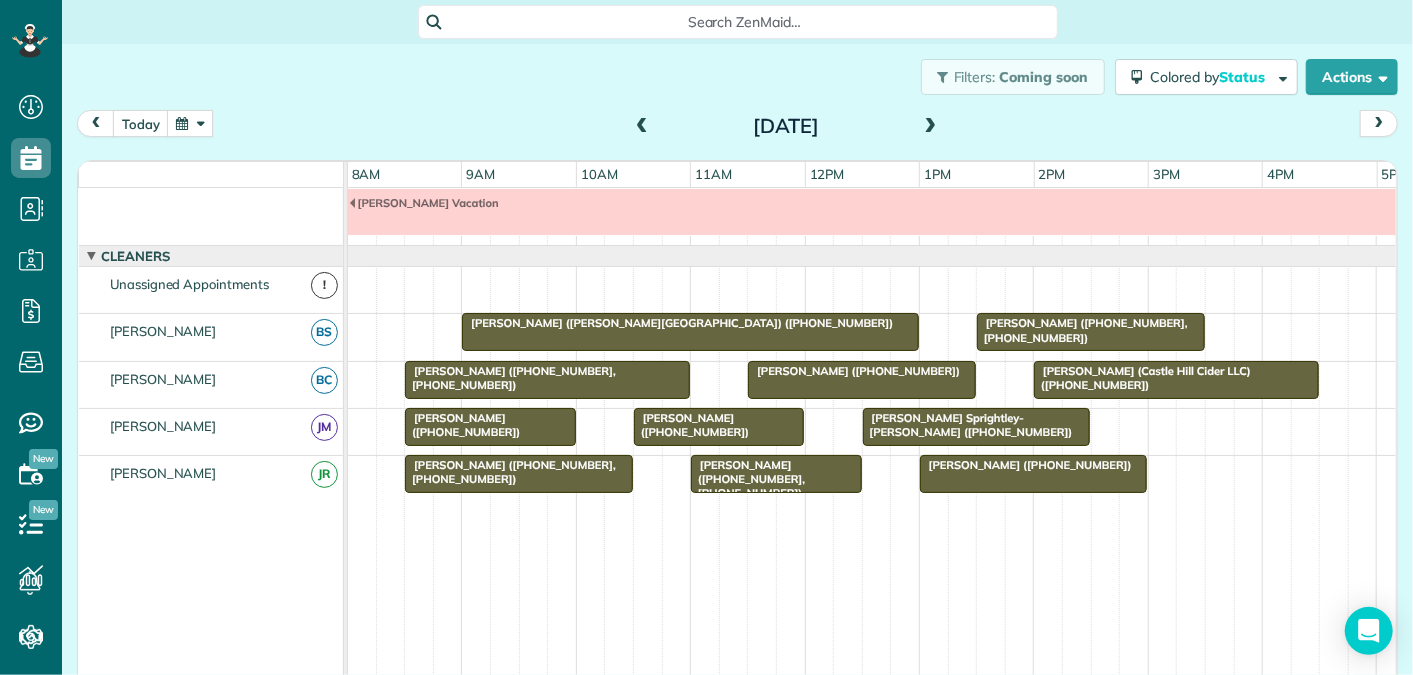 click at bounding box center [931, 127] 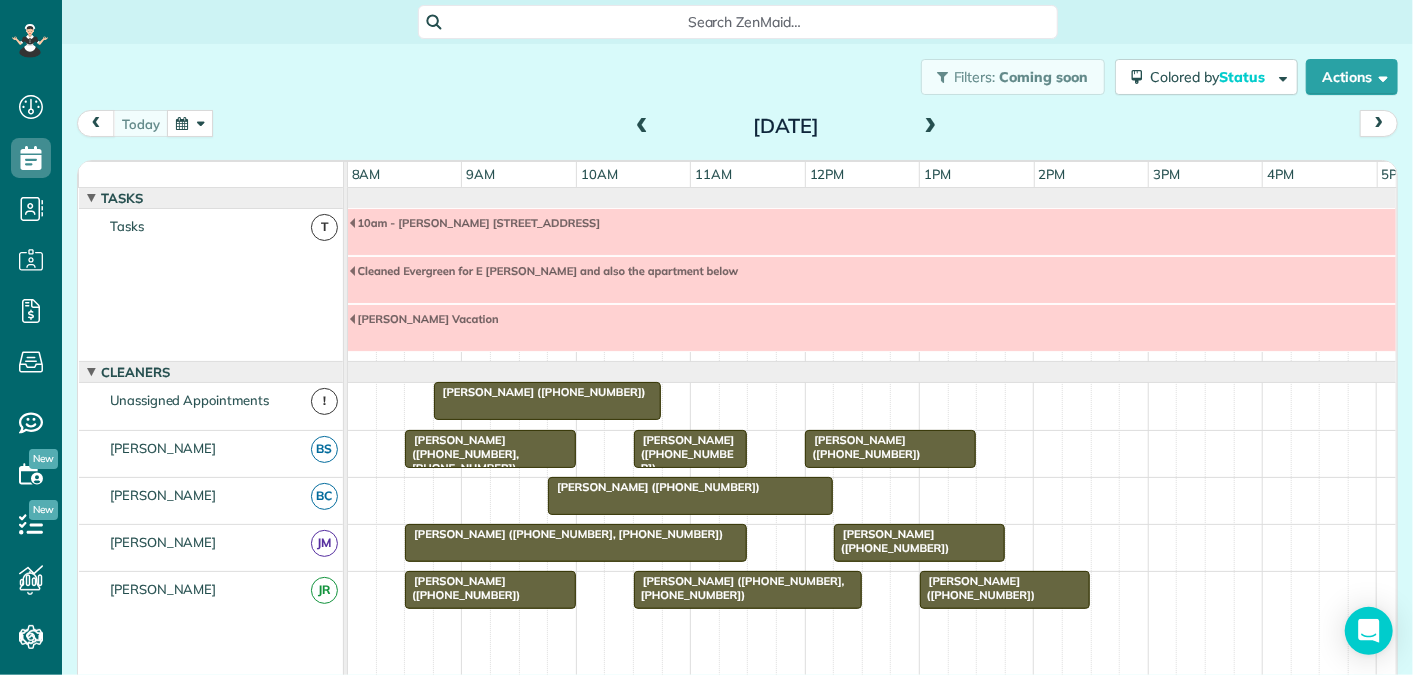 scroll, scrollTop: 117, scrollLeft: 0, axis: vertical 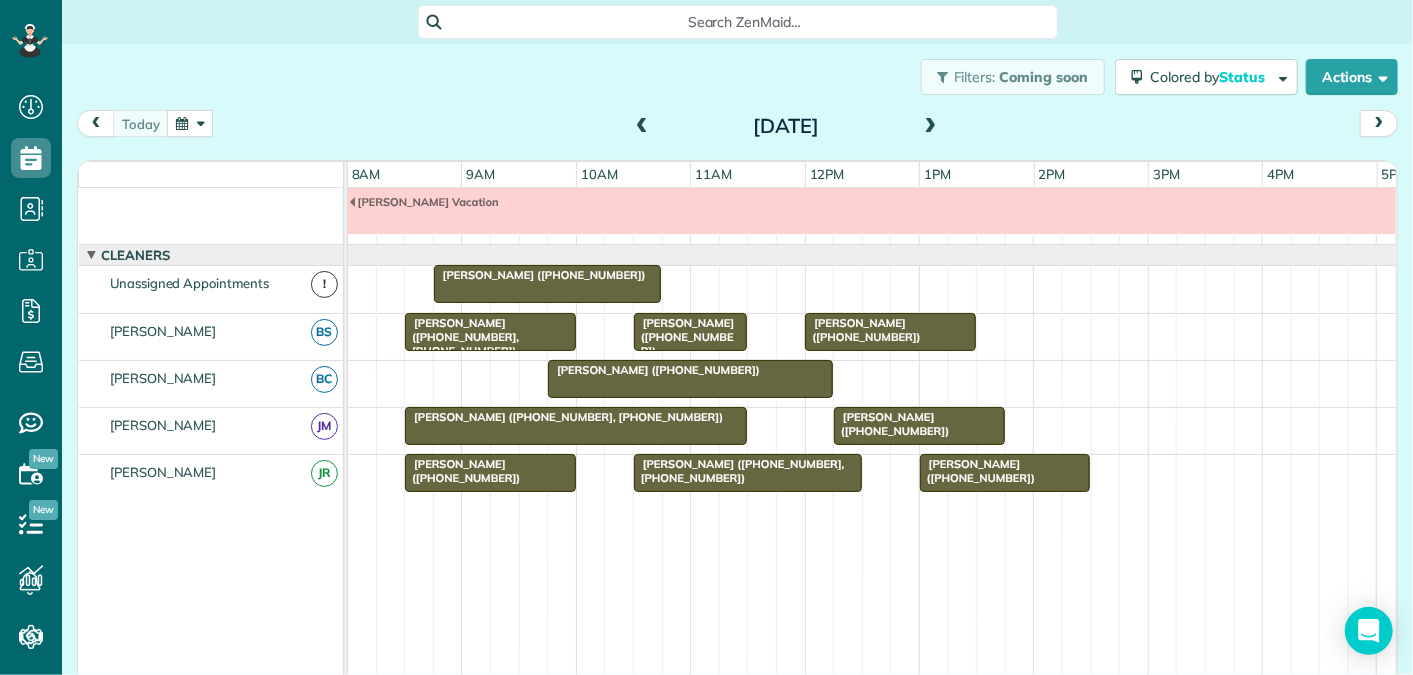 click on "[PERSON_NAME] ([PHONE_NUMBER], [PHONE_NUMBER])" at bounding box center (564, 417) 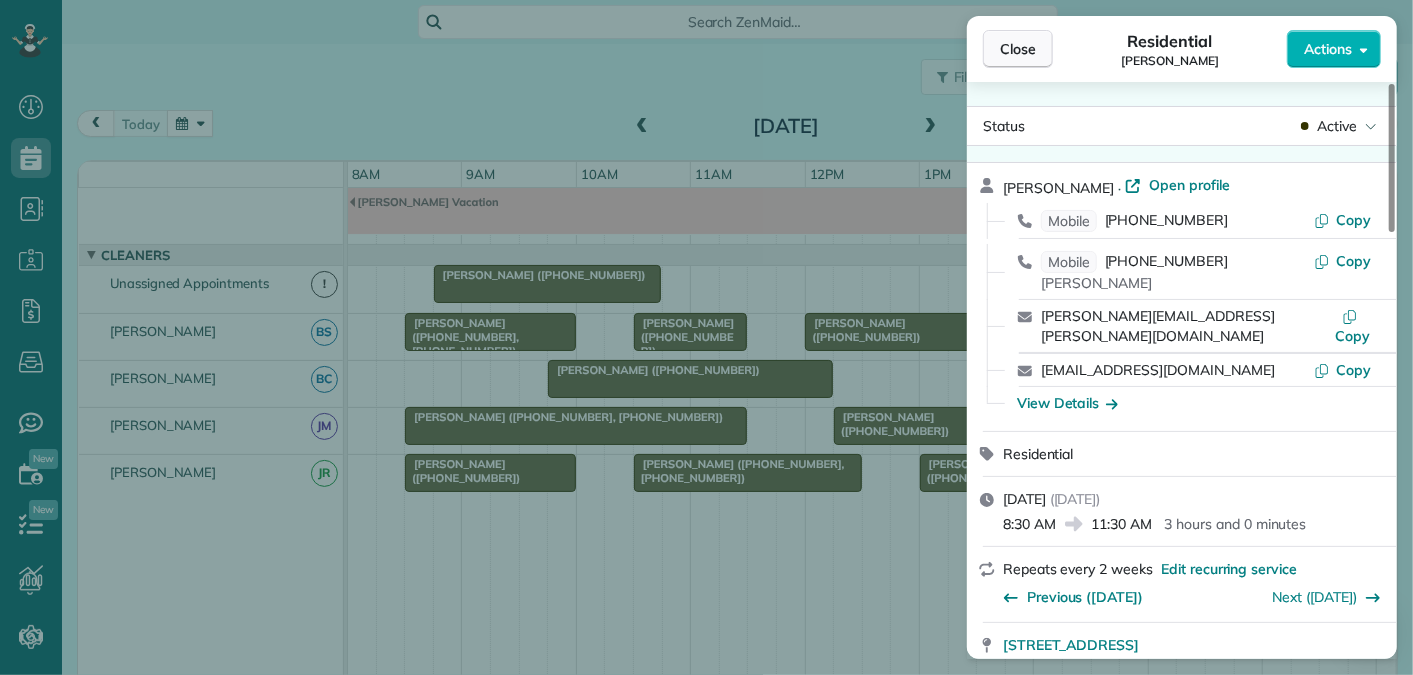 click on "Close" at bounding box center [1018, 49] 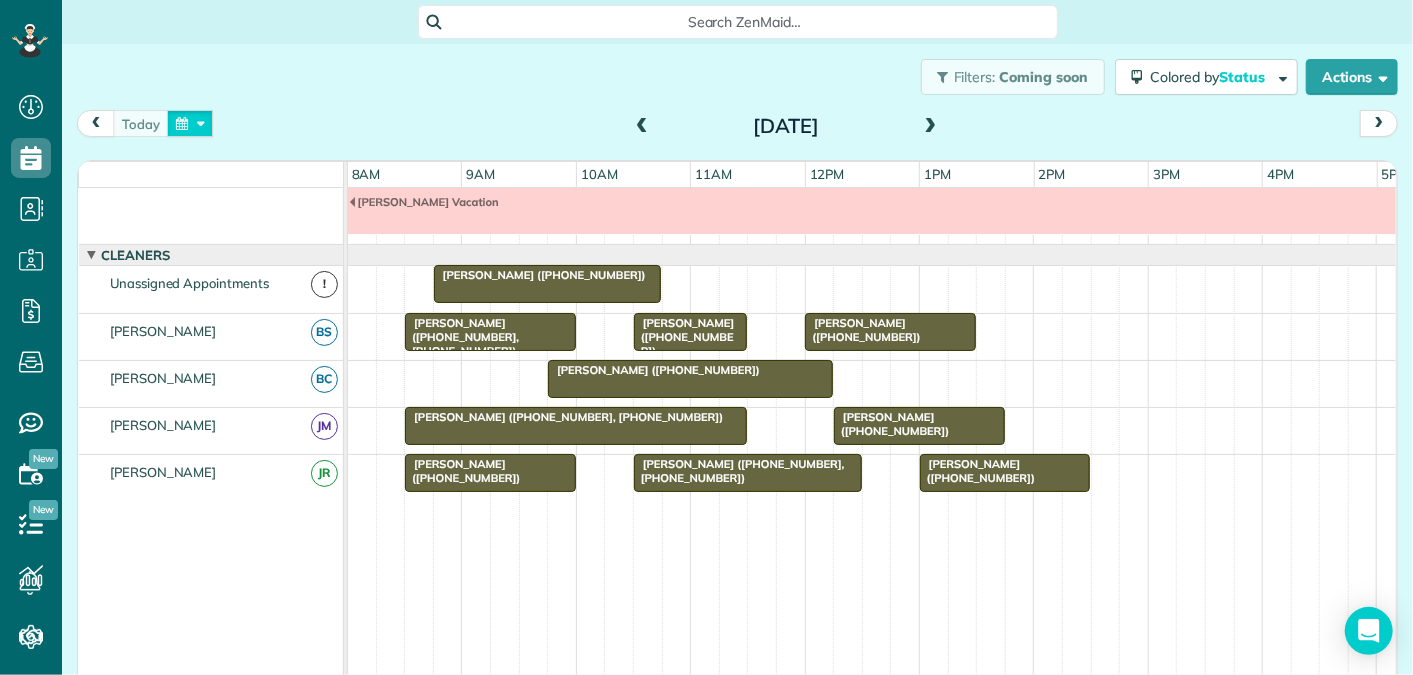 click at bounding box center (190, 123) 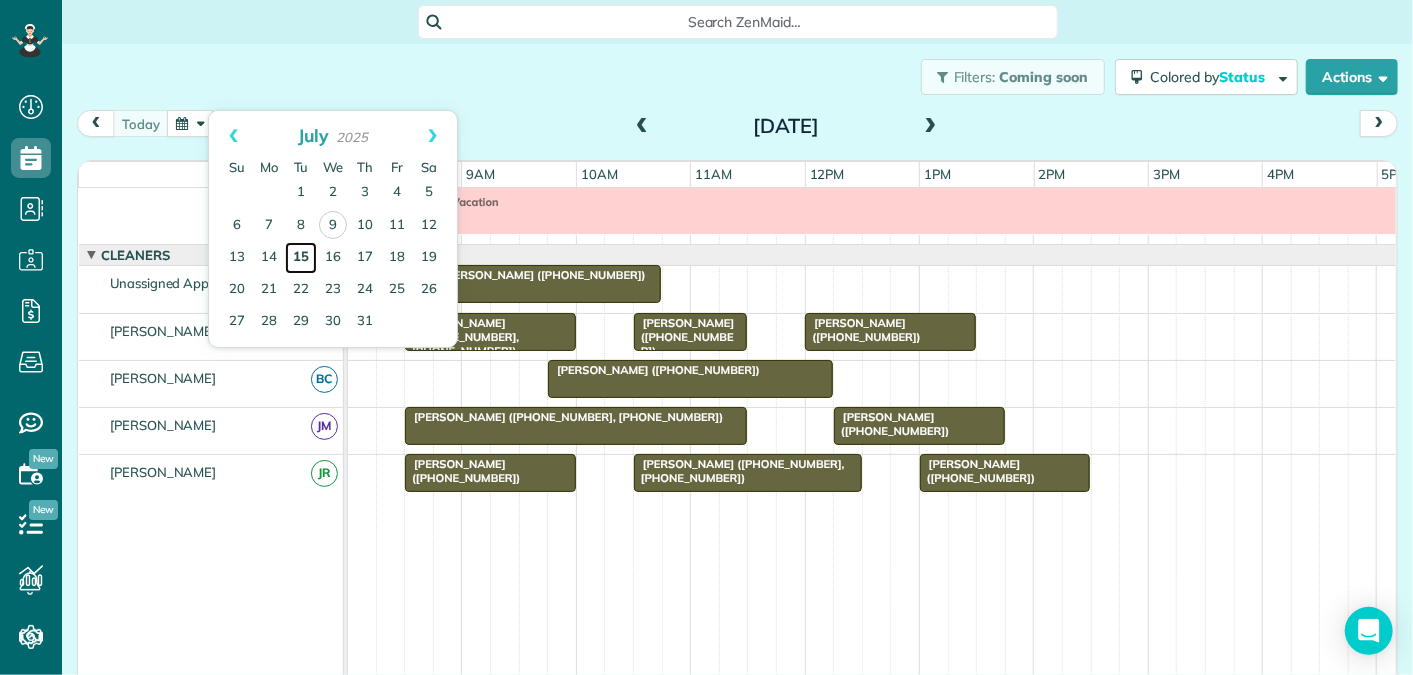 click on "15" at bounding box center [301, 258] 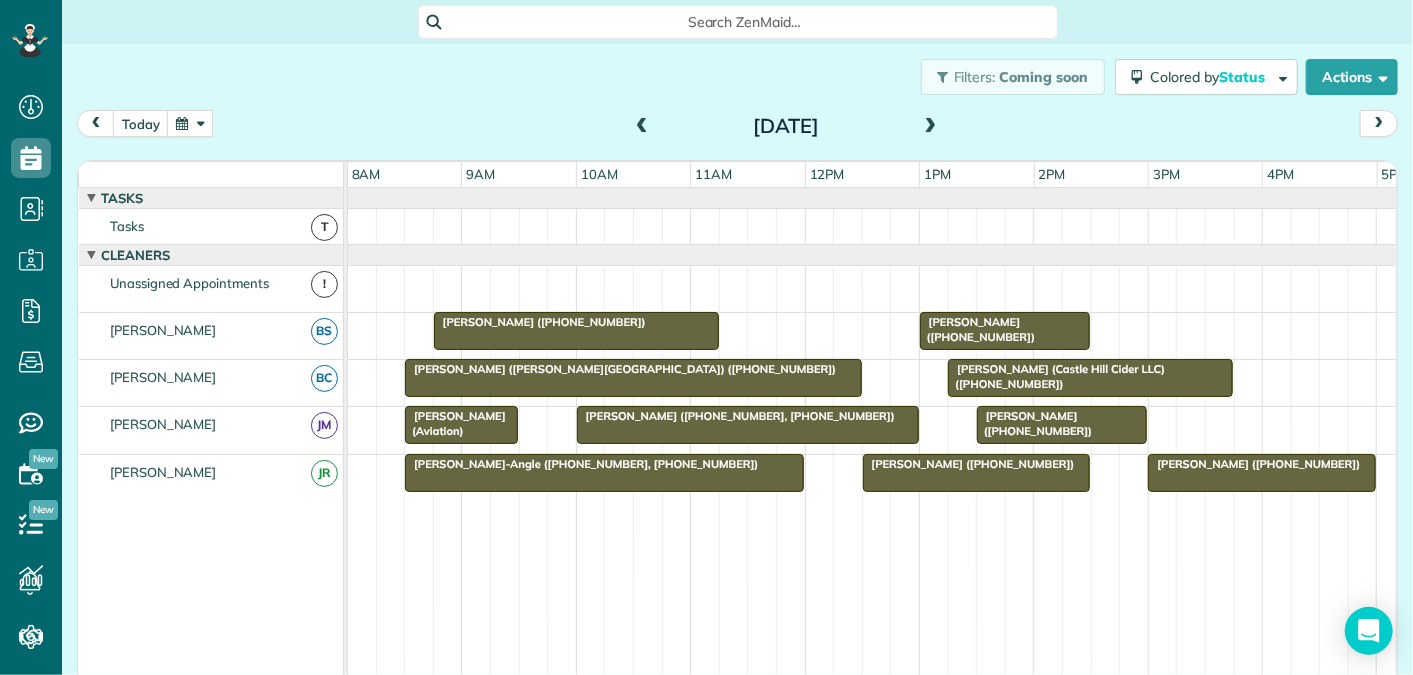 click at bounding box center [642, 127] 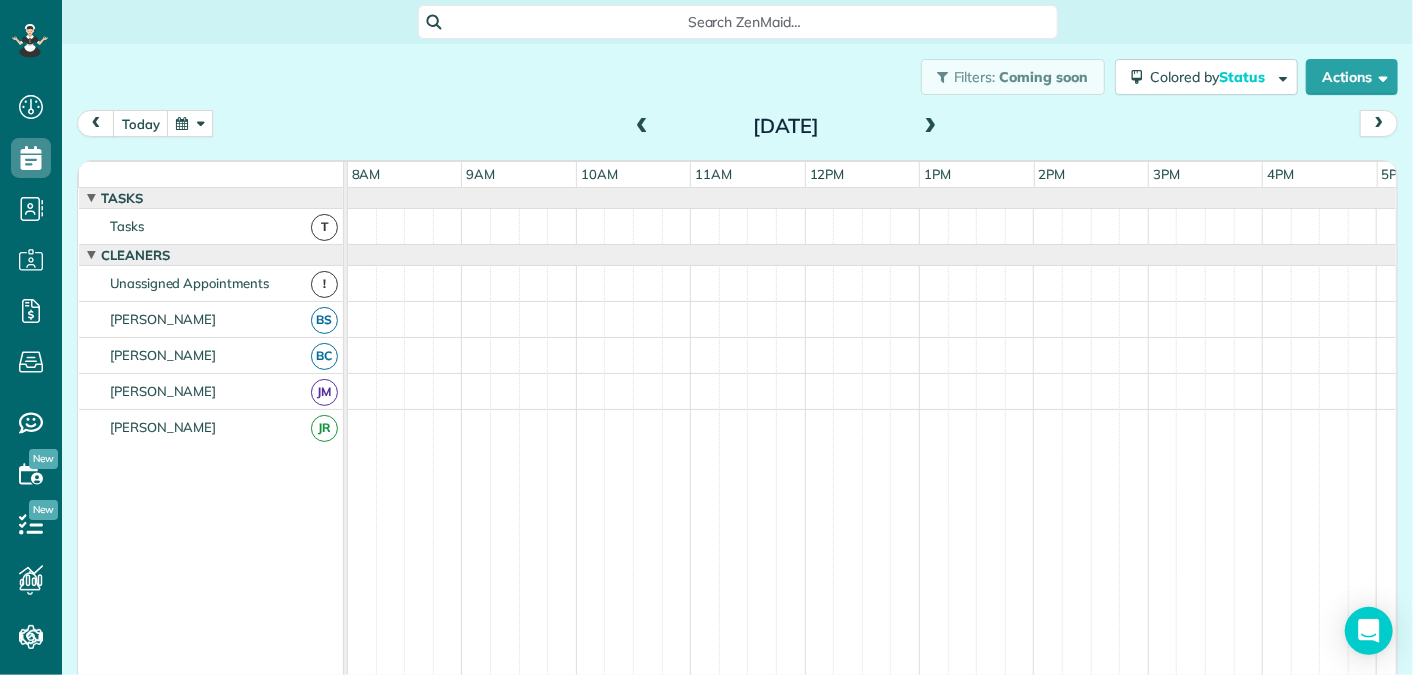 scroll, scrollTop: 68, scrollLeft: 0, axis: vertical 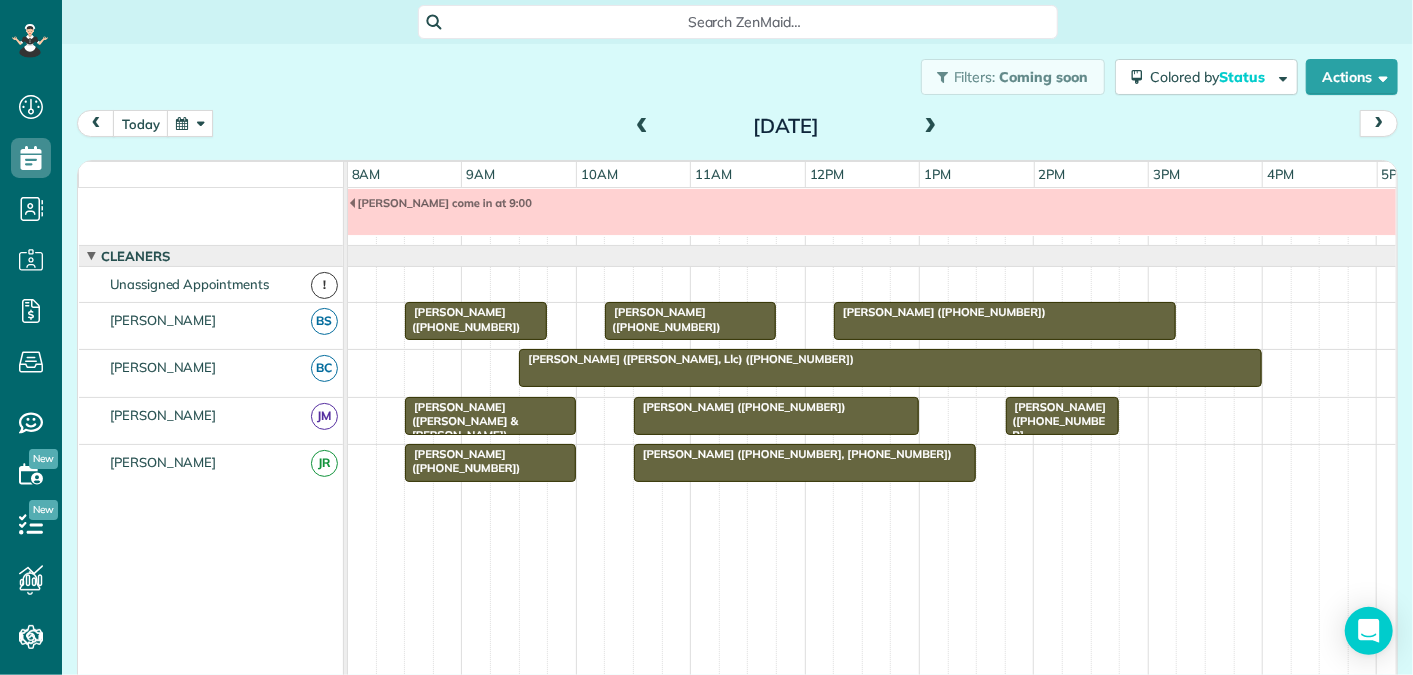 click at bounding box center [931, 127] 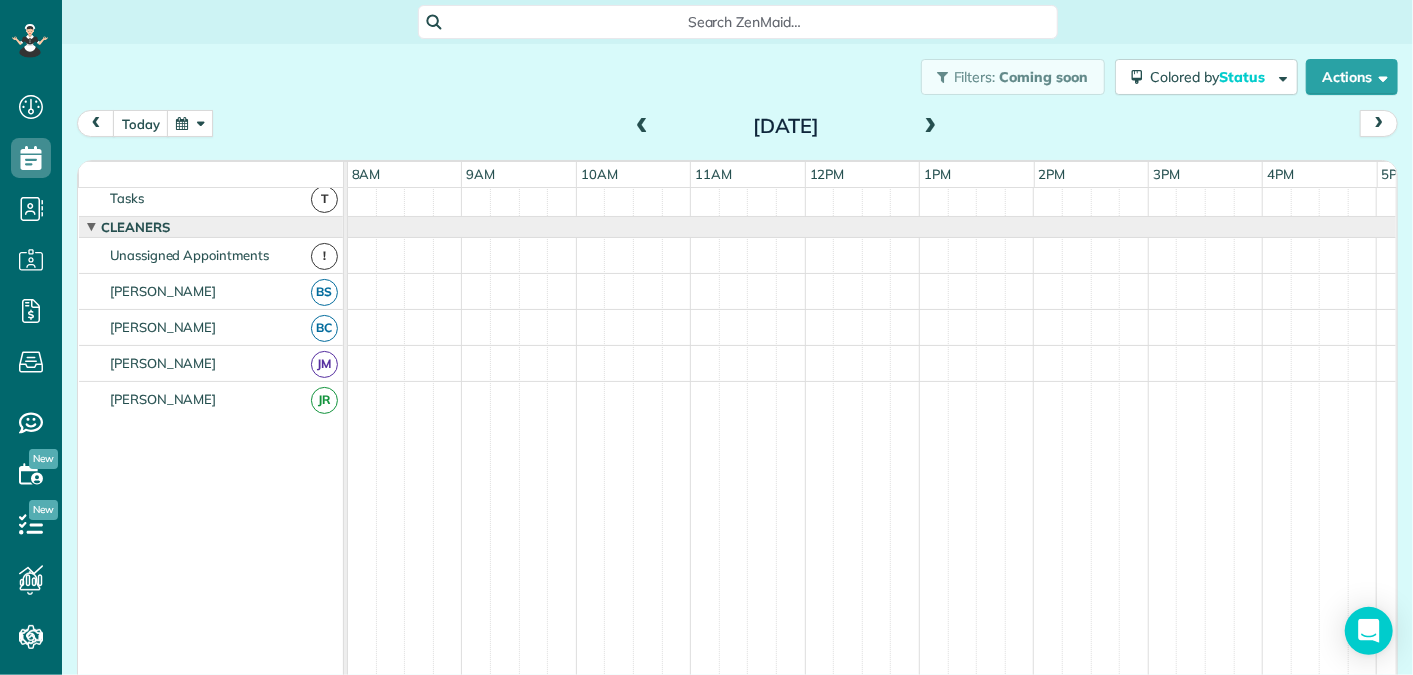 scroll, scrollTop: 0, scrollLeft: 0, axis: both 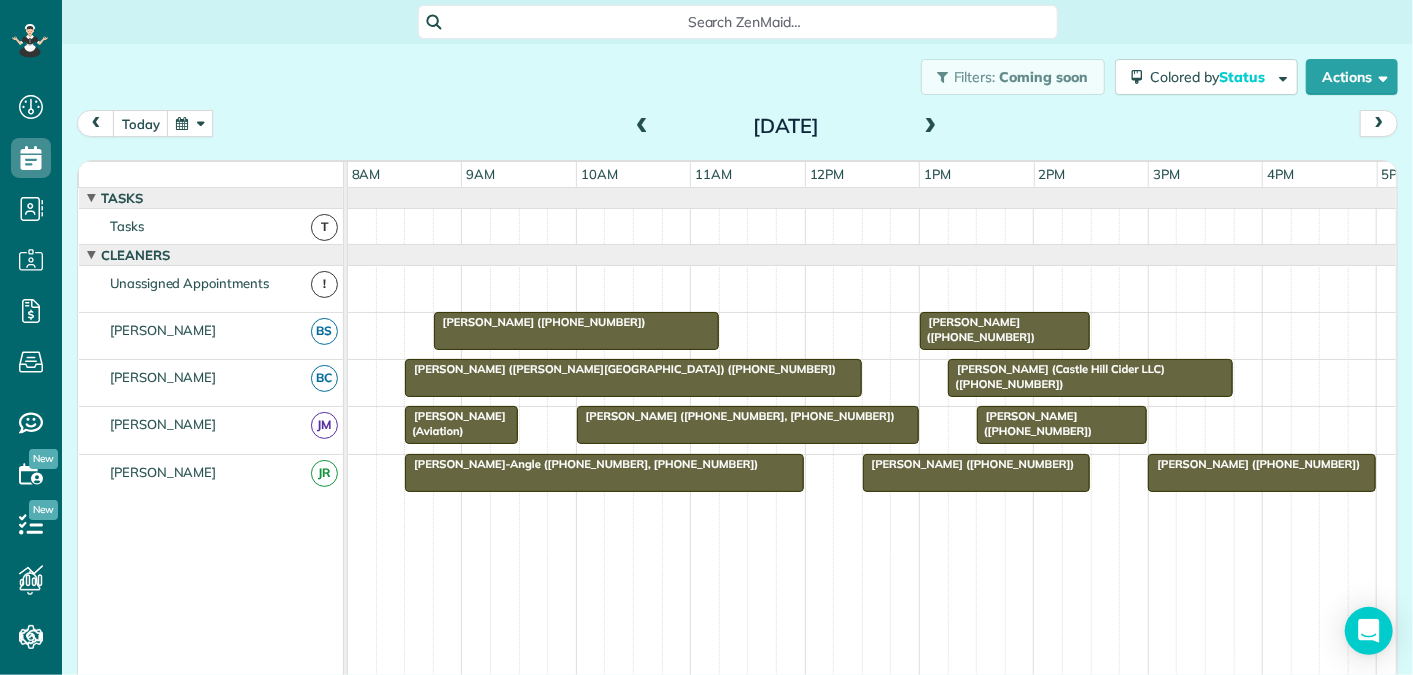 click at bounding box center (931, 127) 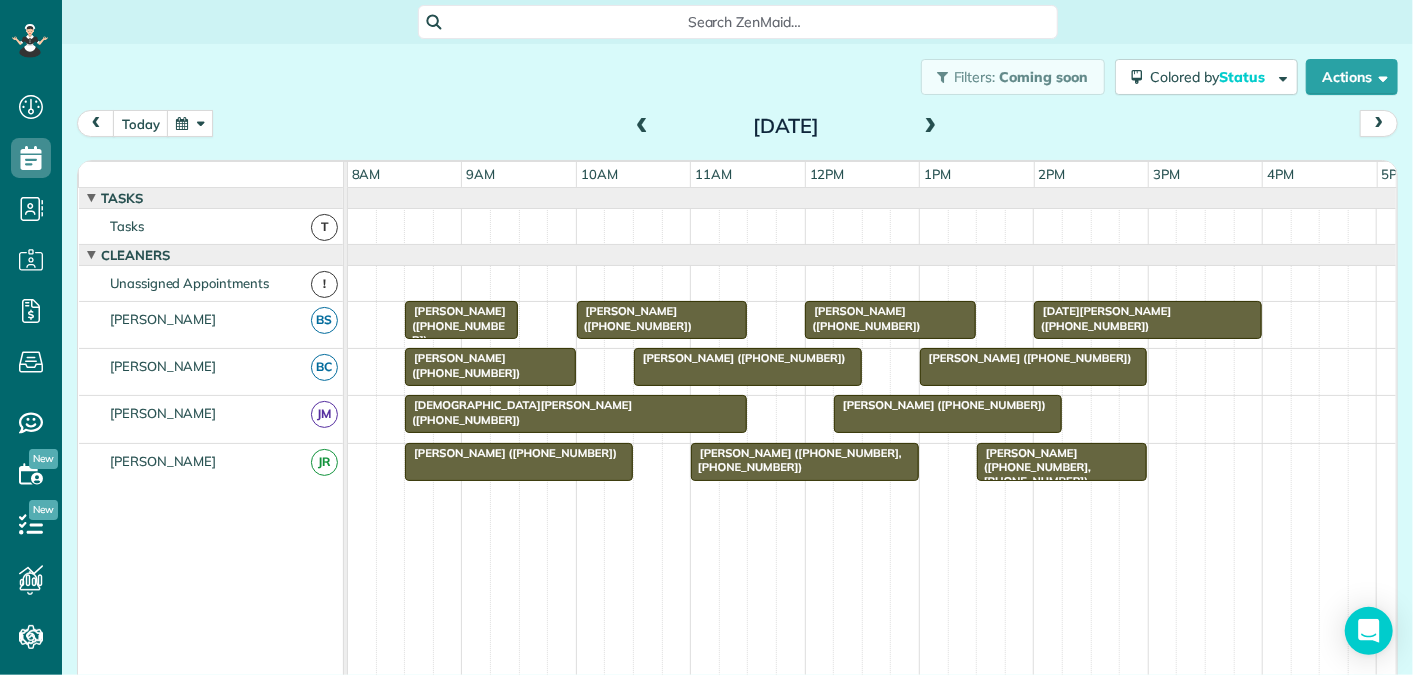 click at bounding box center [931, 127] 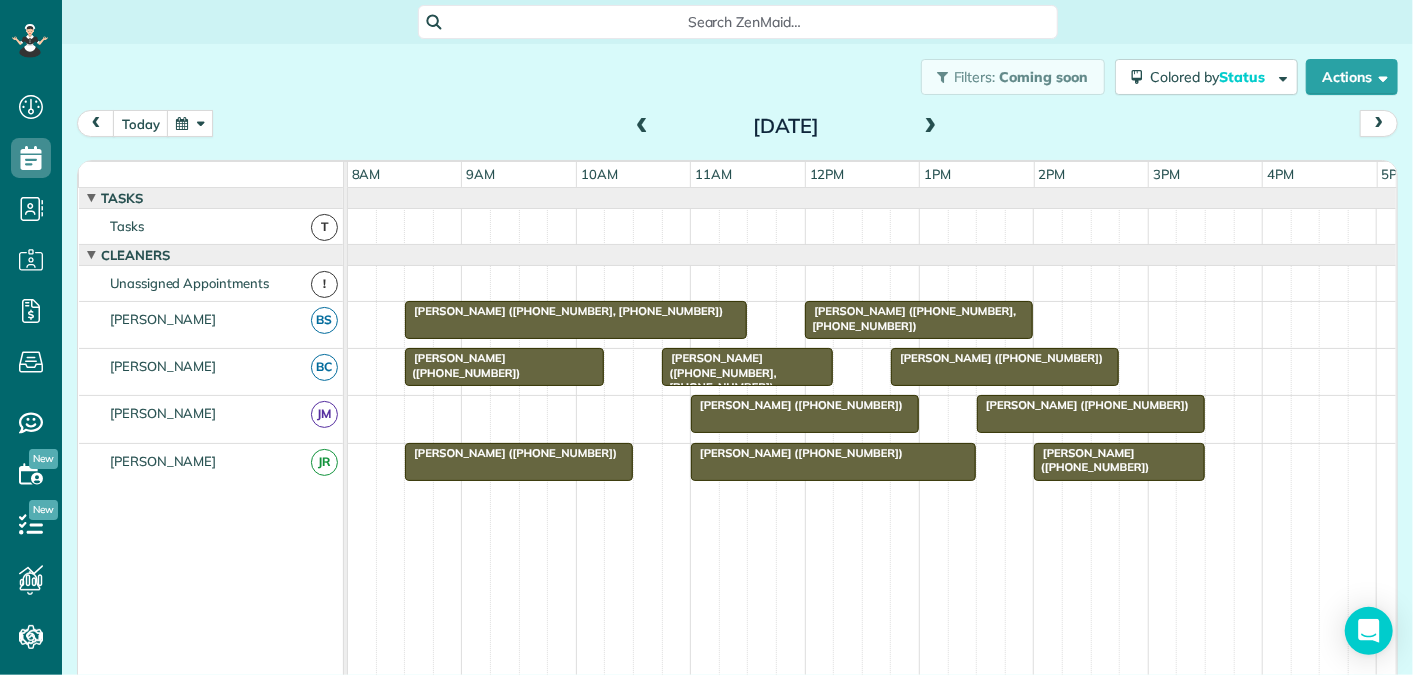 click at bounding box center (642, 127) 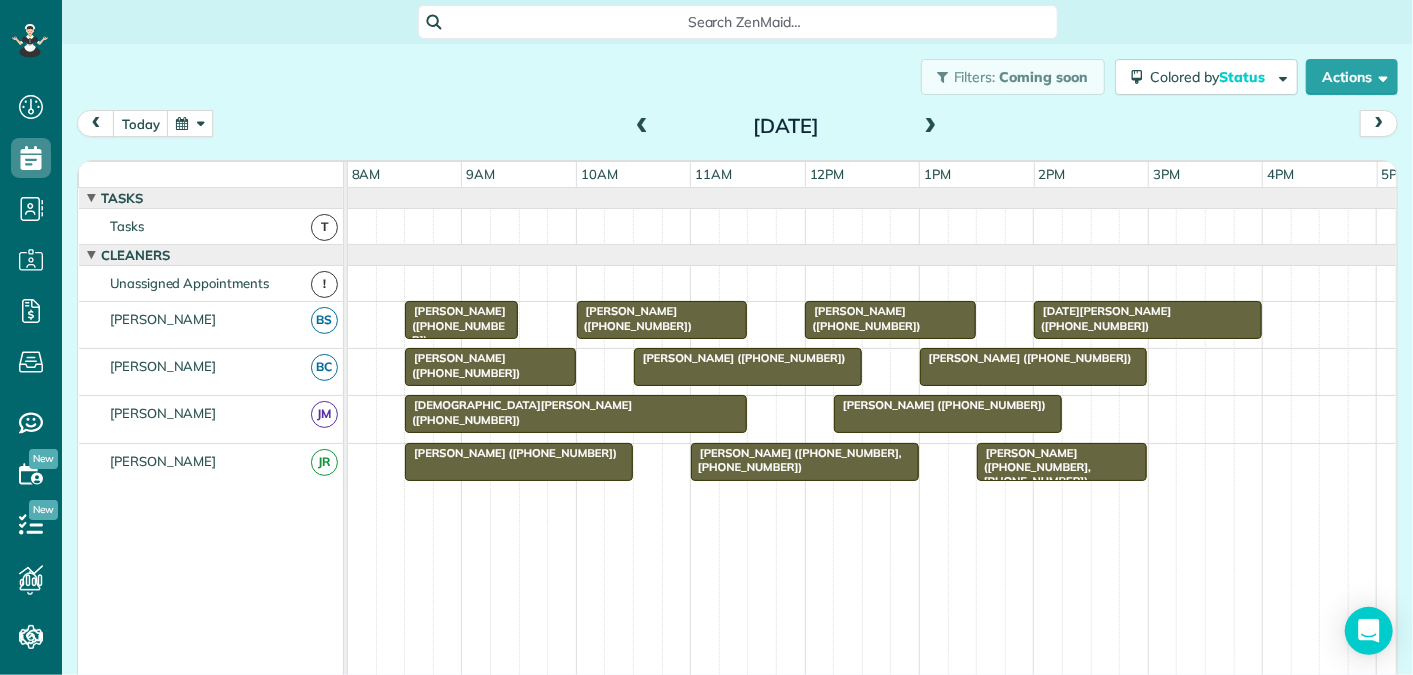 click at bounding box center [642, 127] 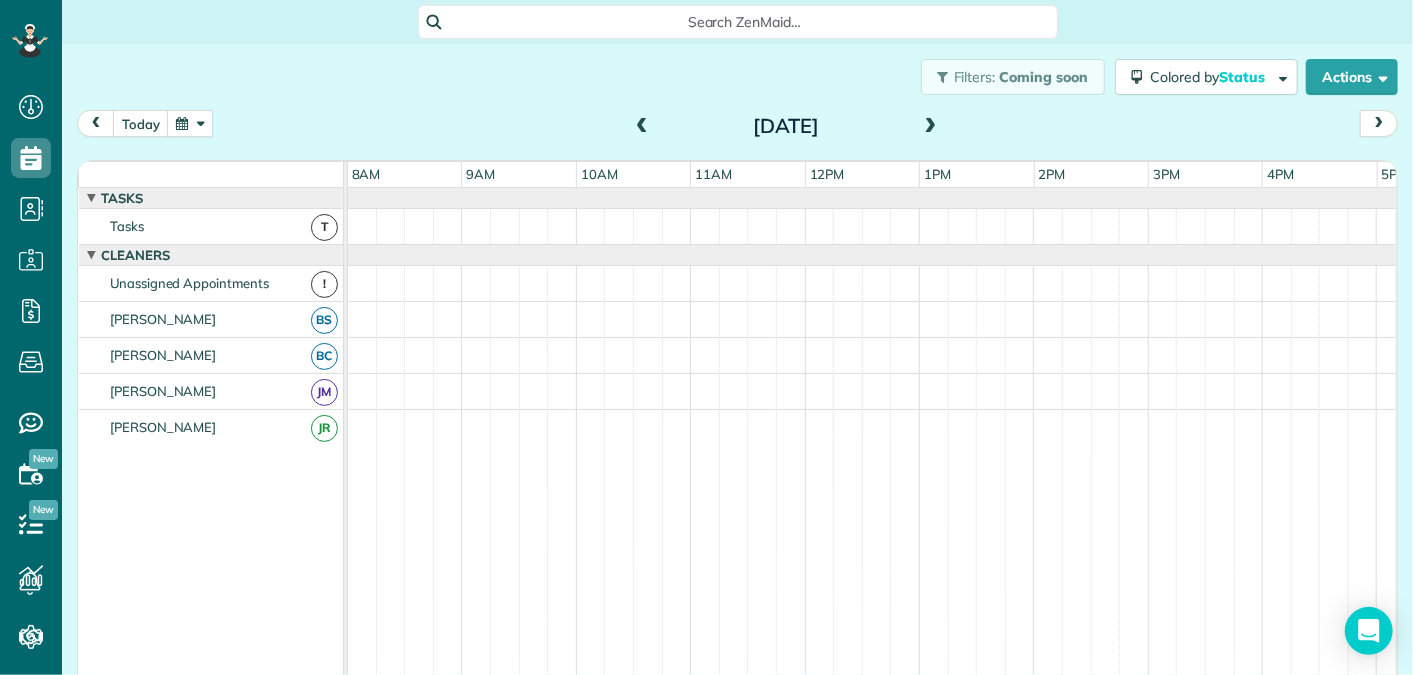 scroll, scrollTop: 68, scrollLeft: 0, axis: vertical 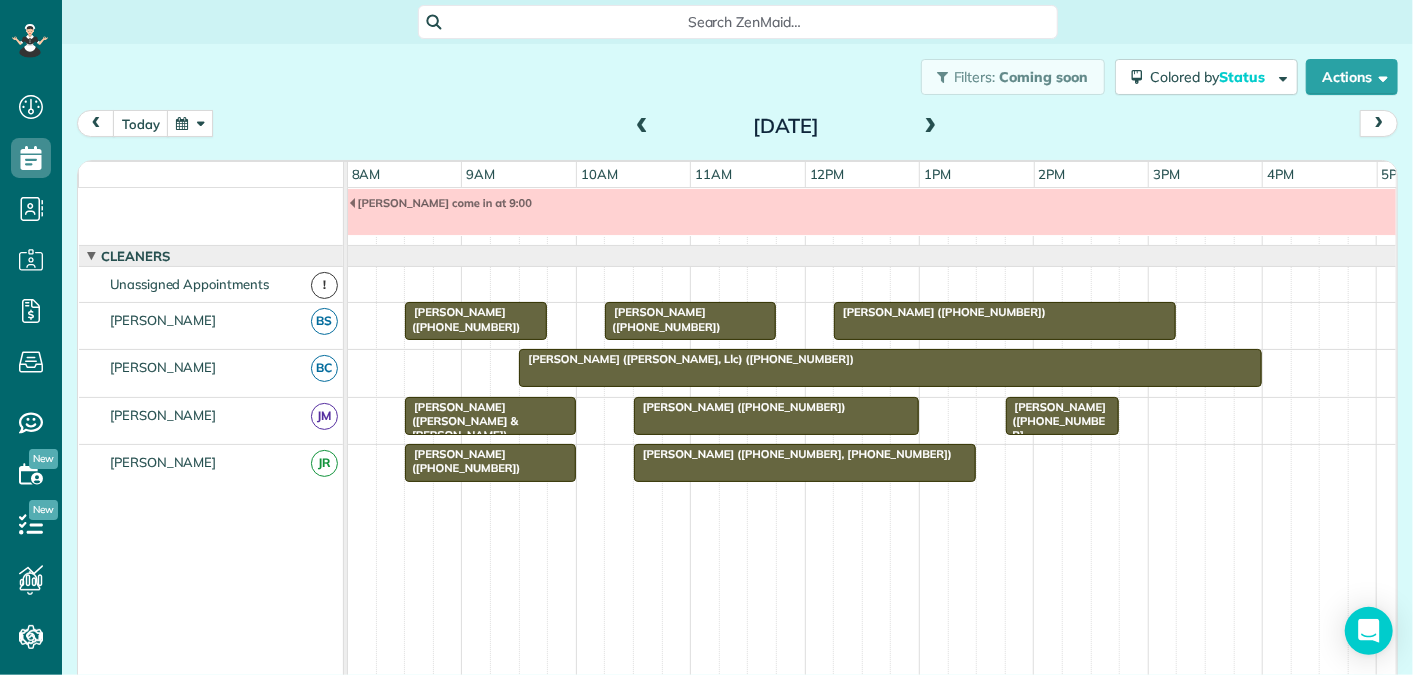 click at bounding box center (931, 127) 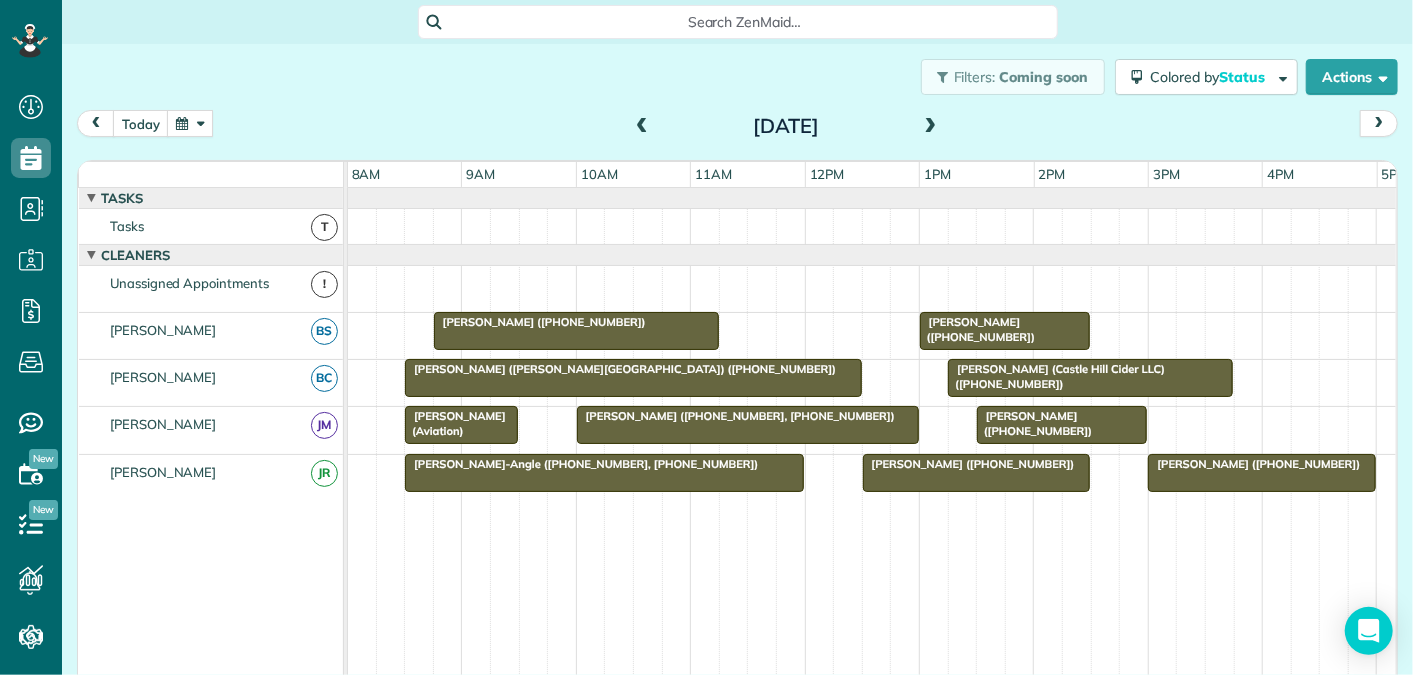 click at bounding box center [642, 127] 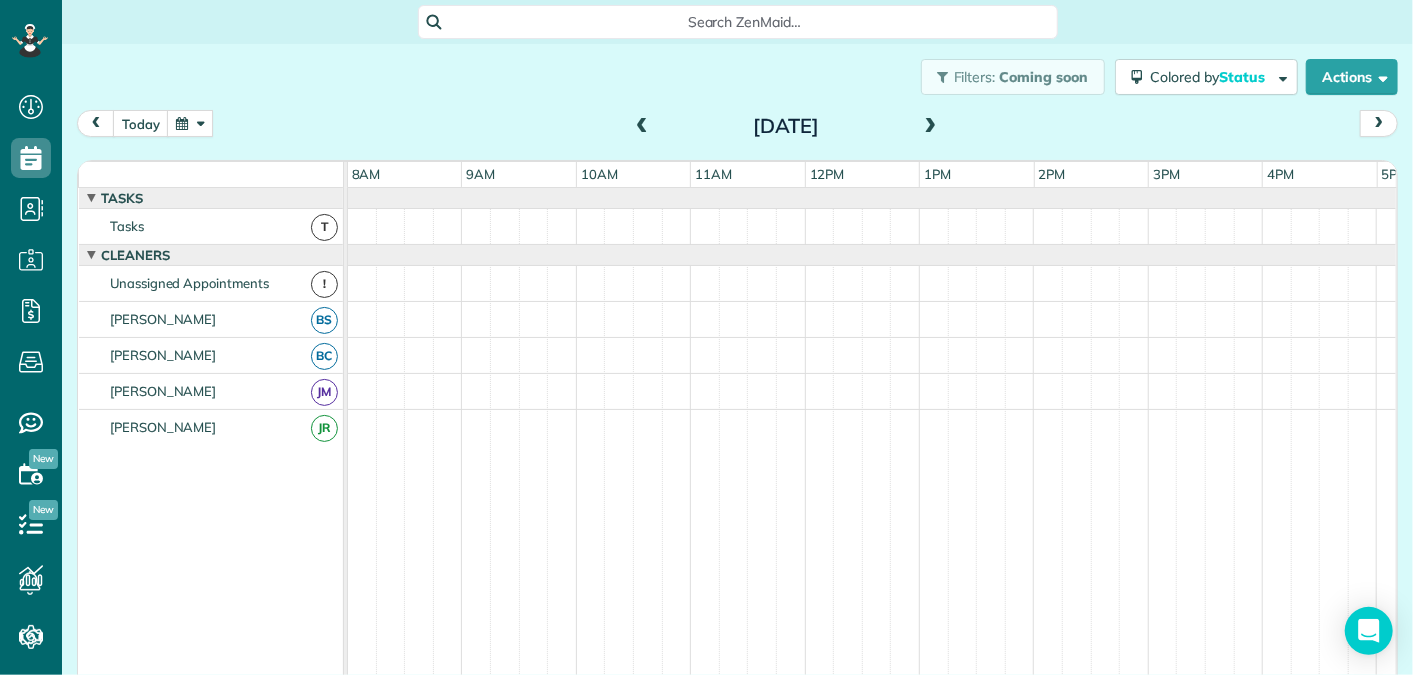 scroll, scrollTop: 68, scrollLeft: 0, axis: vertical 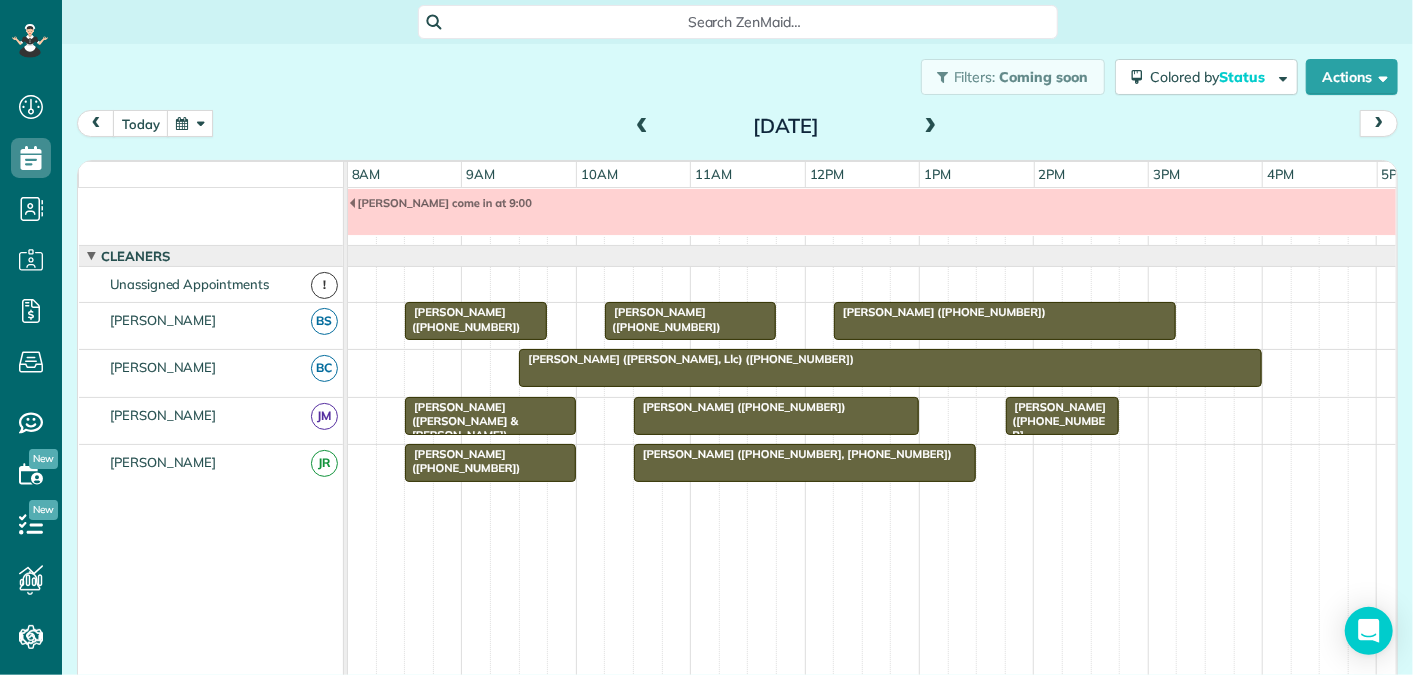 click at bounding box center (931, 127) 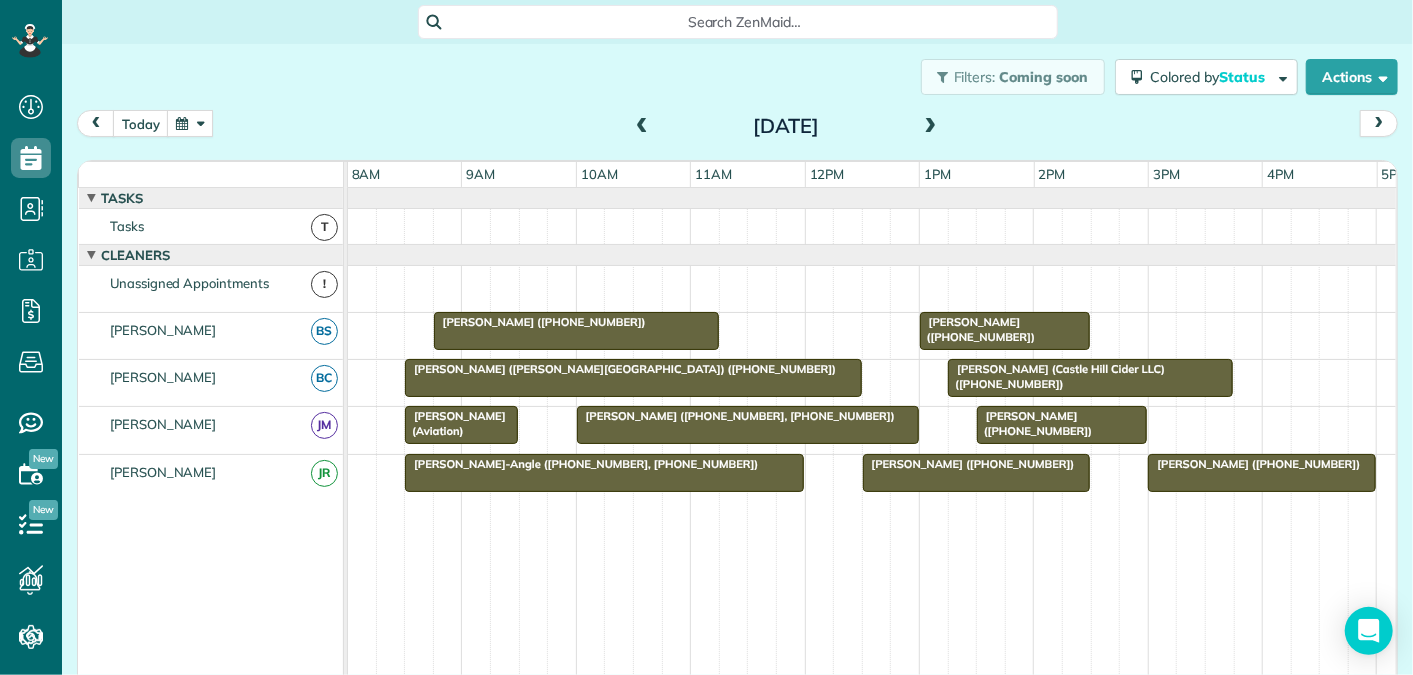 click at bounding box center (642, 127) 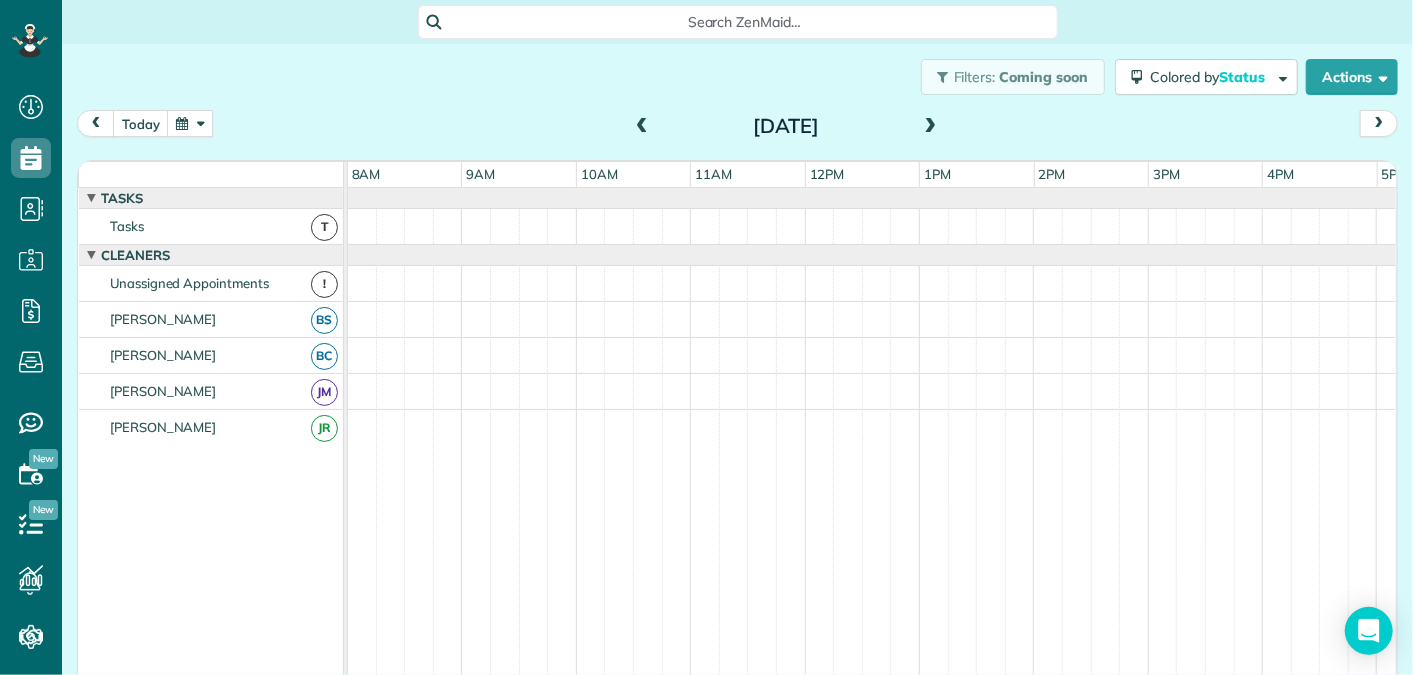 scroll, scrollTop: 68, scrollLeft: 0, axis: vertical 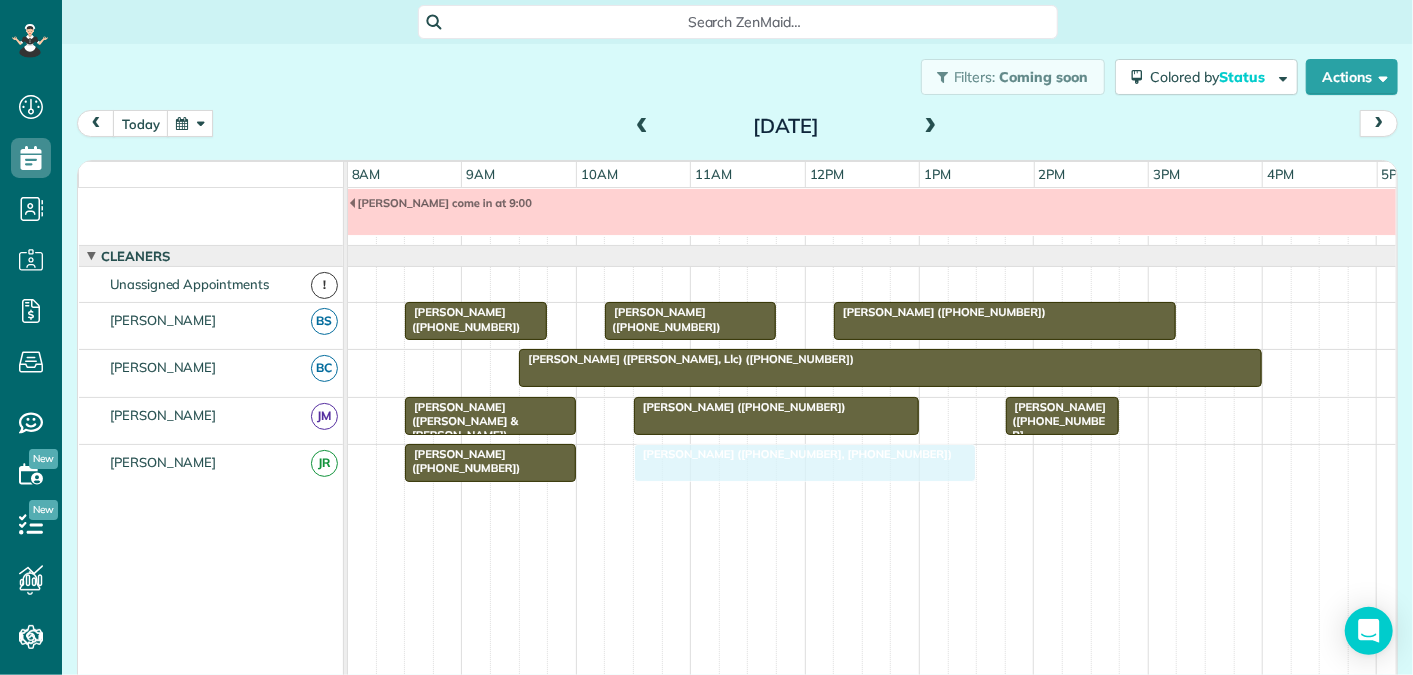 drag, startPoint x: 776, startPoint y: 457, endPoint x: 772, endPoint y: 506, distance: 49.162994 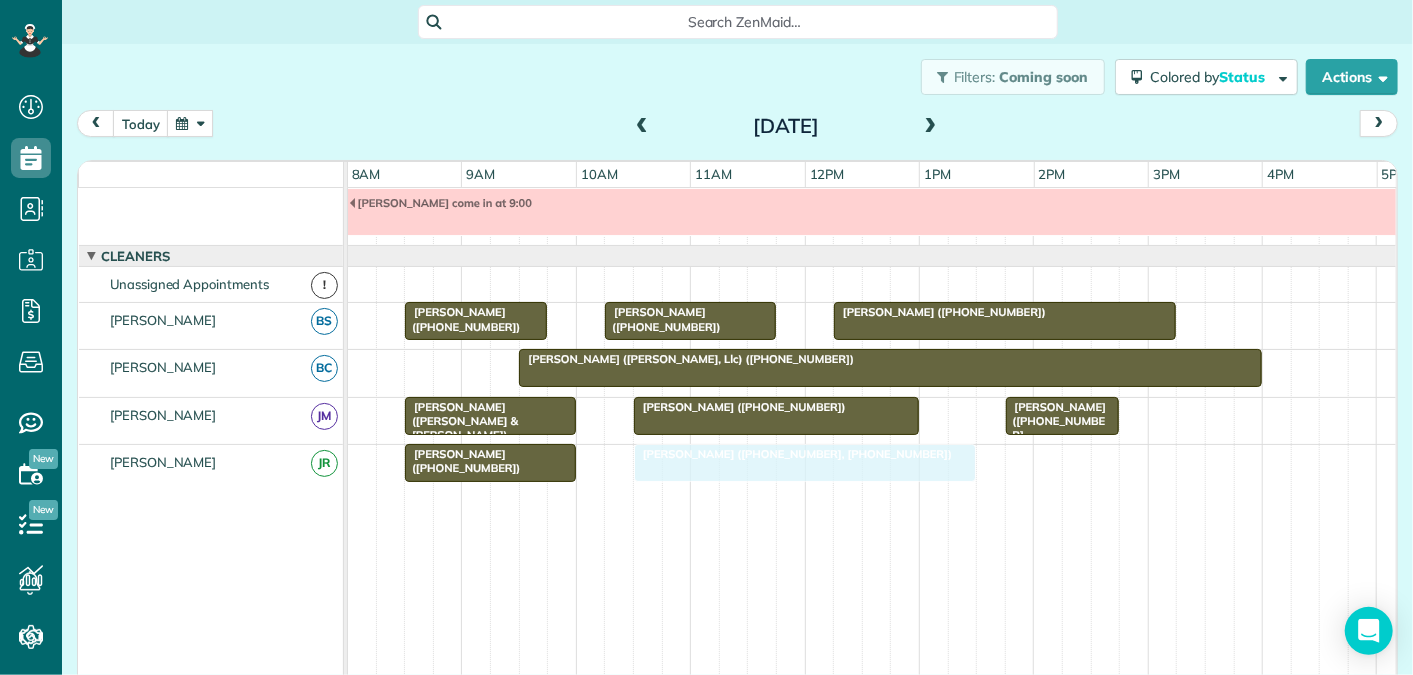 click on "[PERSON_NAME] ([PHONE_NUMBER]) [PERSON_NAME] ([PHONE_NUMBER], [PHONE_NUMBER])   [PERSON_NAME] ([PHONE_NUMBER], [PHONE_NUMBER])" at bounding box center [873, 613] 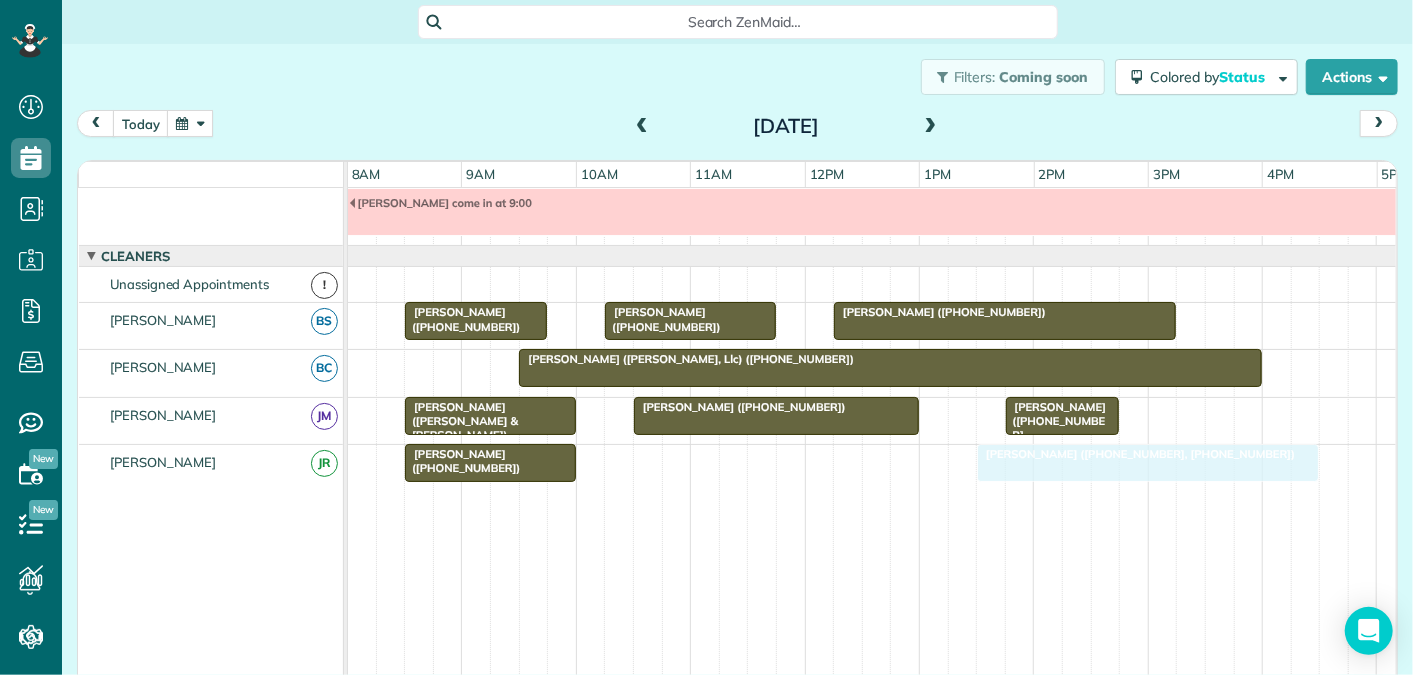 drag, startPoint x: 772, startPoint y: 452, endPoint x: 1123, endPoint y: 459, distance: 351.0698 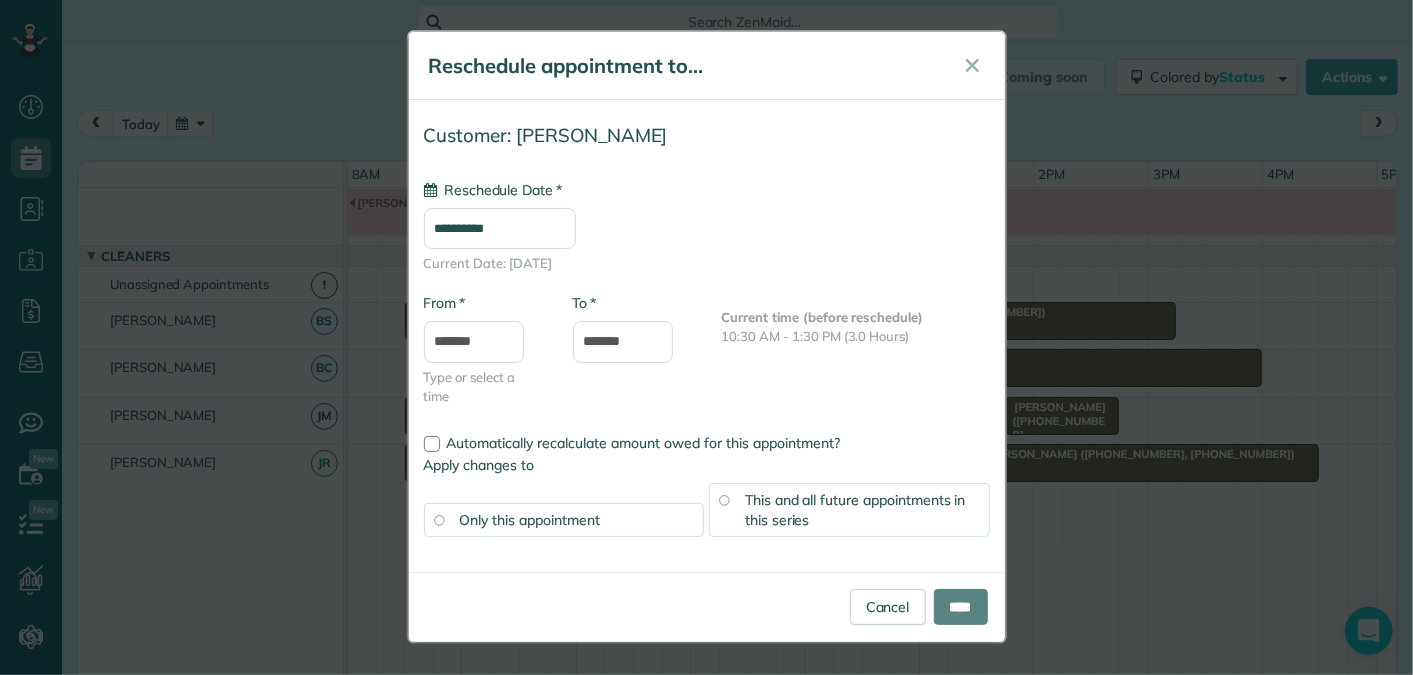 type on "**********" 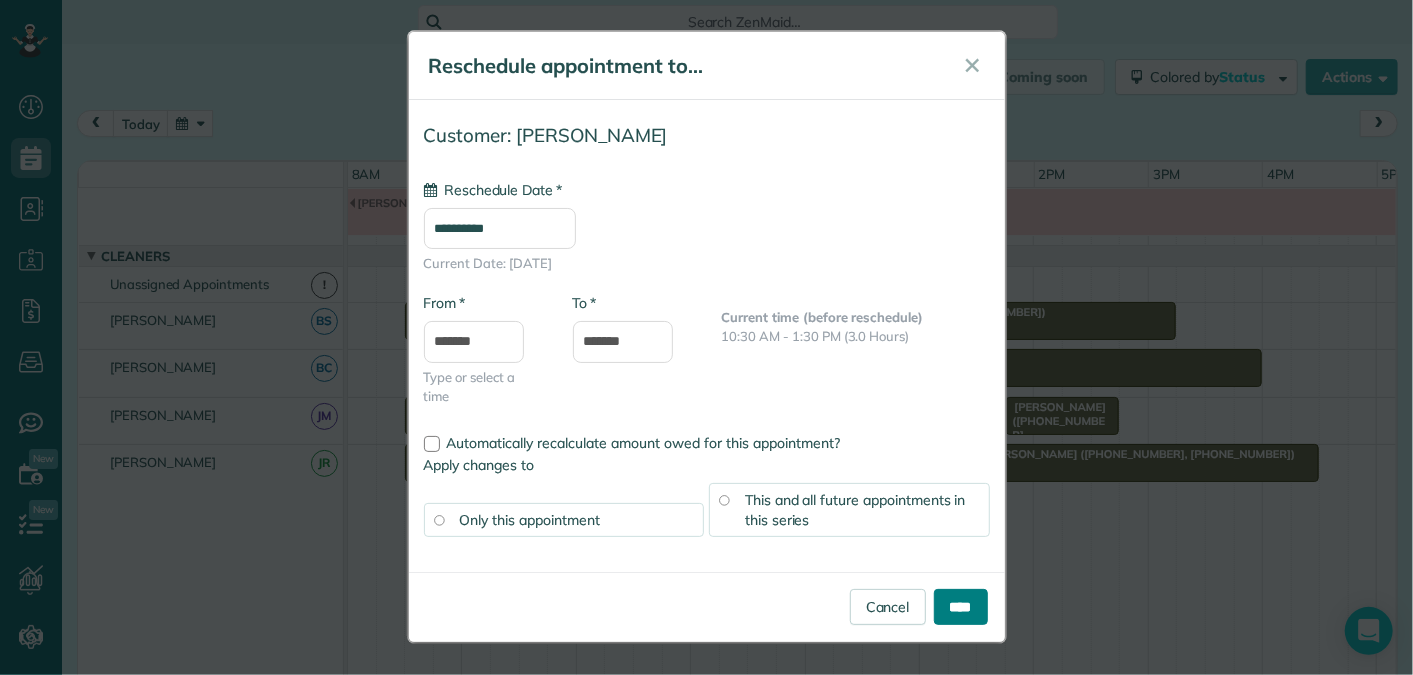 click on "****" at bounding box center (961, 607) 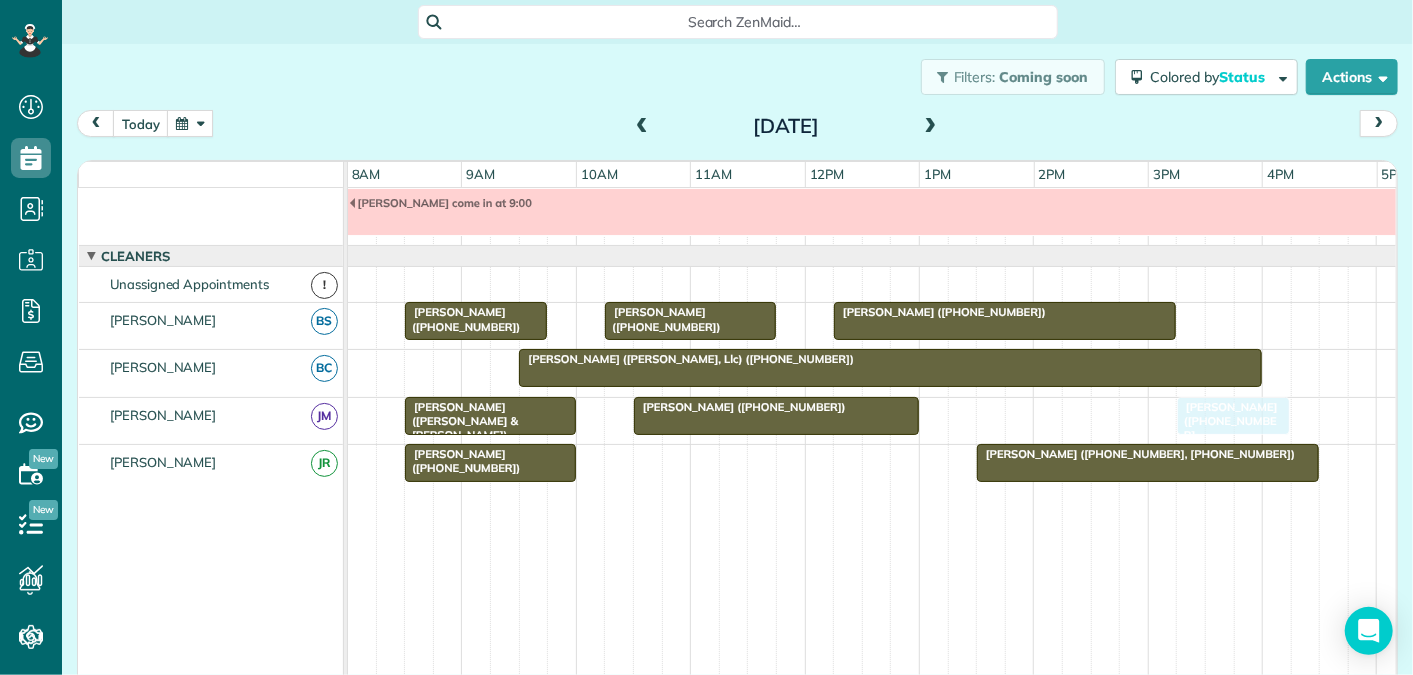 drag, startPoint x: 1055, startPoint y: 403, endPoint x: 1213, endPoint y: 403, distance: 158 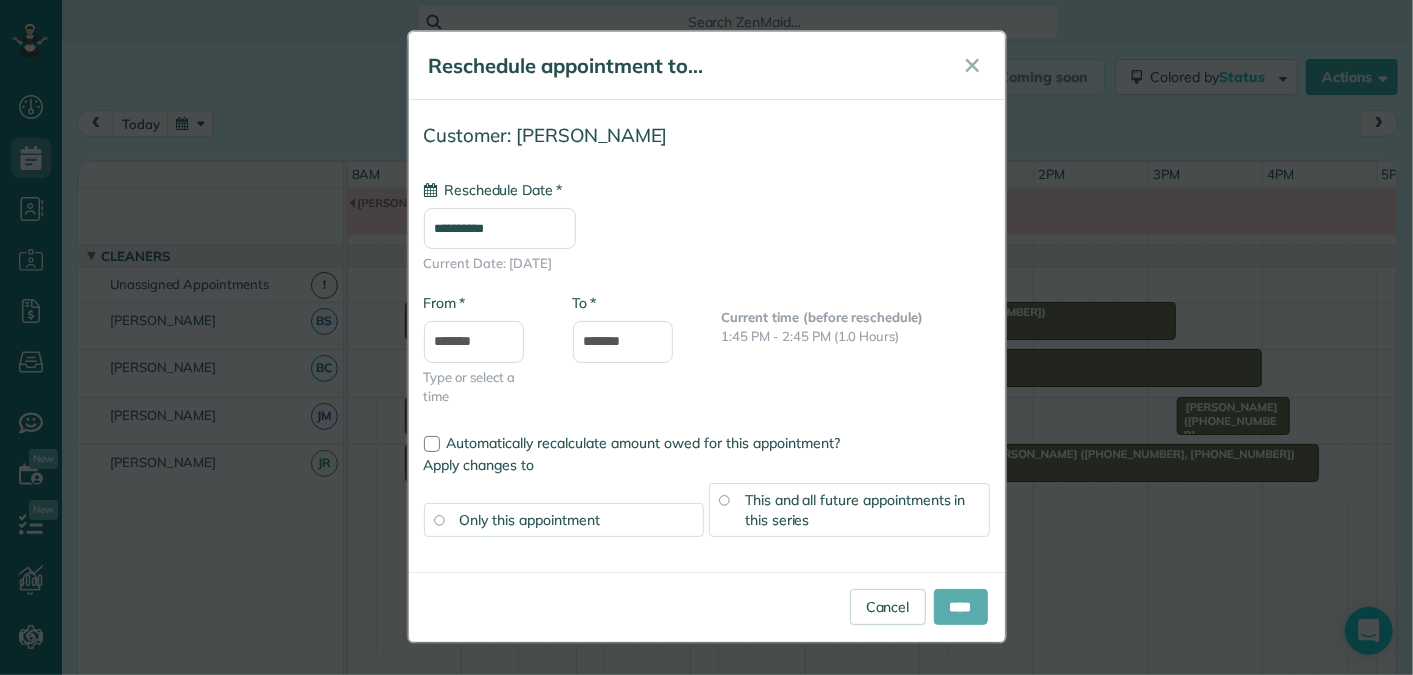 type on "**********" 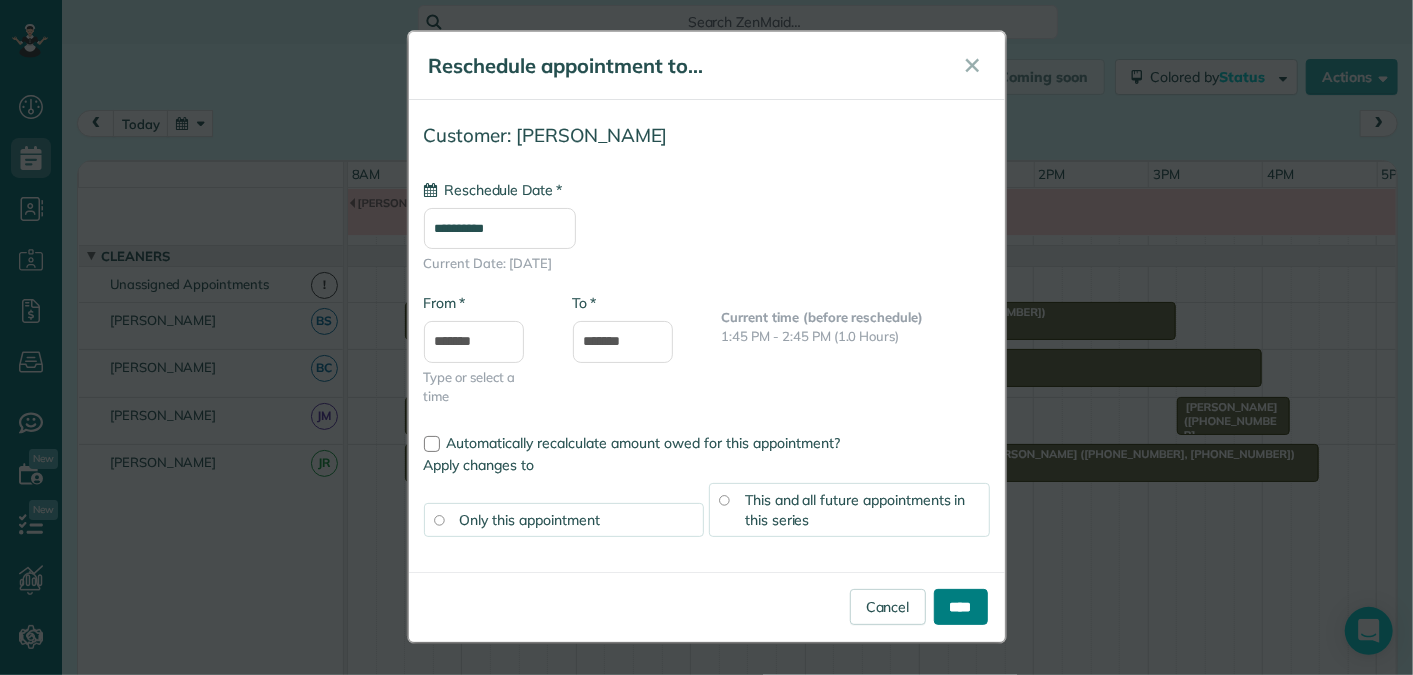 click on "****" at bounding box center (961, 607) 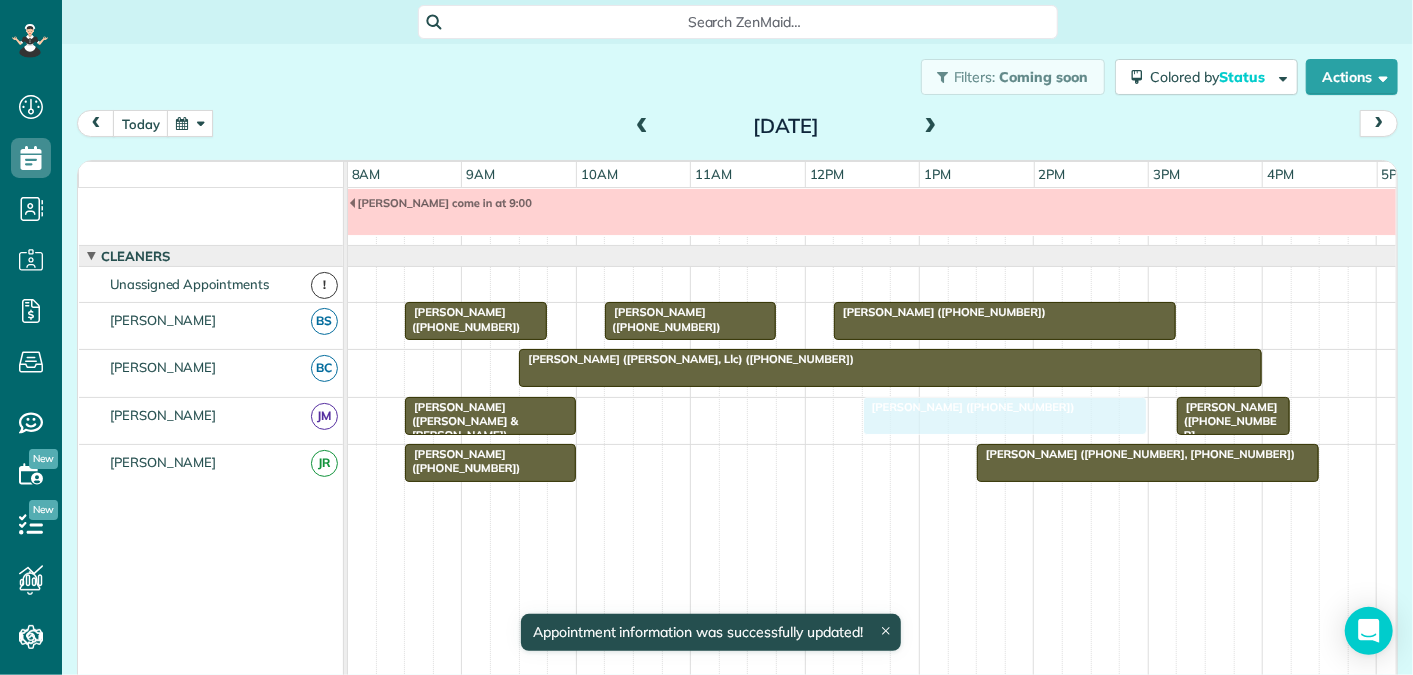 drag, startPoint x: 827, startPoint y: 401, endPoint x: 1051, endPoint y: 414, distance: 224.37692 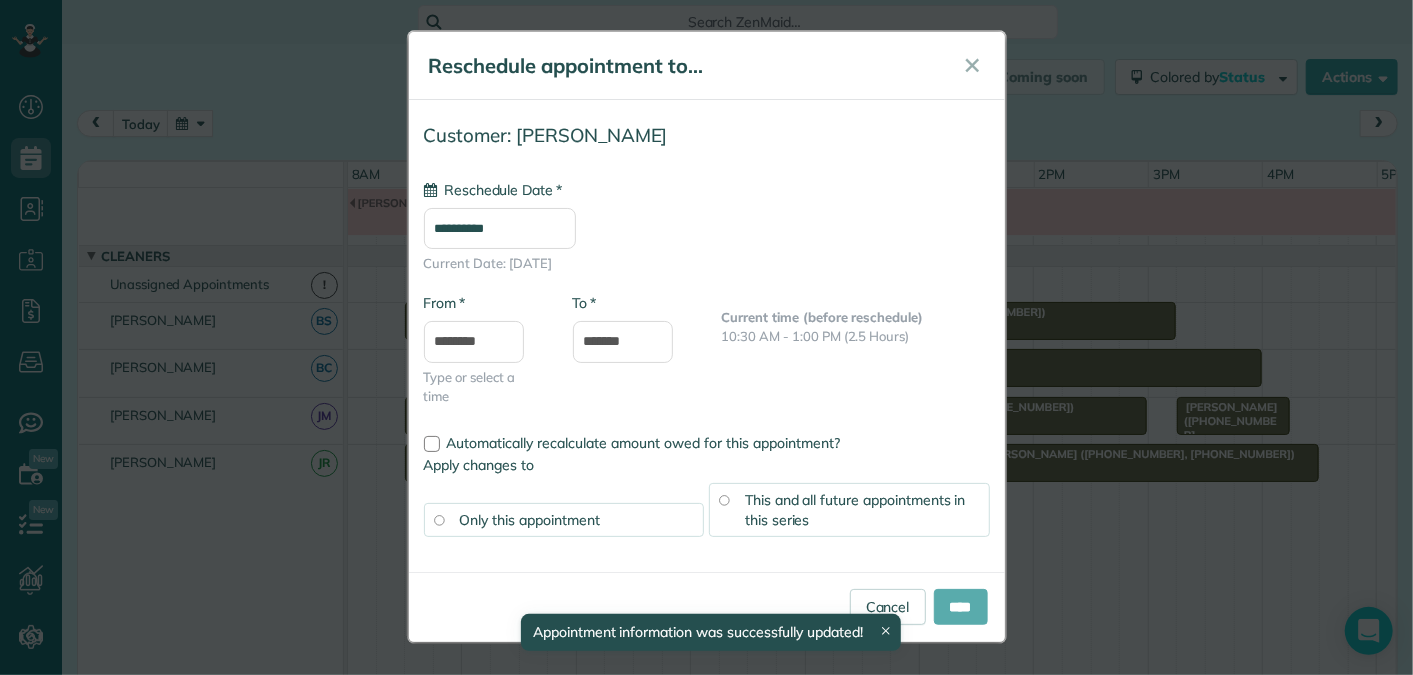type on "**********" 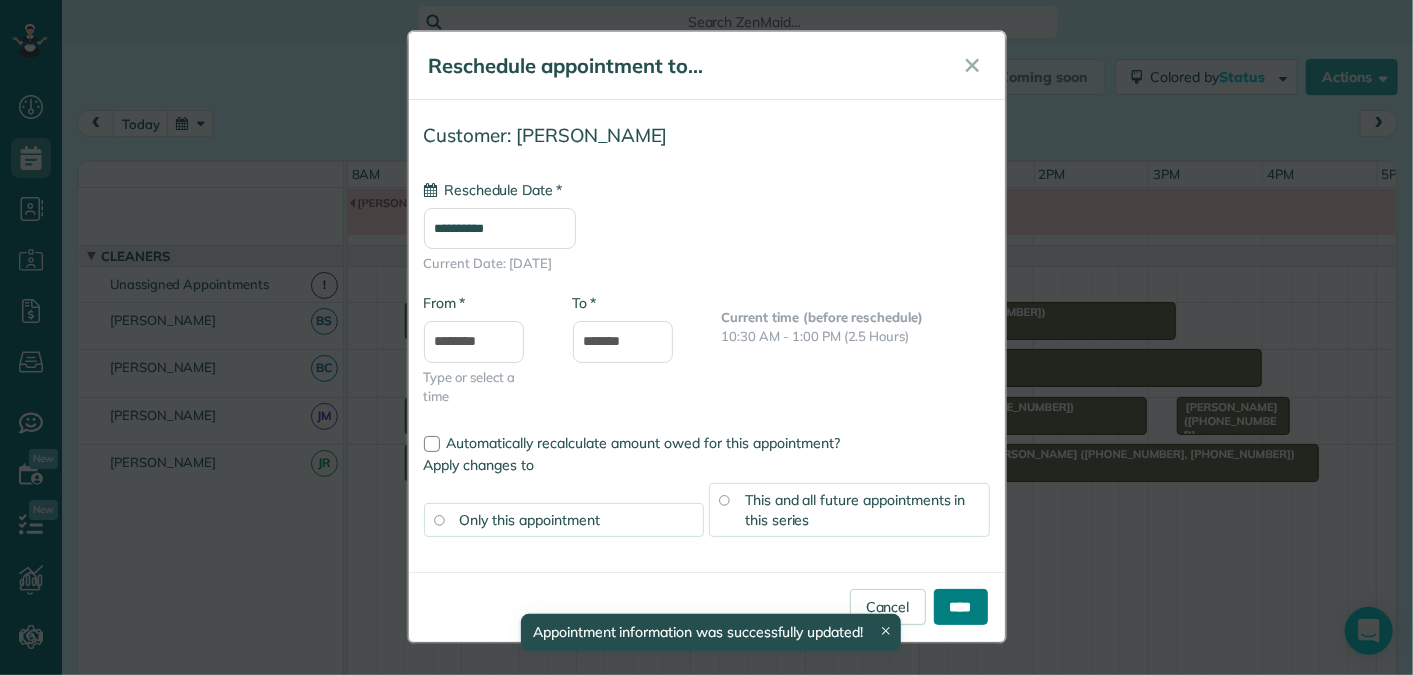 click on "****" at bounding box center (961, 607) 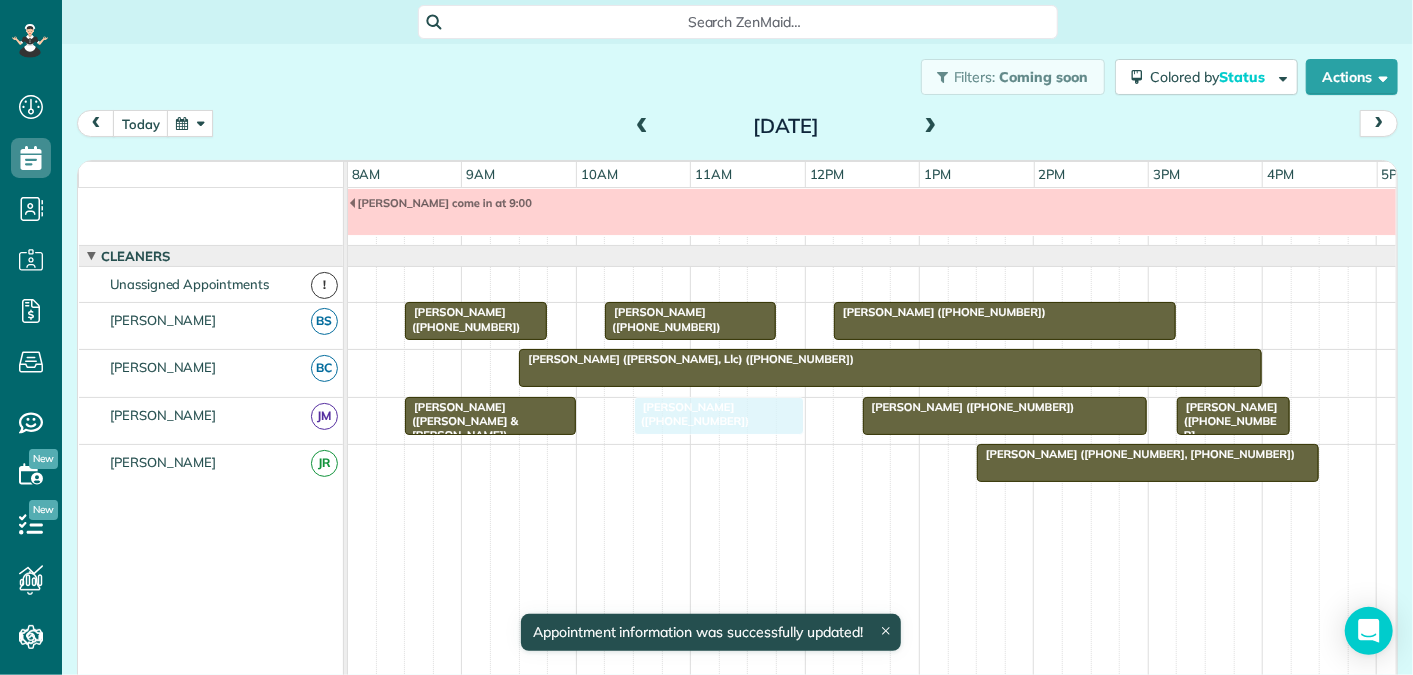 drag, startPoint x: 538, startPoint y: 457, endPoint x: 770, endPoint y: 412, distance: 236.32393 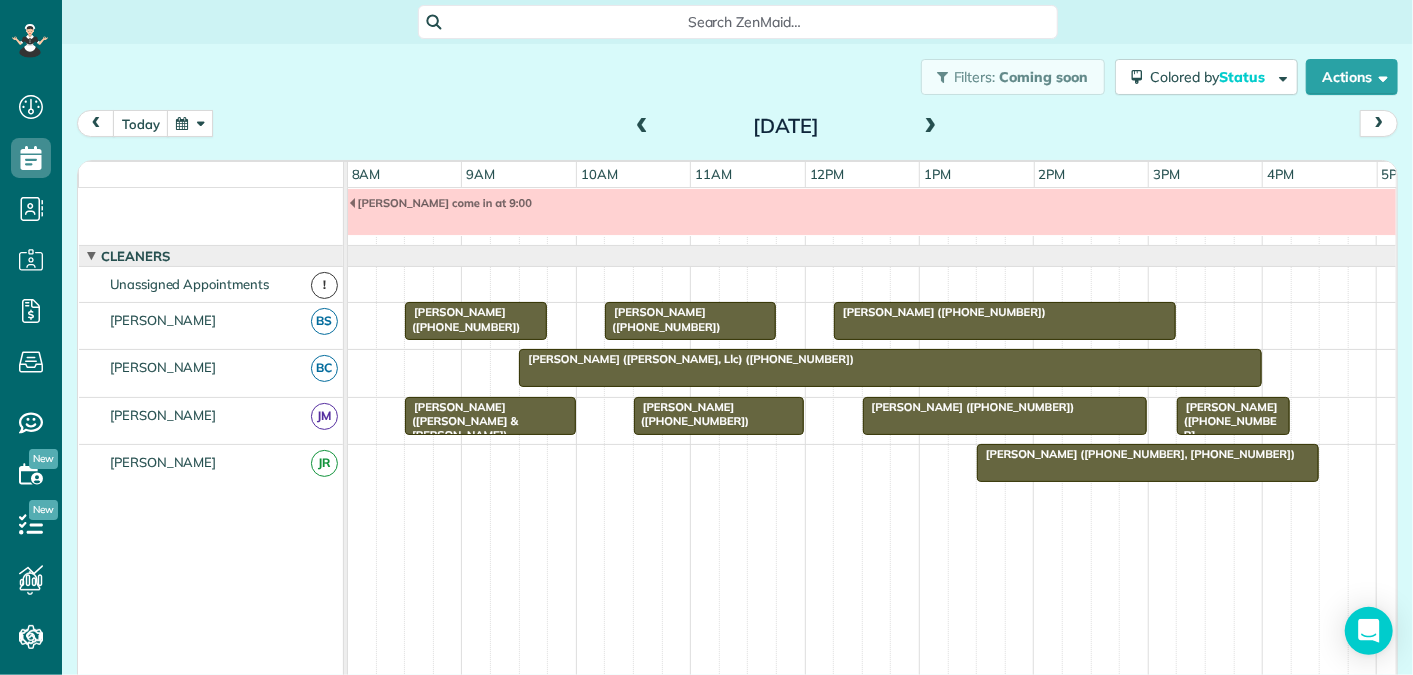 click at bounding box center [190, 123] 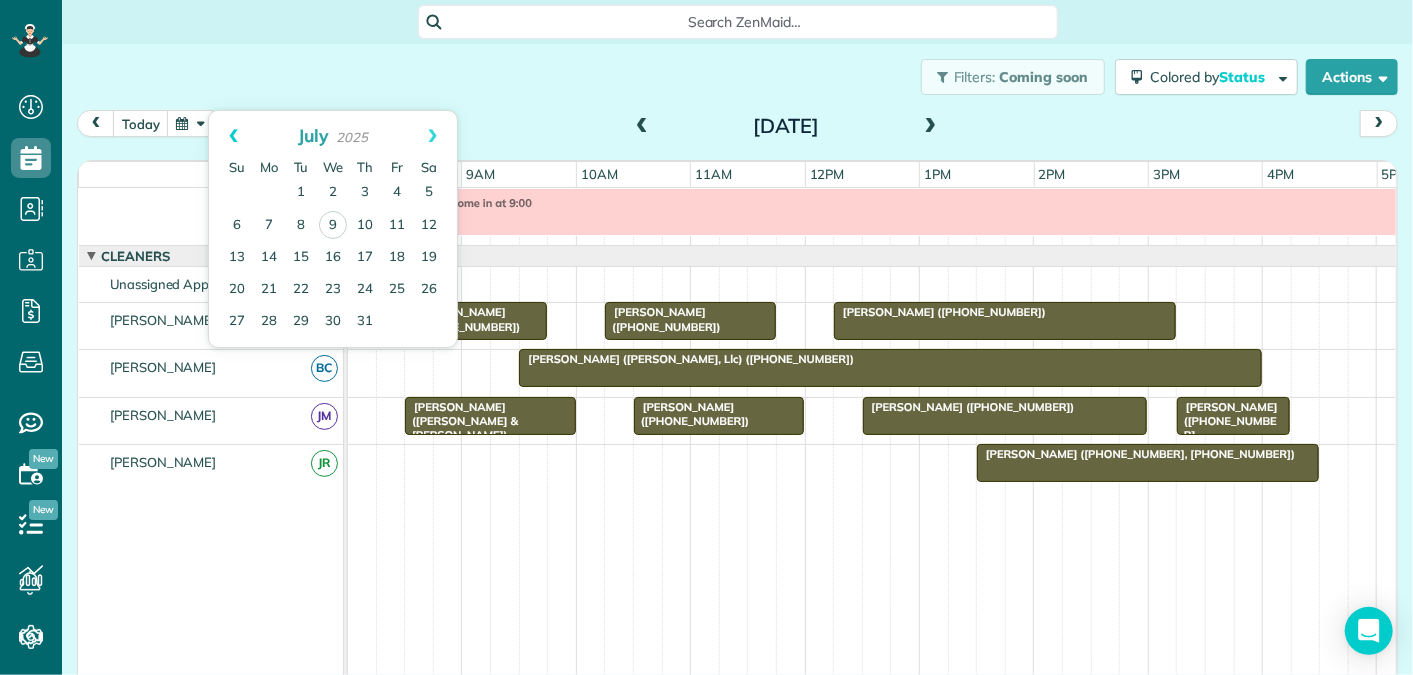 click on "Prev" at bounding box center [233, 136] 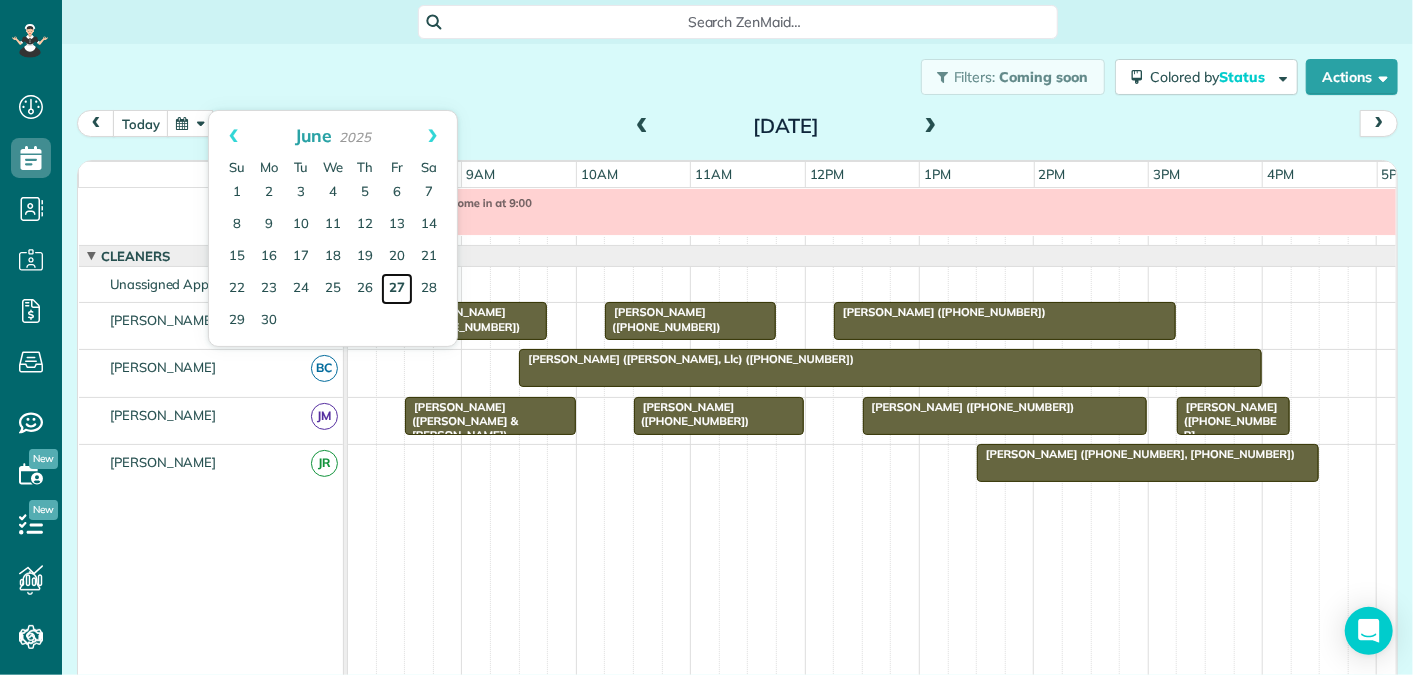 click on "27" at bounding box center (397, 289) 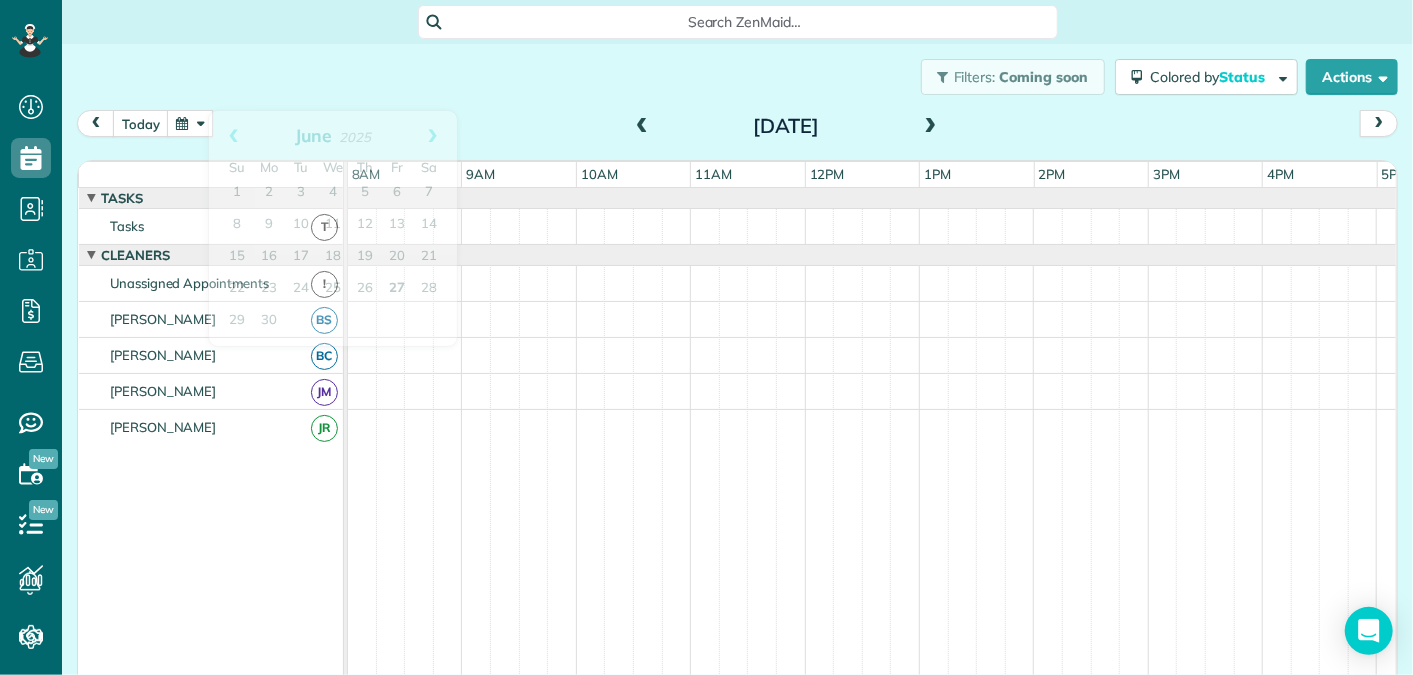 scroll, scrollTop: 68, scrollLeft: 0, axis: vertical 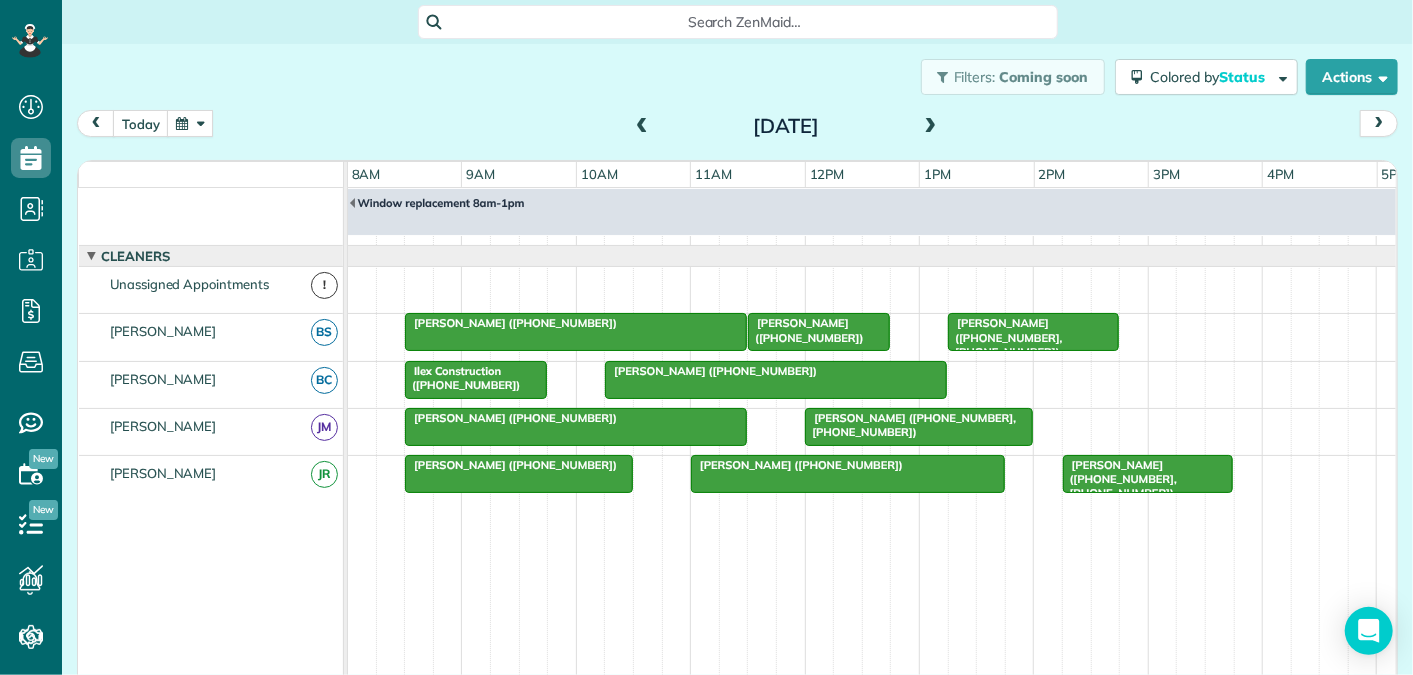 click at bounding box center [642, 127] 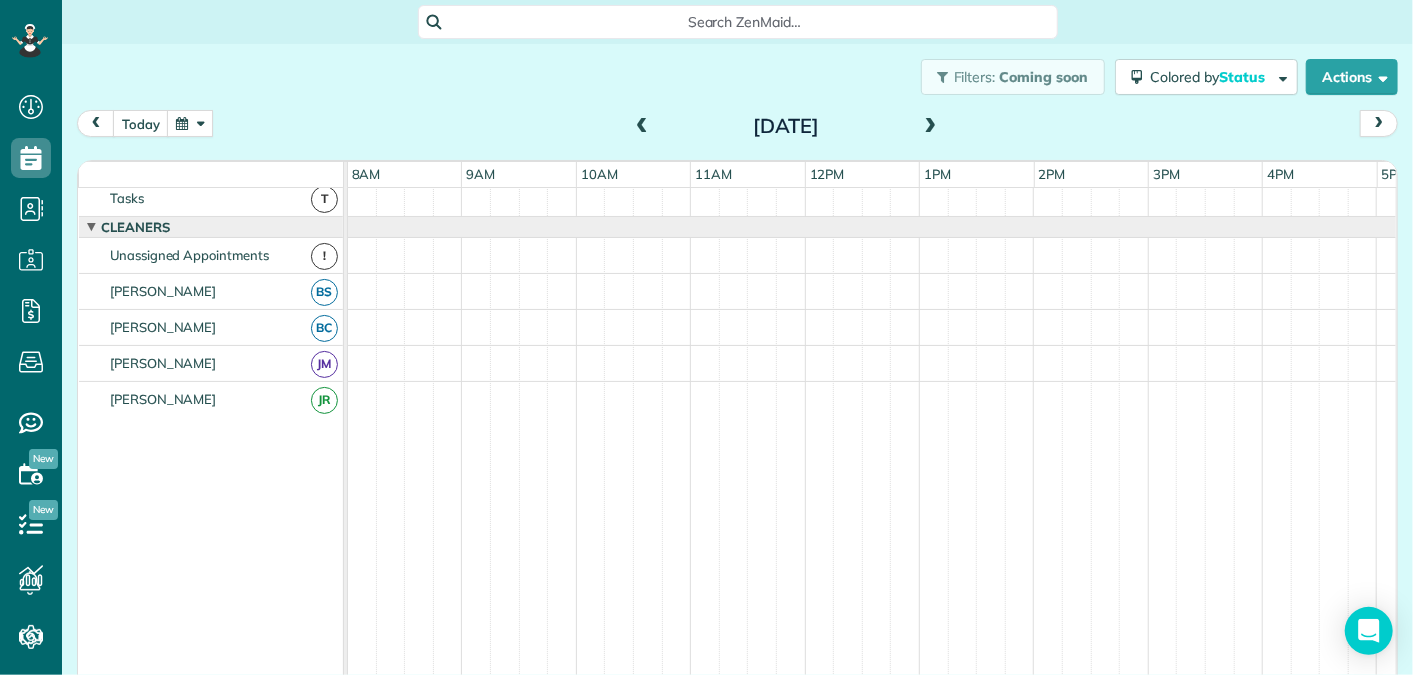 scroll, scrollTop: 0, scrollLeft: 0, axis: both 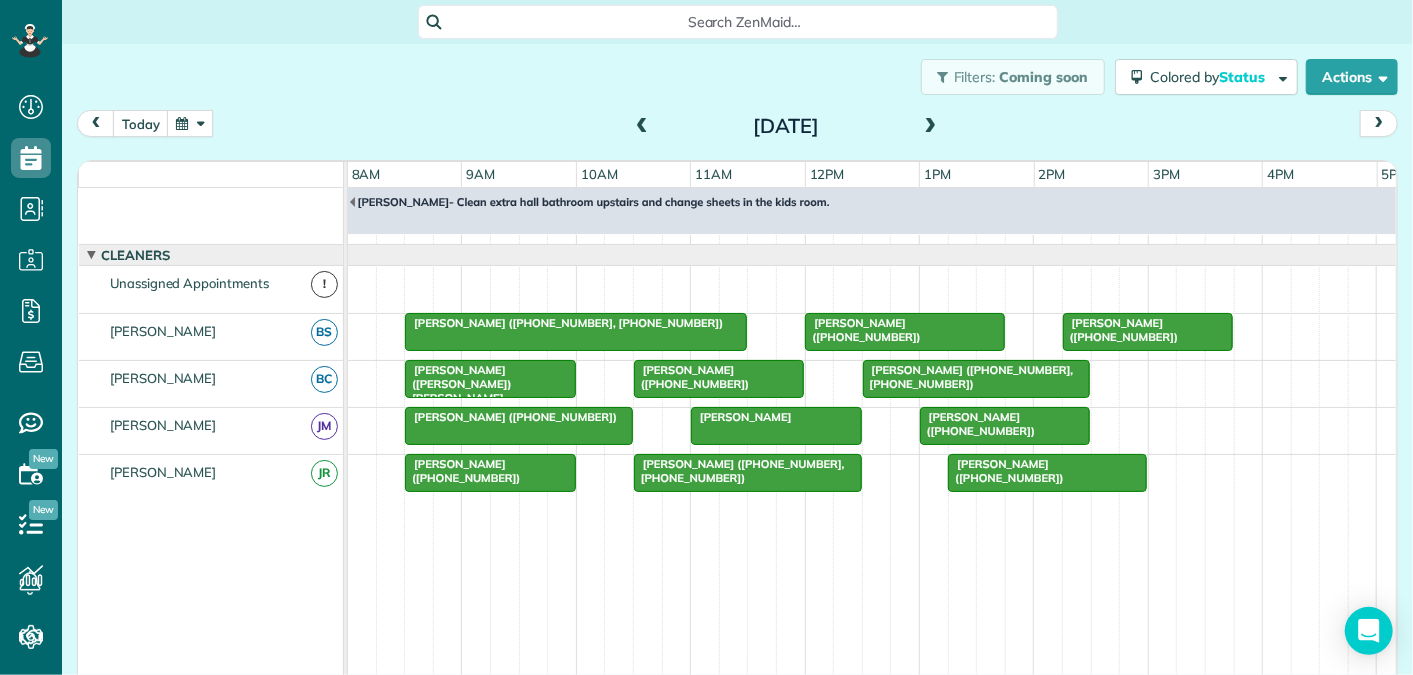 click at bounding box center [1047, 473] 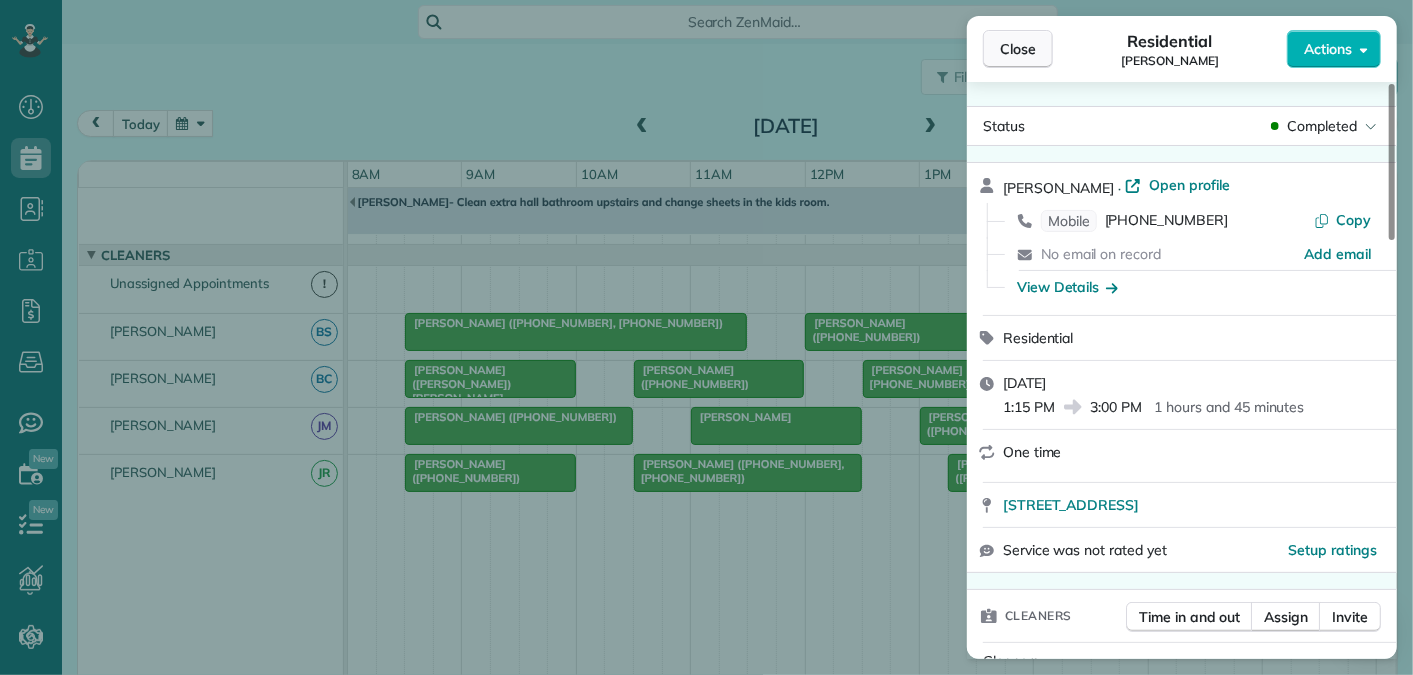 click on "Close" at bounding box center [1018, 49] 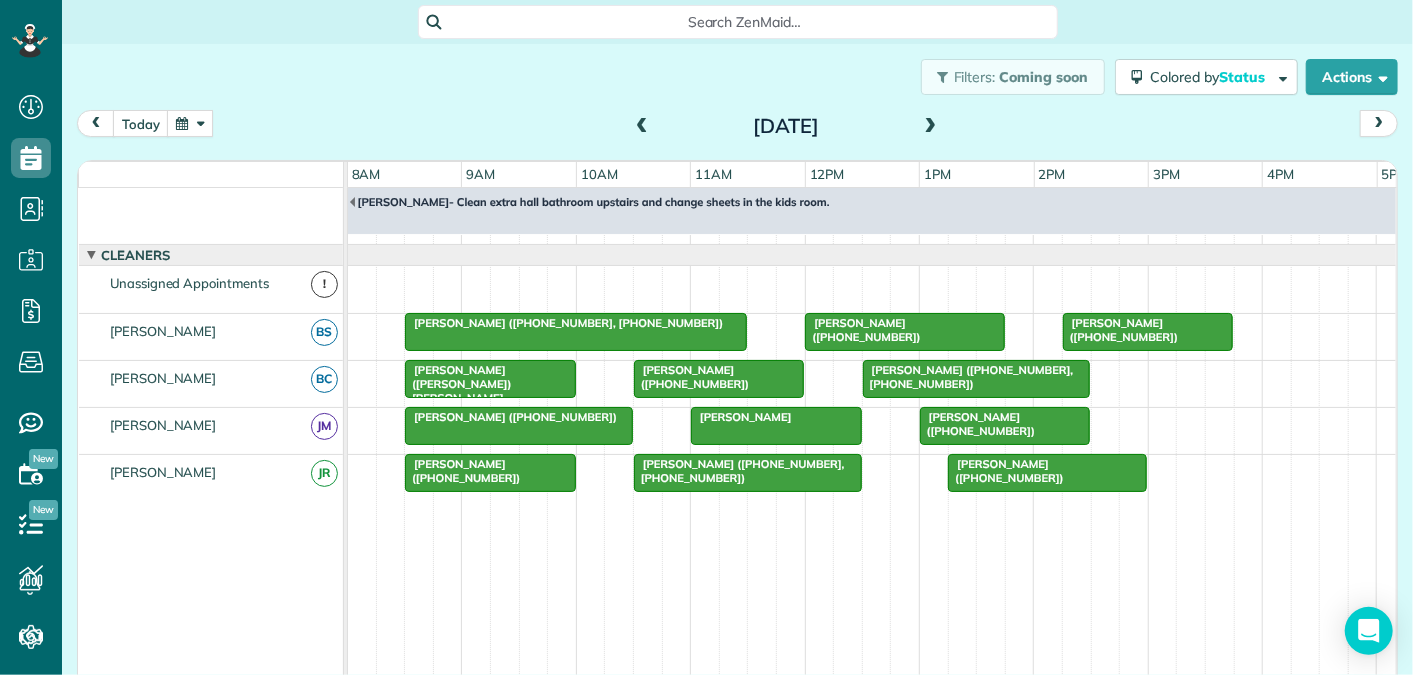 click at bounding box center (190, 123) 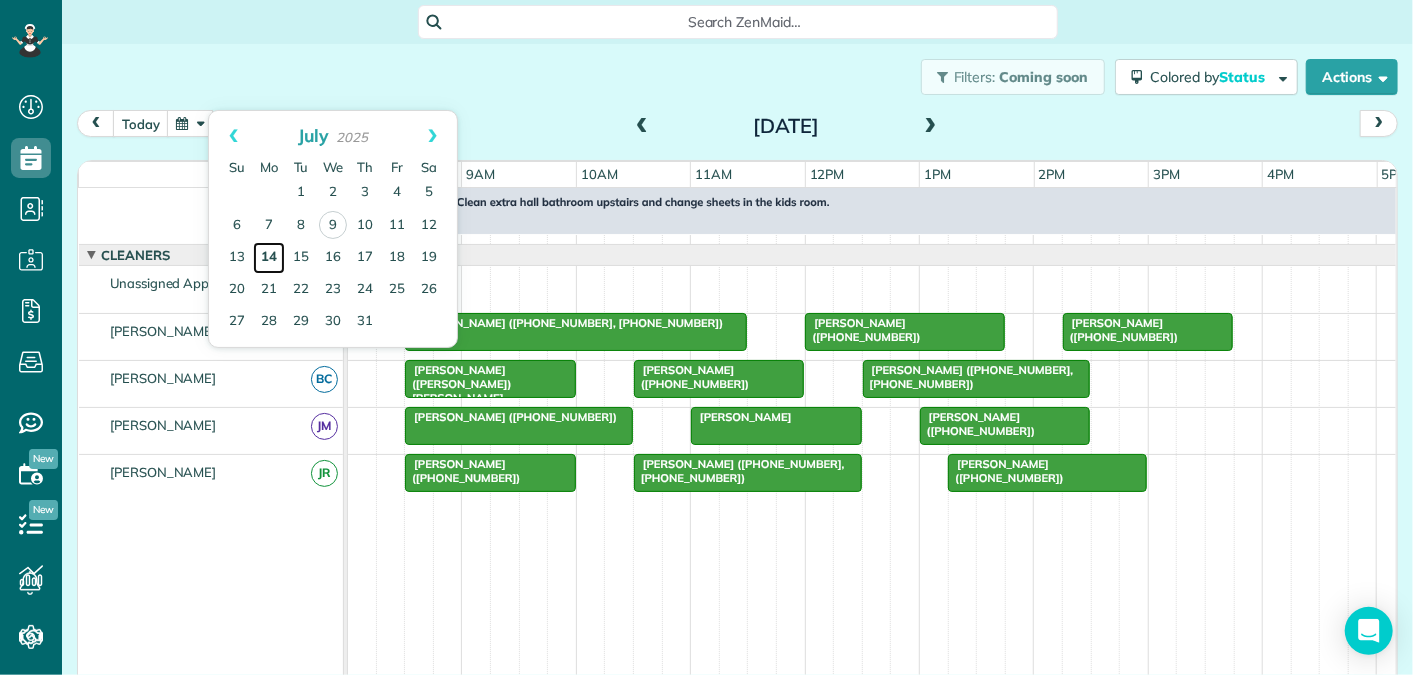 click on "14" at bounding box center [269, 258] 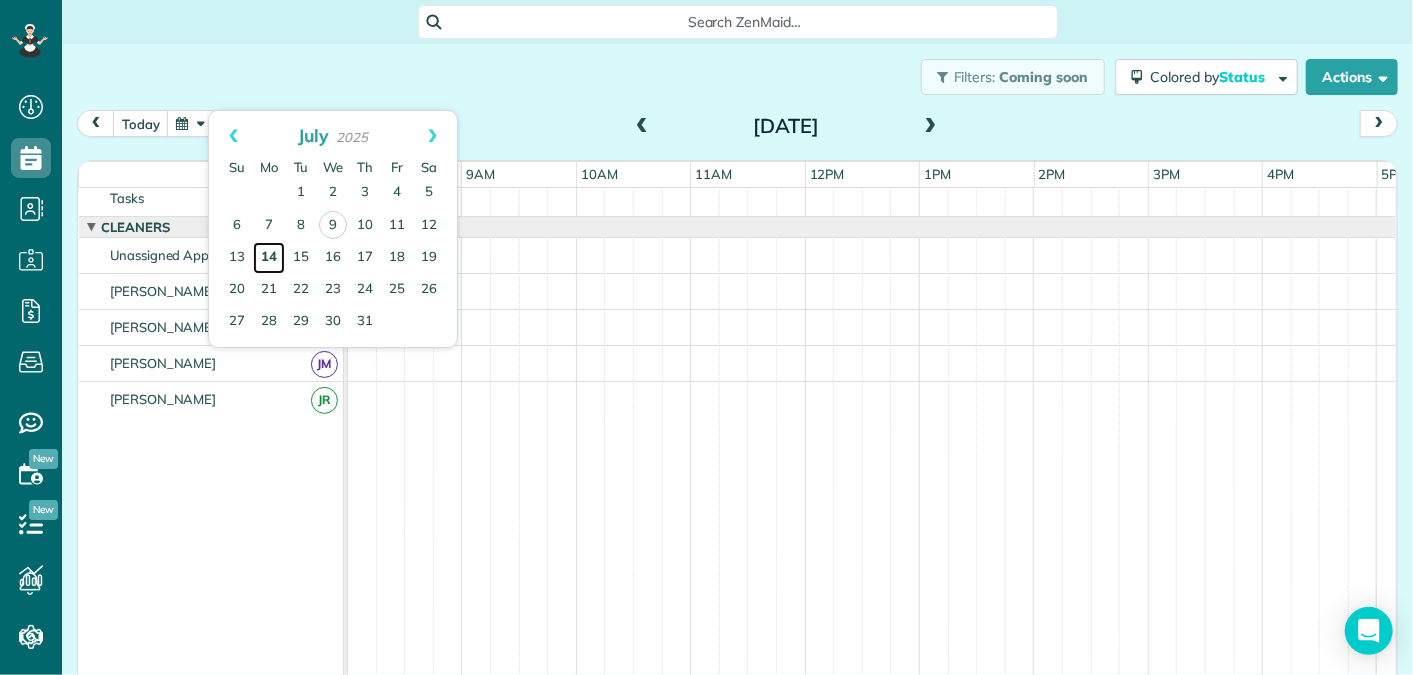 scroll, scrollTop: 0, scrollLeft: 0, axis: both 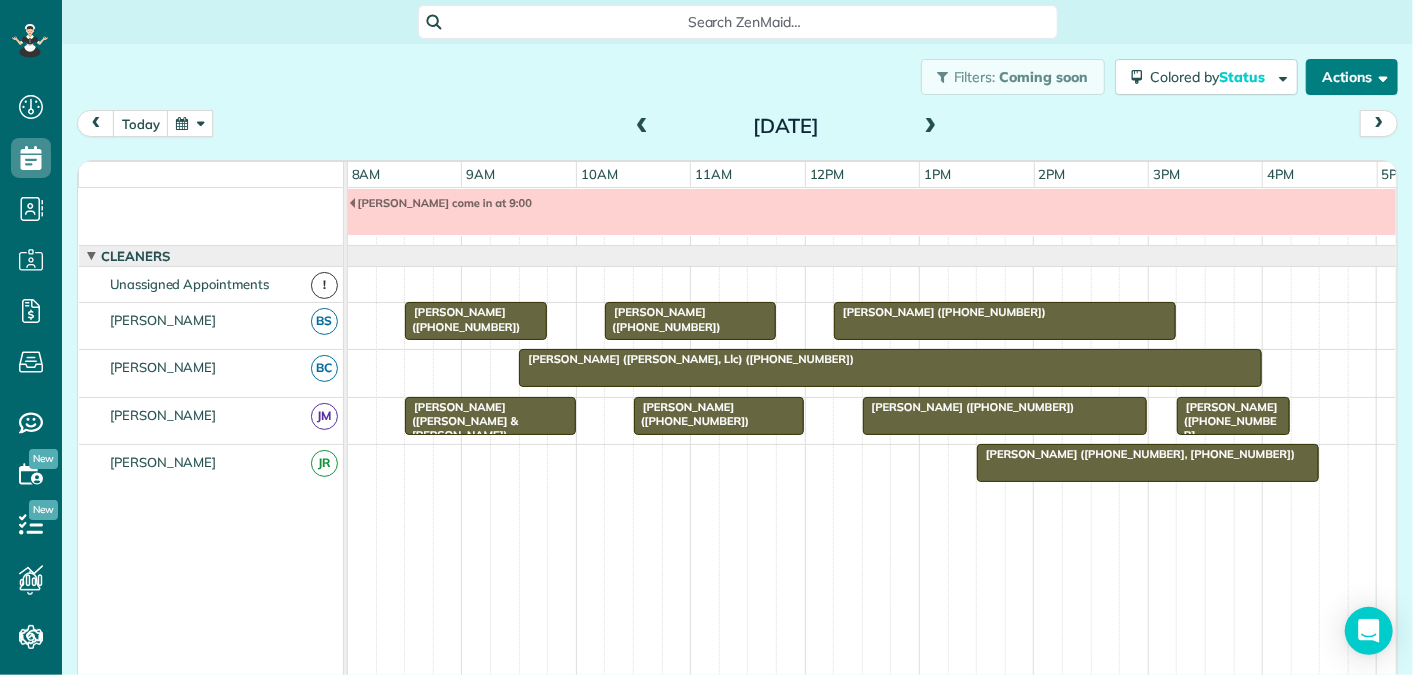 click on "Actions" at bounding box center (1352, 77) 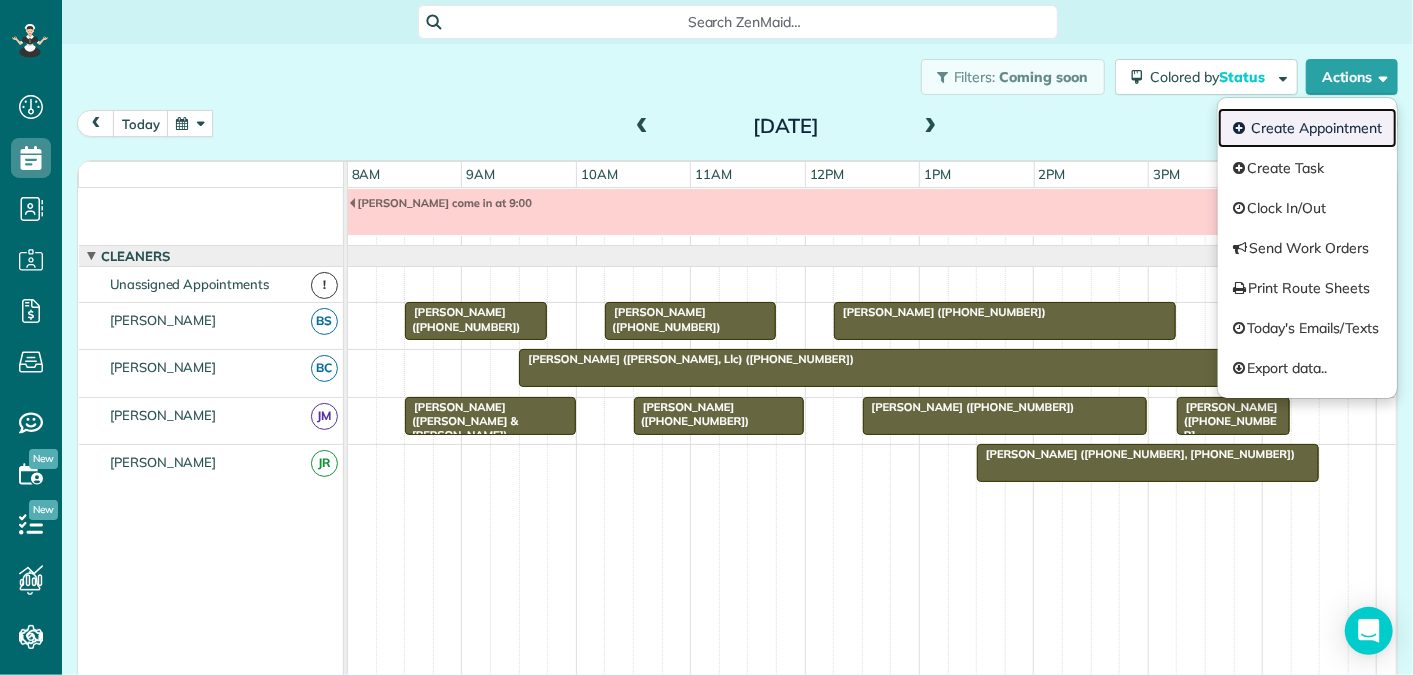 click on "Create Appointment" at bounding box center (1307, 128) 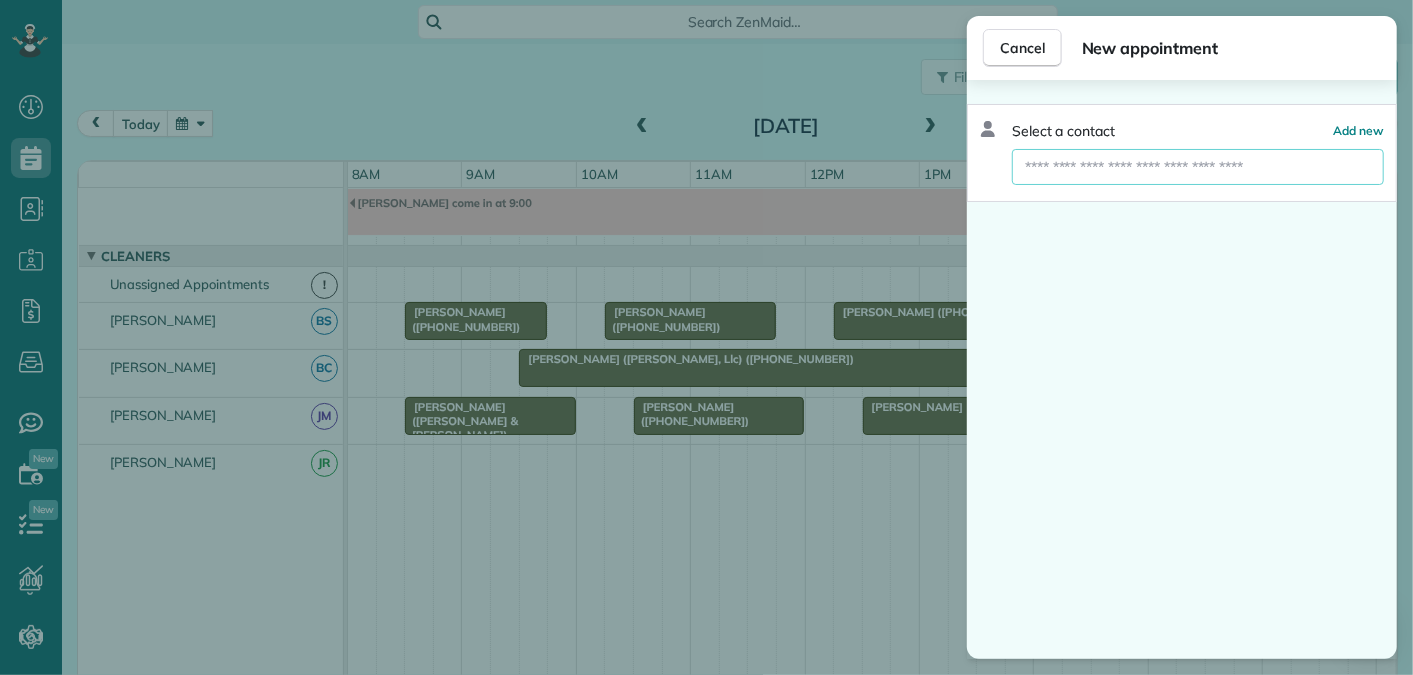 click at bounding box center [1198, 167] 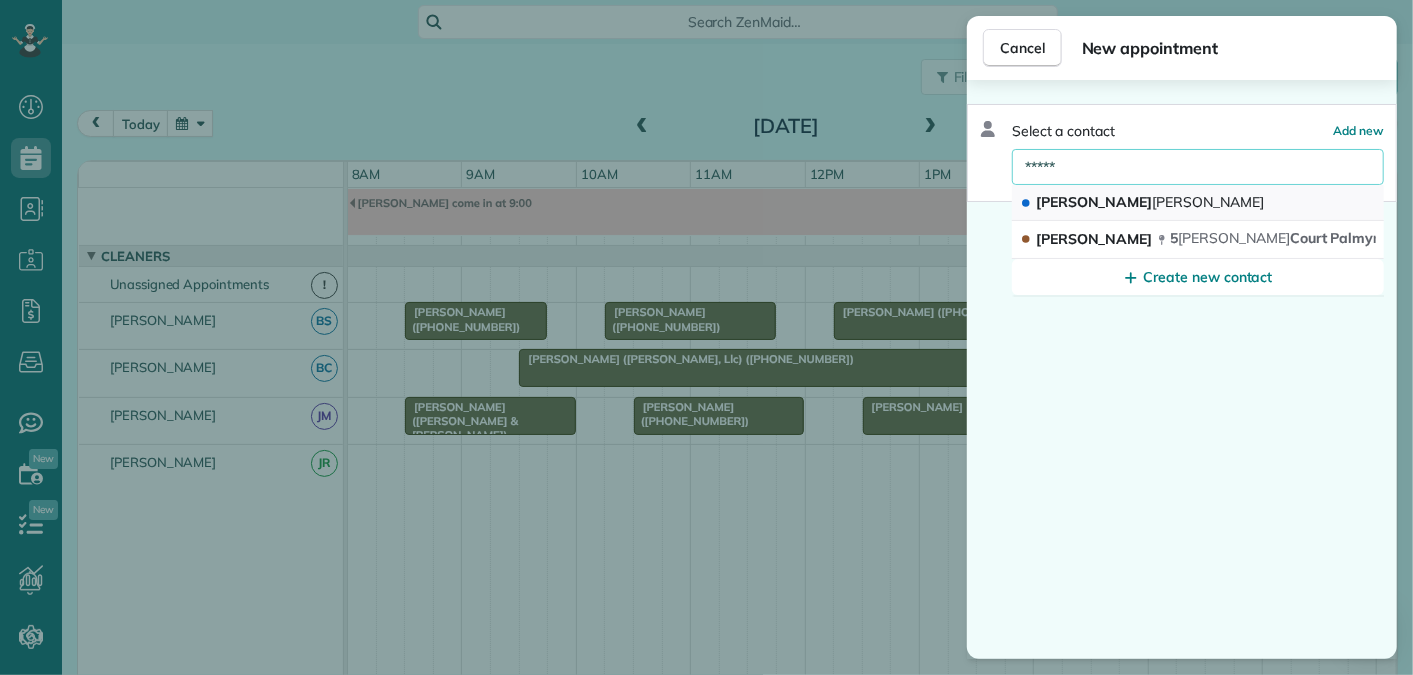 type on "*****" 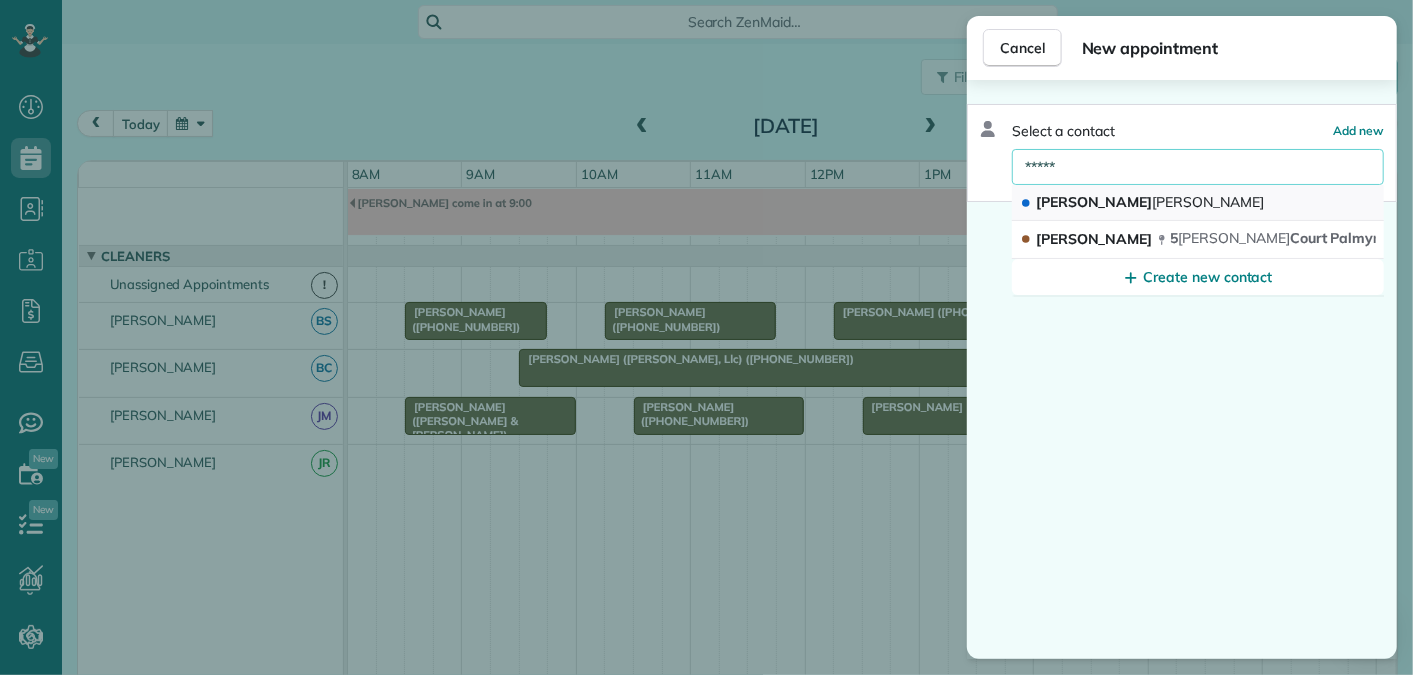 click on "[PERSON_NAME]" at bounding box center (1209, 202) 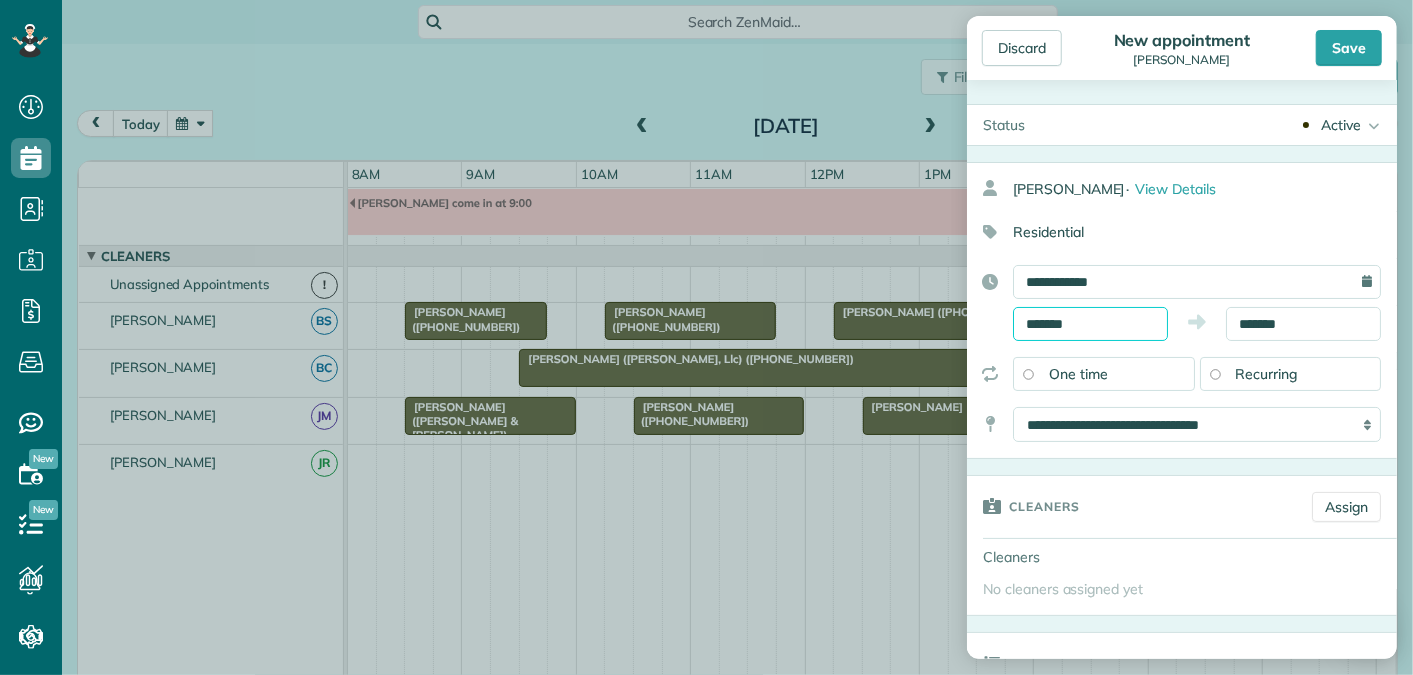 click on "*******" at bounding box center [1090, 324] 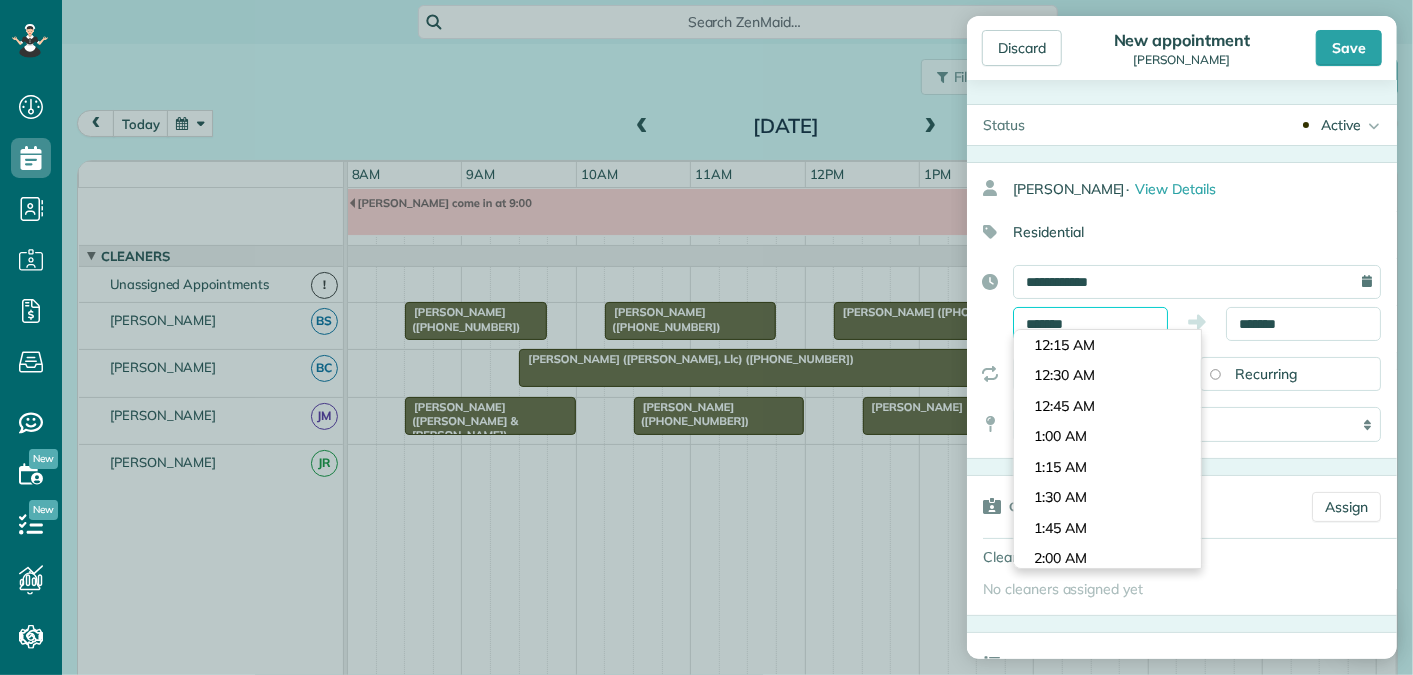 scroll, scrollTop: 1648, scrollLeft: 0, axis: vertical 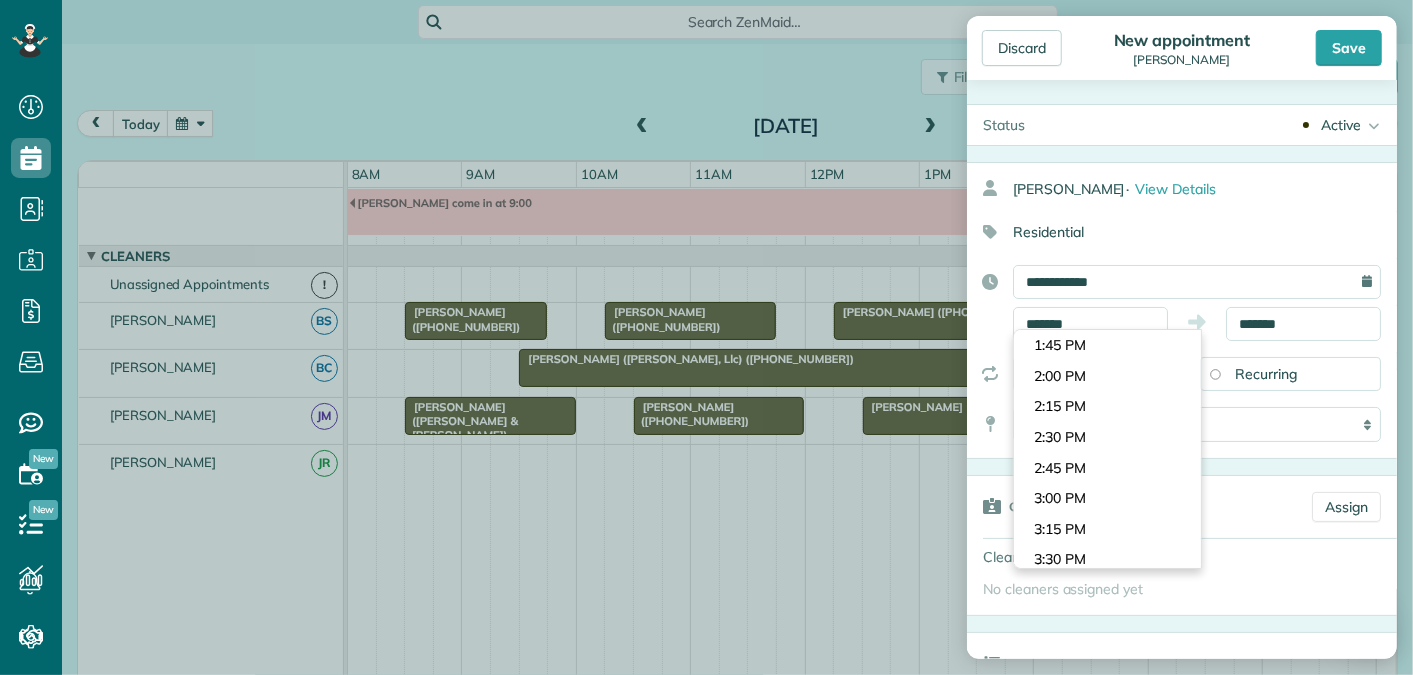 click on "Residential" at bounding box center [1174, 232] 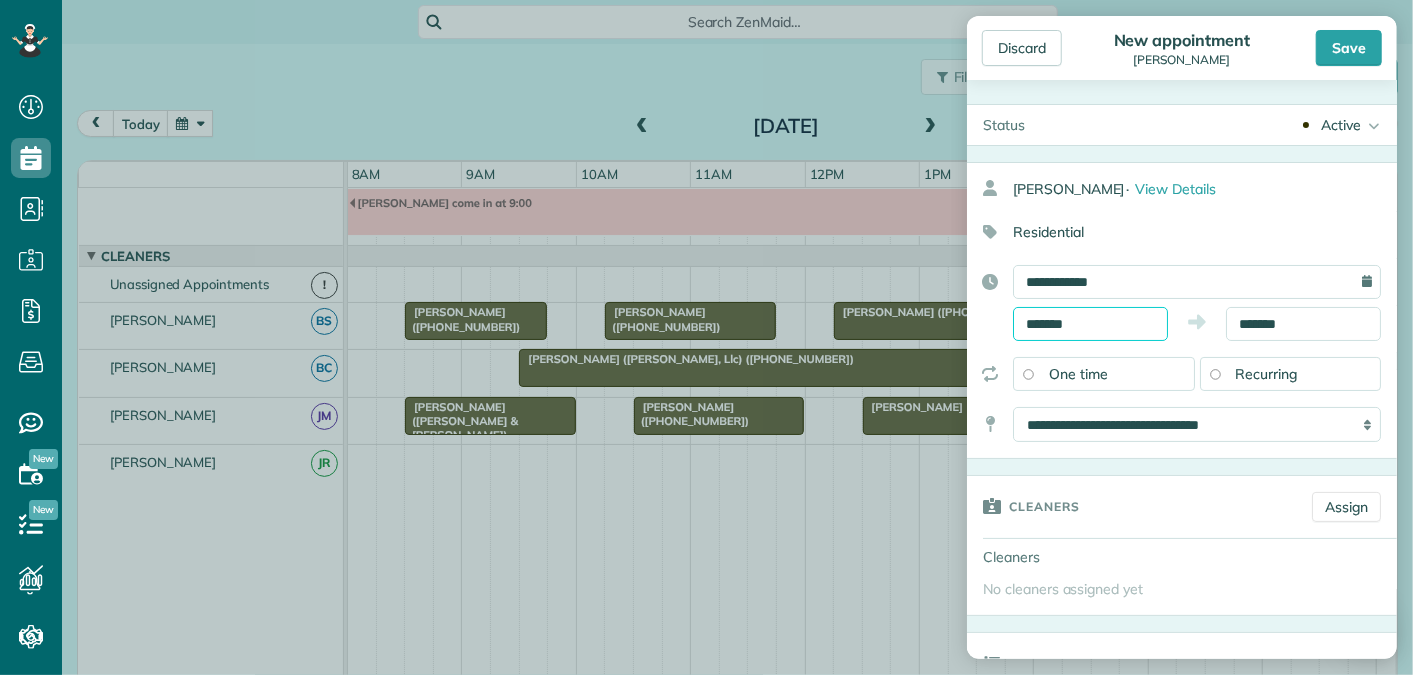 click on "*******" at bounding box center [1090, 324] 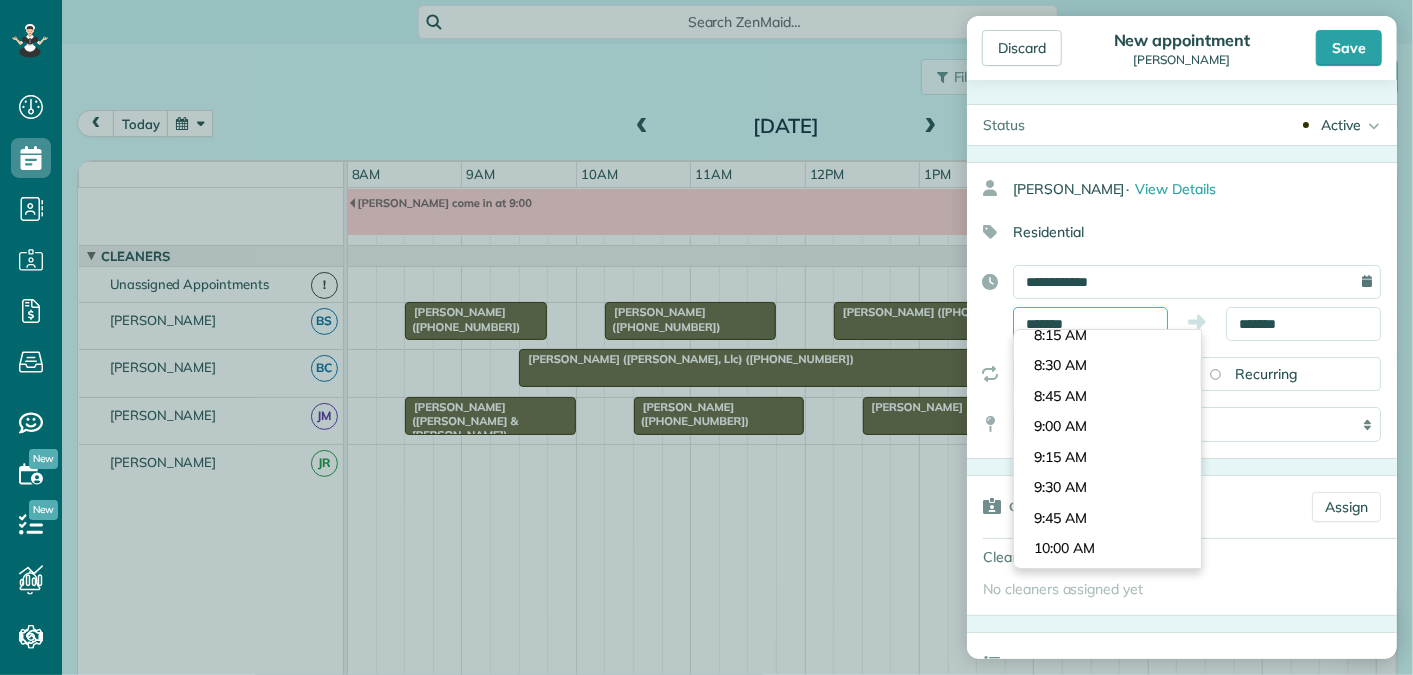 scroll, scrollTop: 979, scrollLeft: 0, axis: vertical 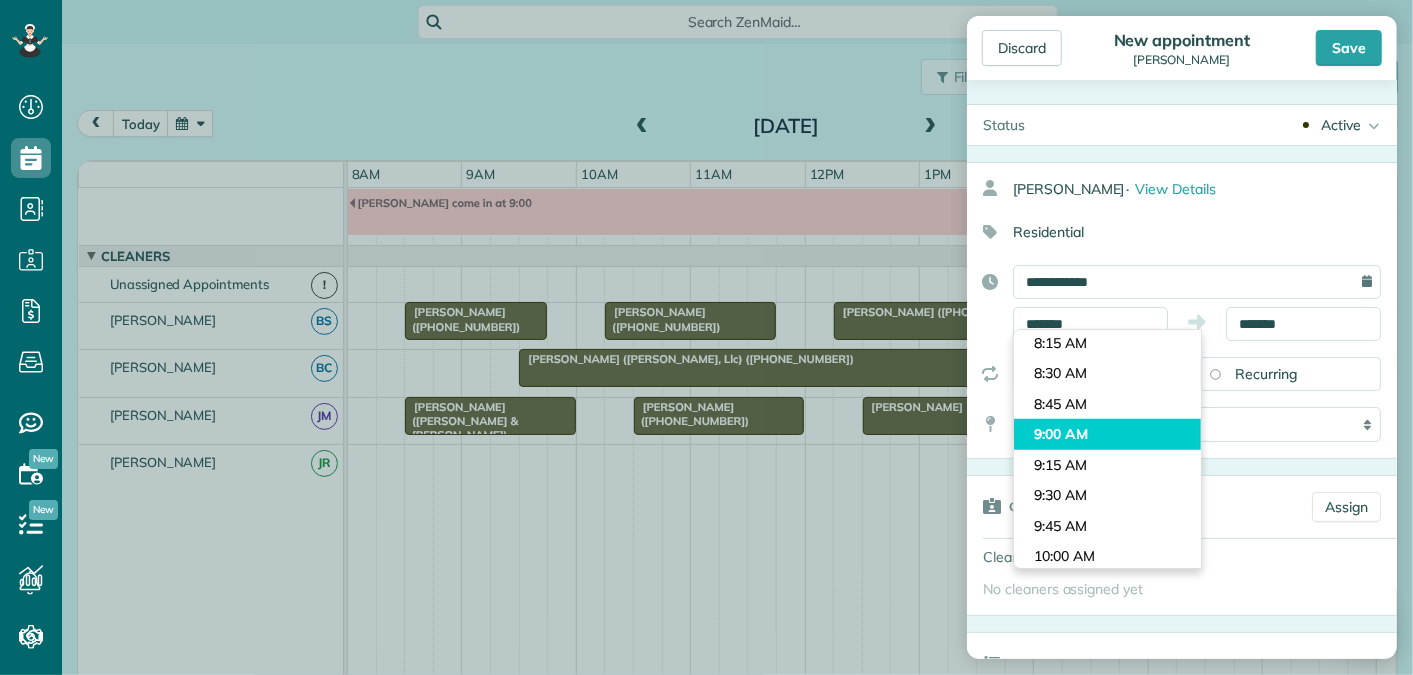 type on "*******" 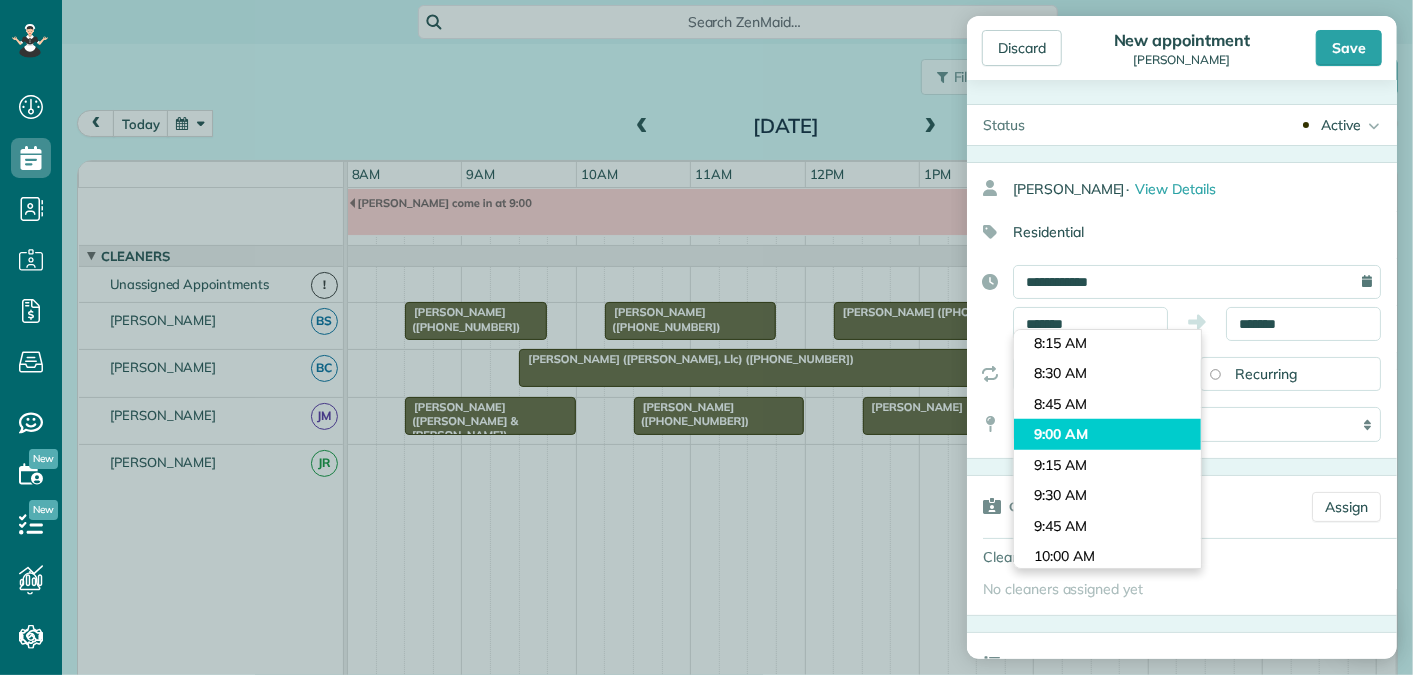 click on "Dashboard
Scheduling
Calendar View
List View
Dispatch View - Weekly scheduling (Beta)" at bounding box center (706, 337) 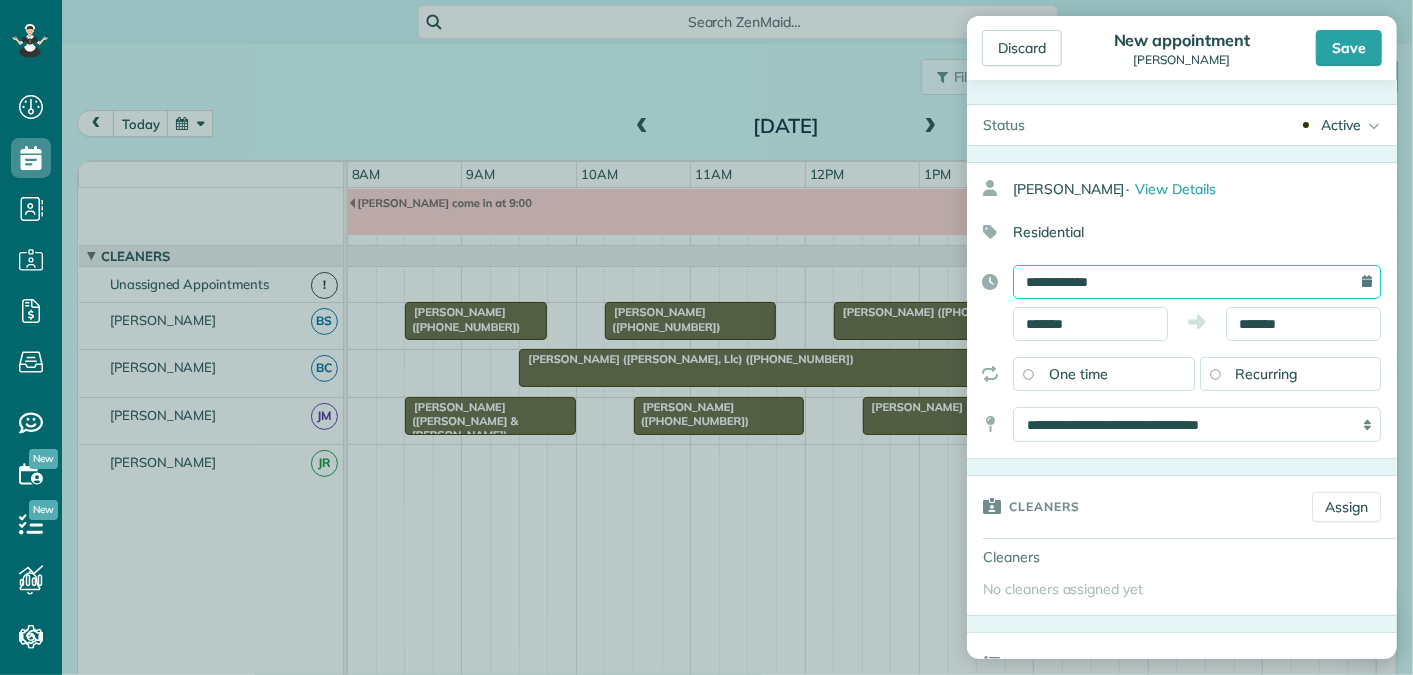 click on "**********" at bounding box center (1197, 282) 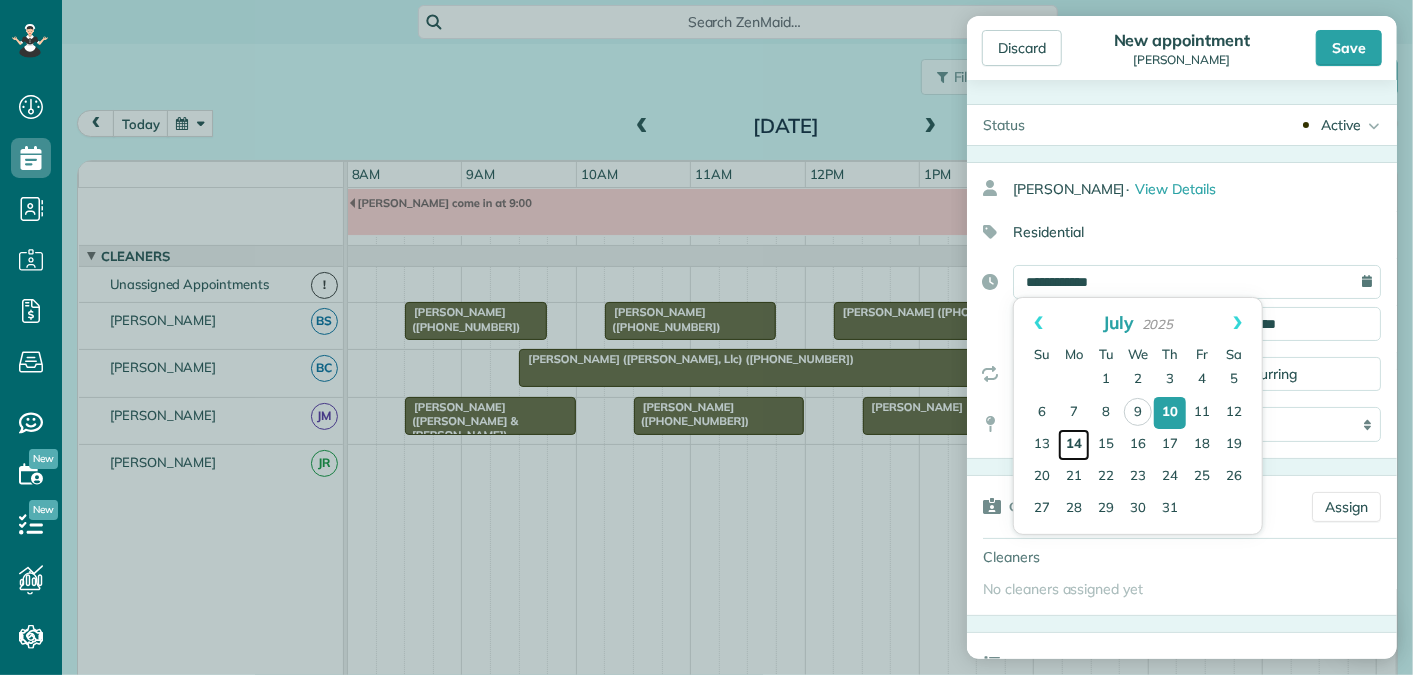 click on "14" at bounding box center [1074, 445] 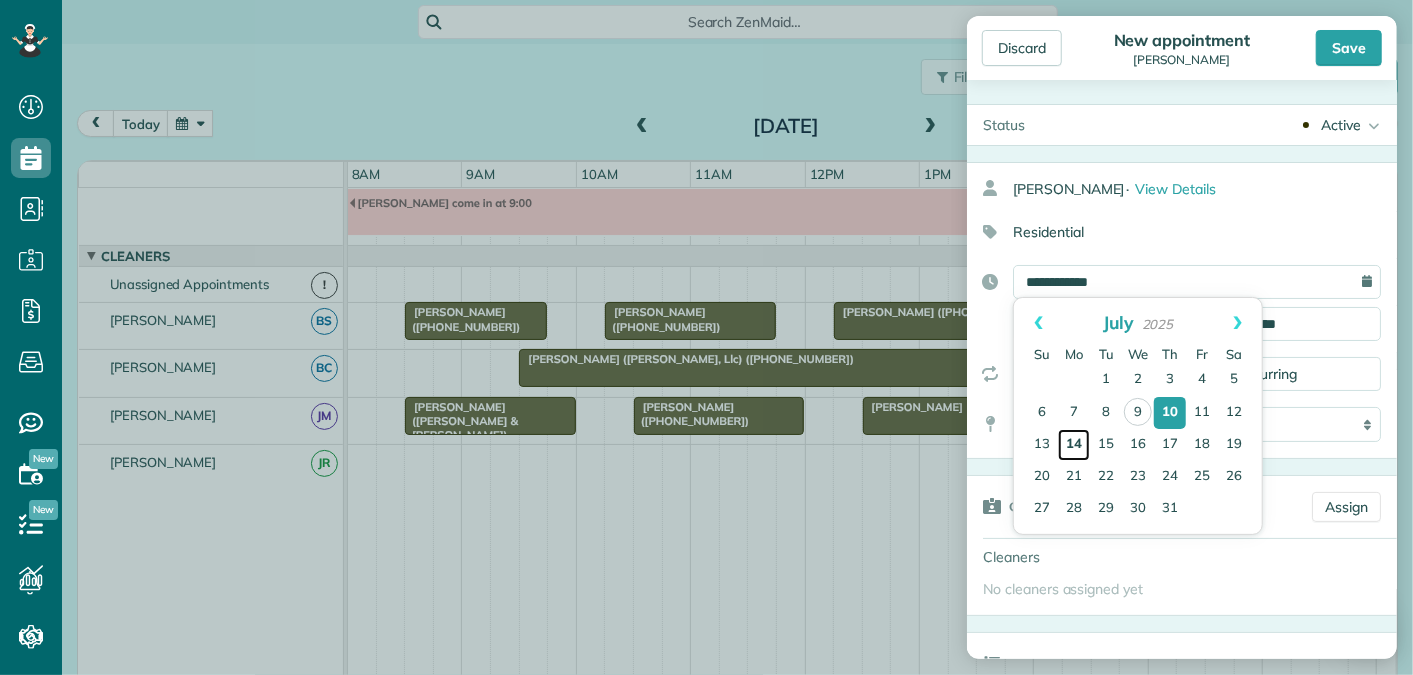 type on "**********" 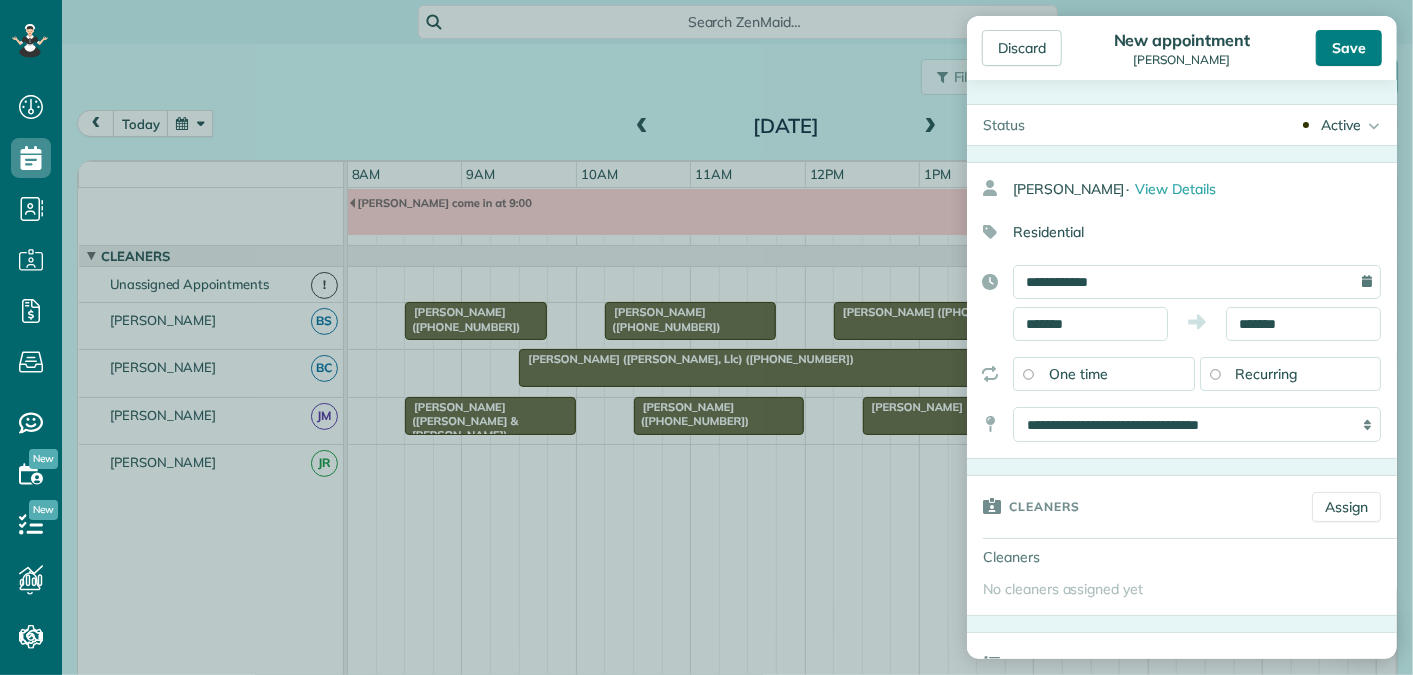 click on "Save" at bounding box center [1349, 48] 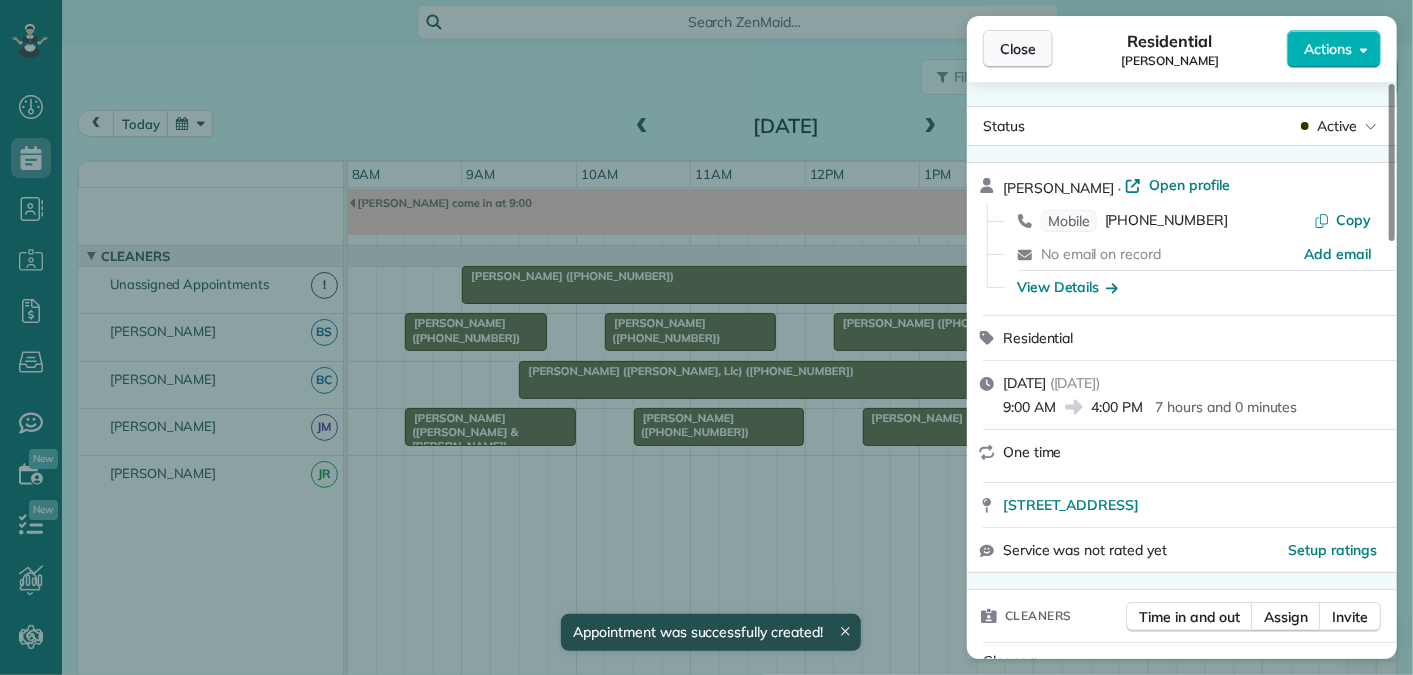 click on "Close" at bounding box center [1018, 49] 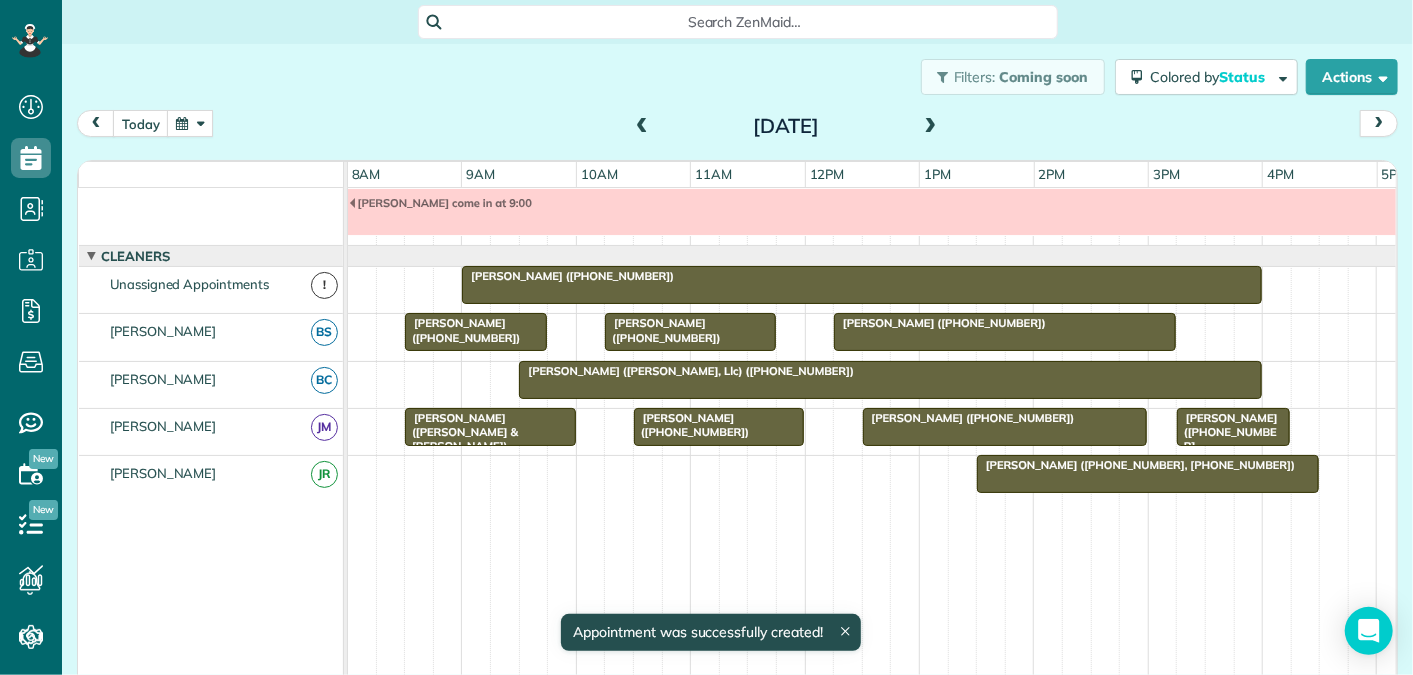 scroll, scrollTop: 0, scrollLeft: 0, axis: both 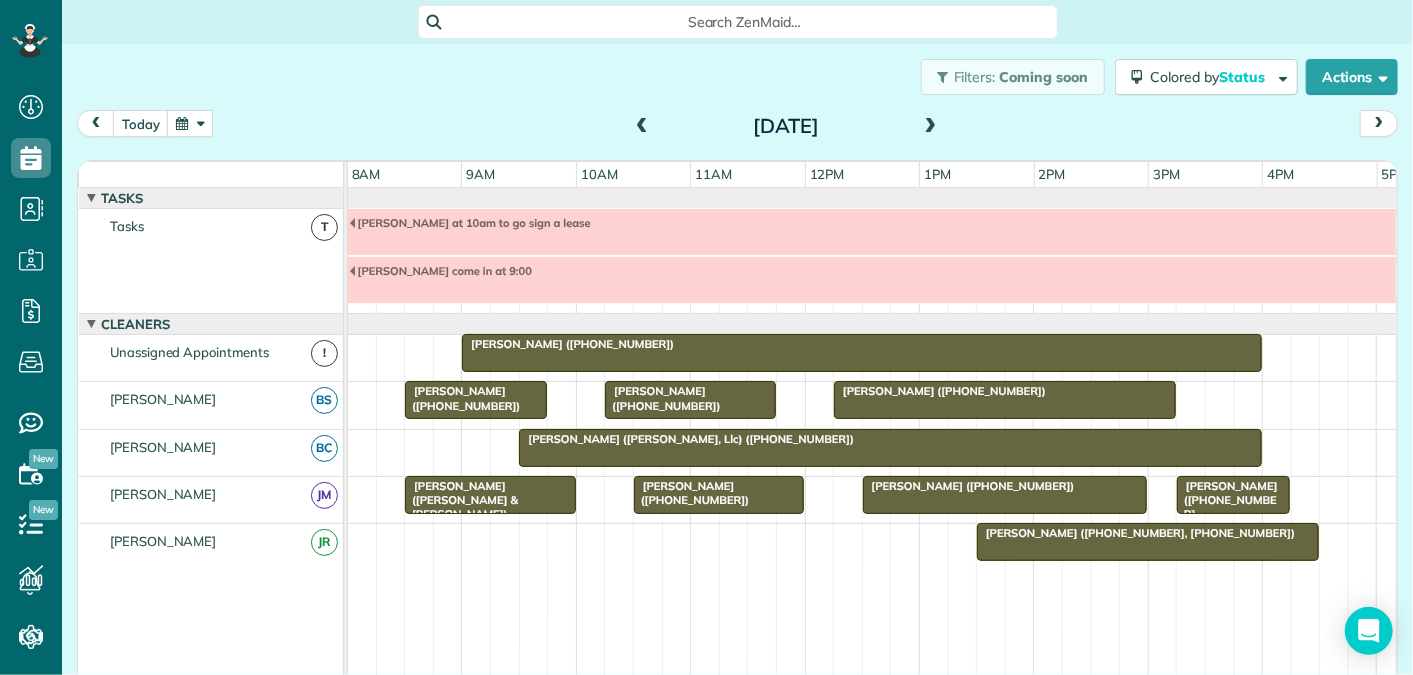 click on "[PERSON_NAME] ([PHONE_NUMBER])" at bounding box center [862, 344] 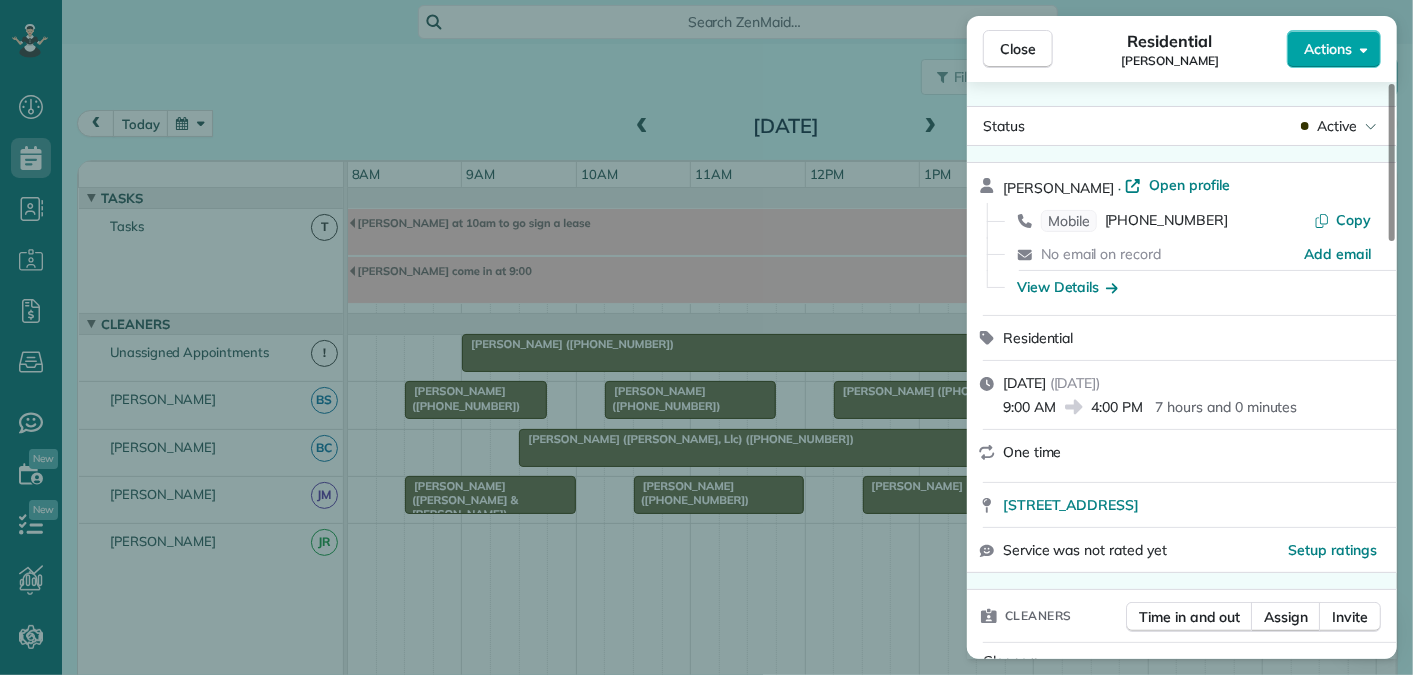 click on "Actions" at bounding box center (1328, 49) 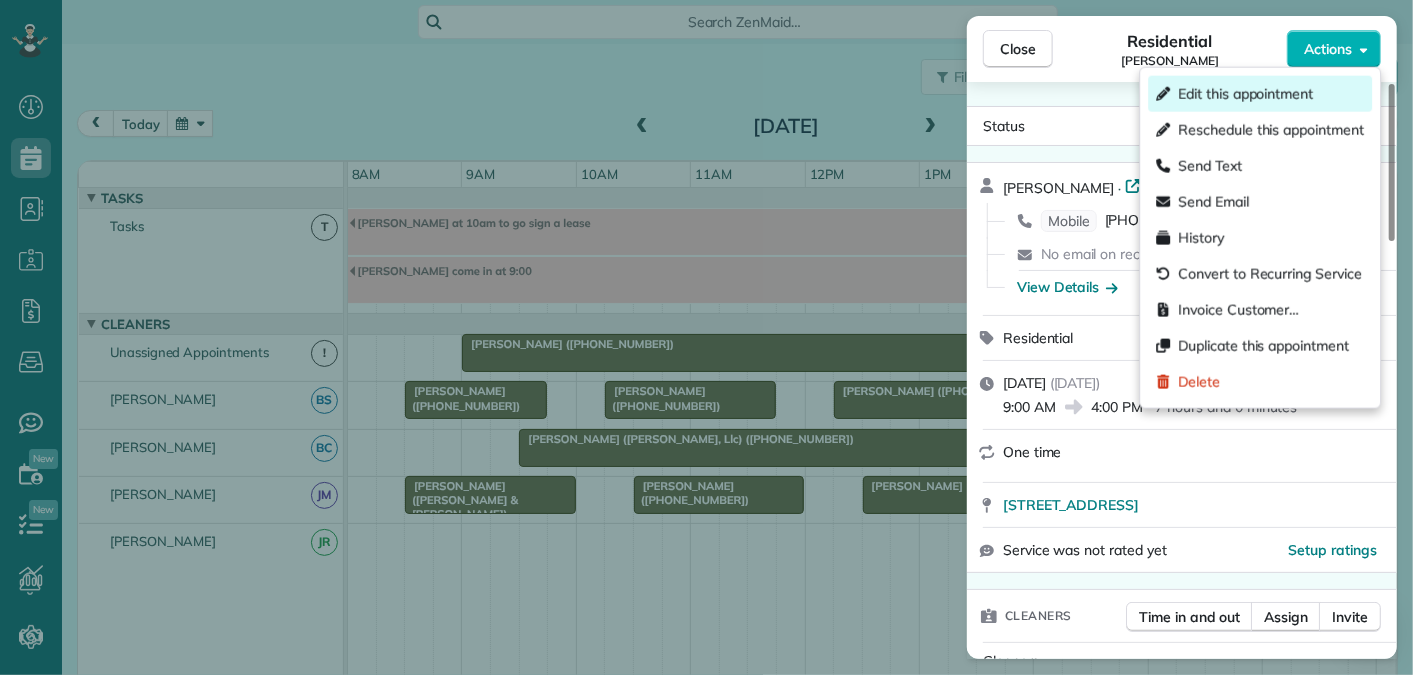 click on "Edit this appointment" at bounding box center (1245, 94) 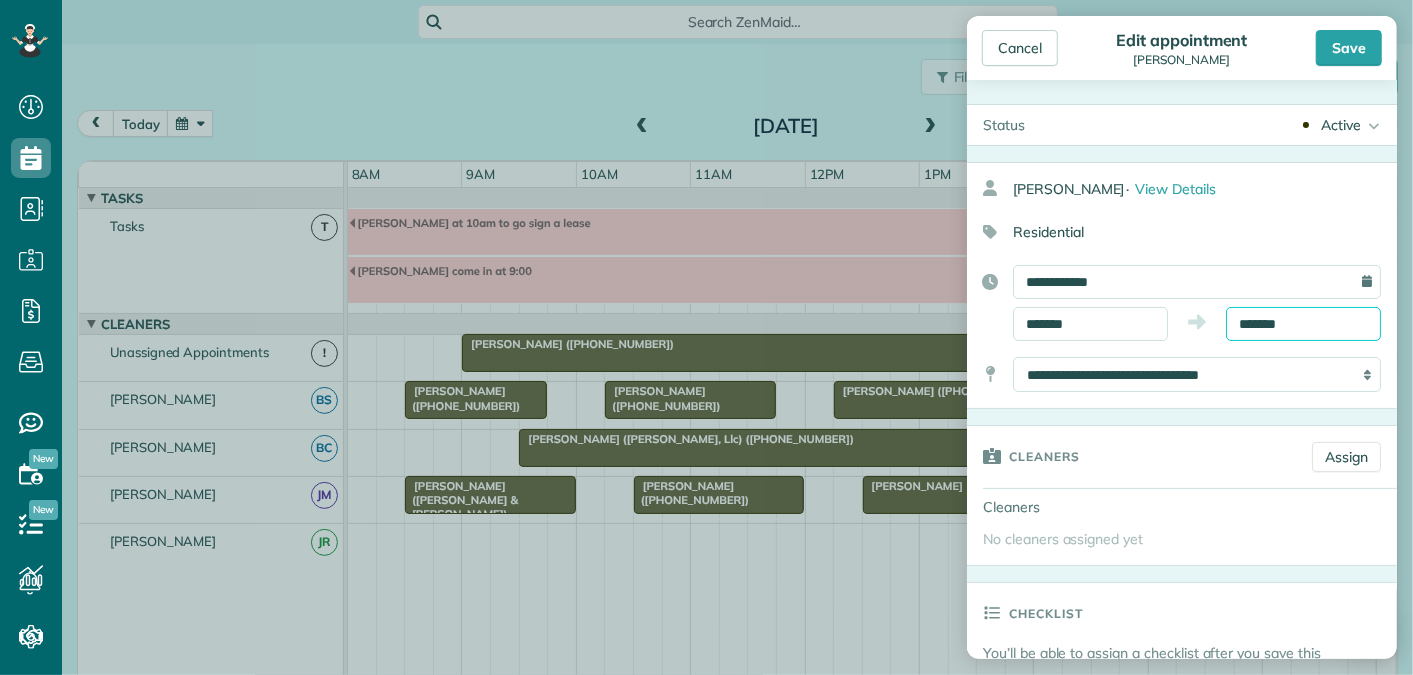 click on "Dashboard
Scheduling
Calendar View
List View
Dispatch View - Weekly scheduling (Beta)" at bounding box center (706, 337) 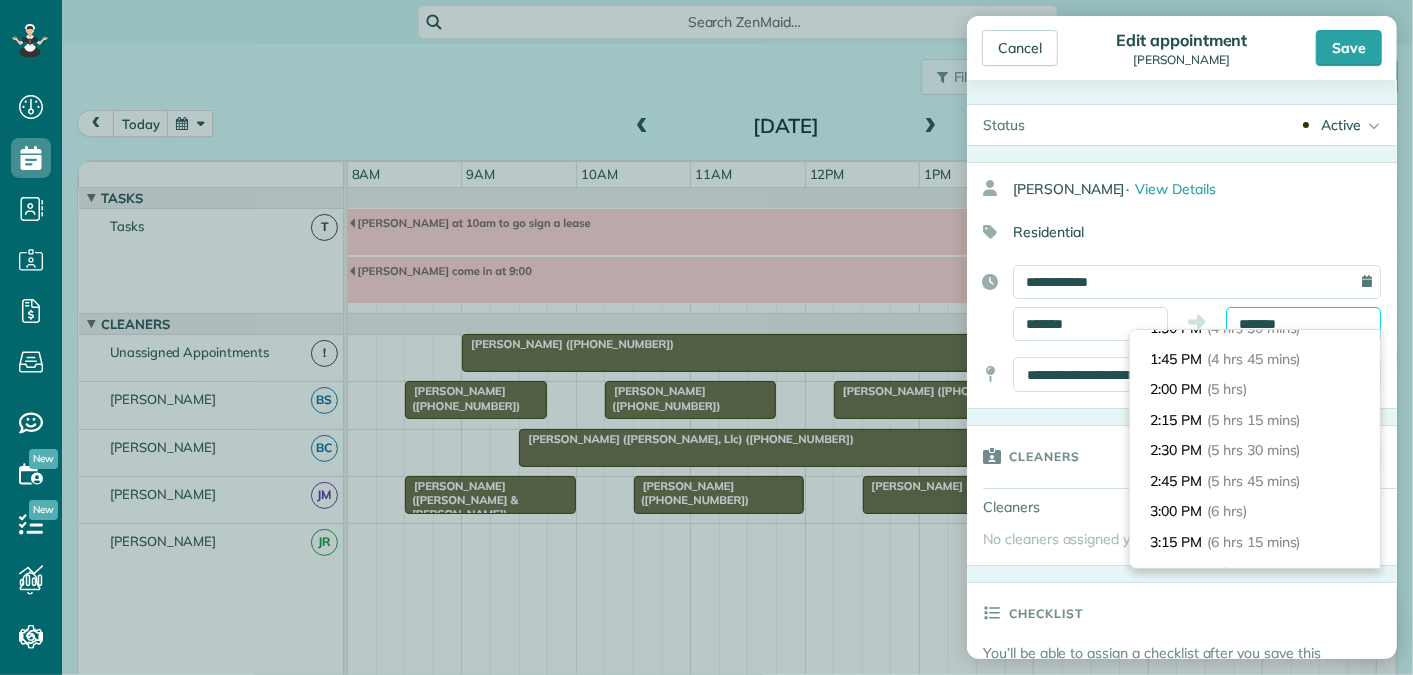 scroll, scrollTop: 562, scrollLeft: 0, axis: vertical 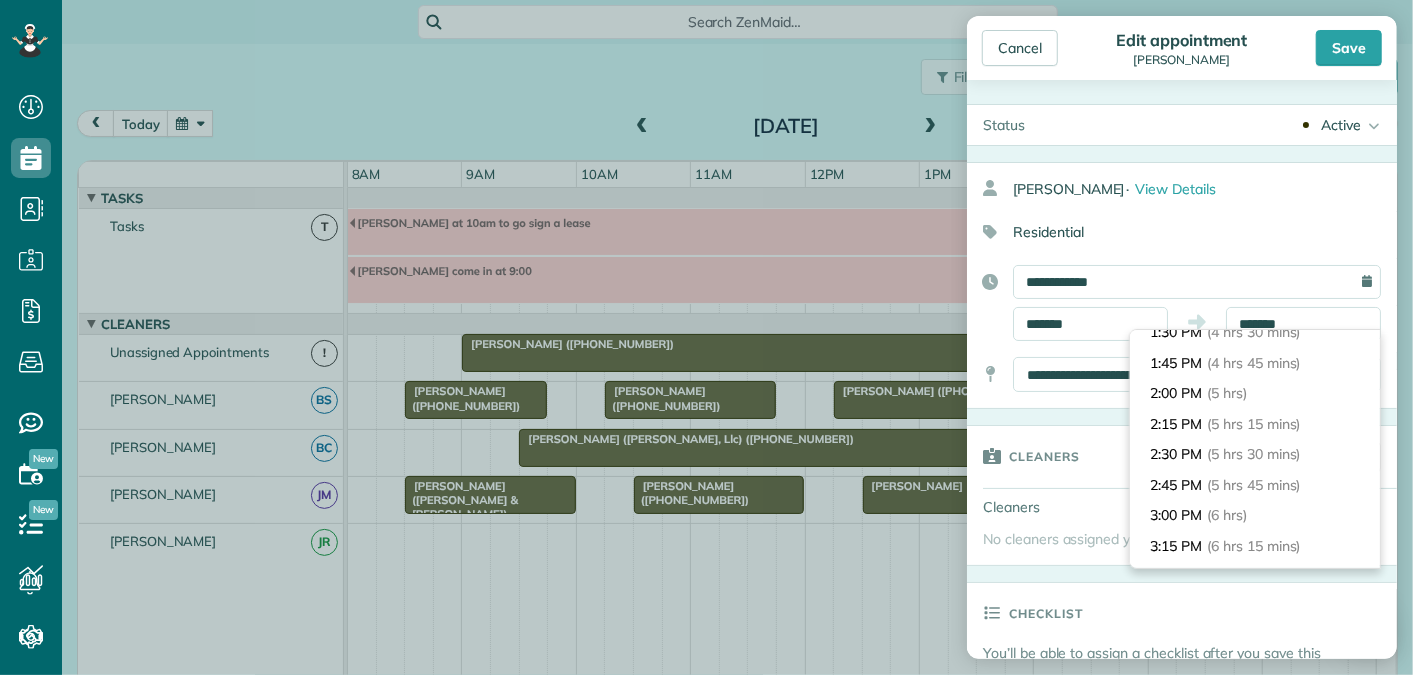 click on "(5 hrs)" at bounding box center (1227, 393) 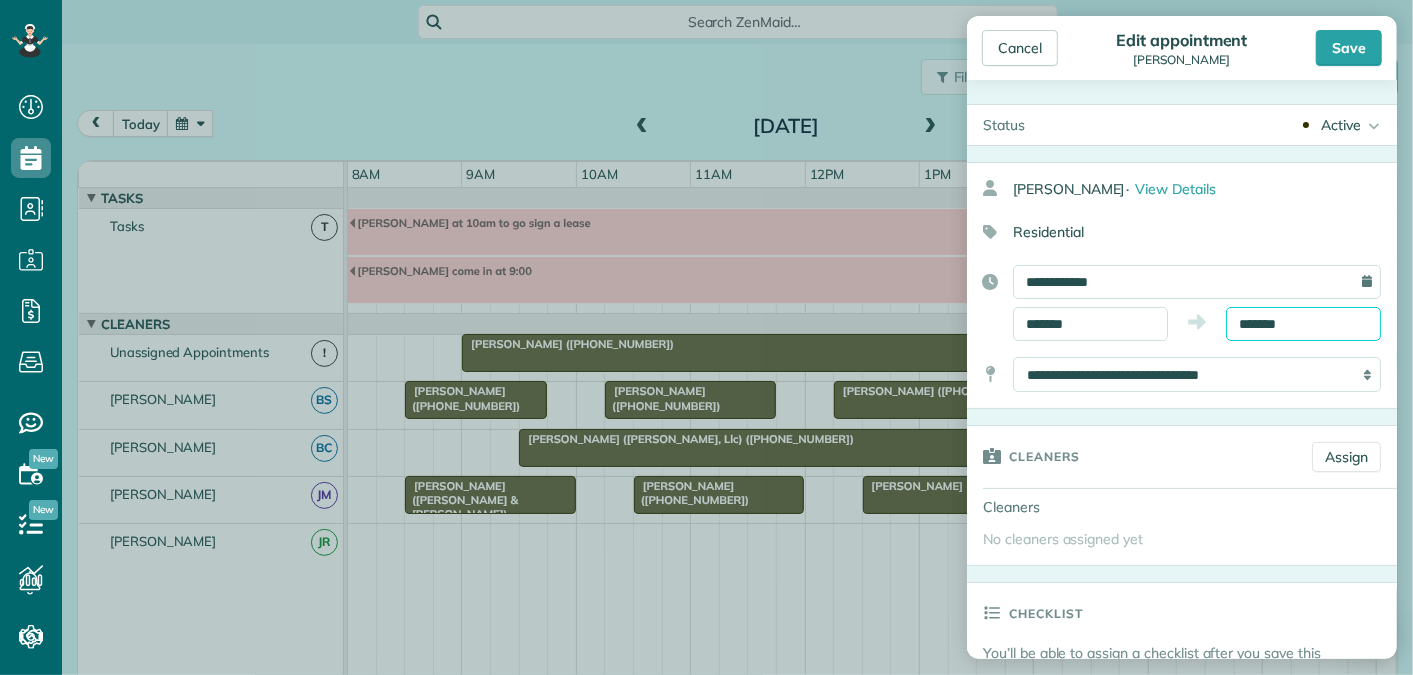 click on "*******" at bounding box center (1303, 324) 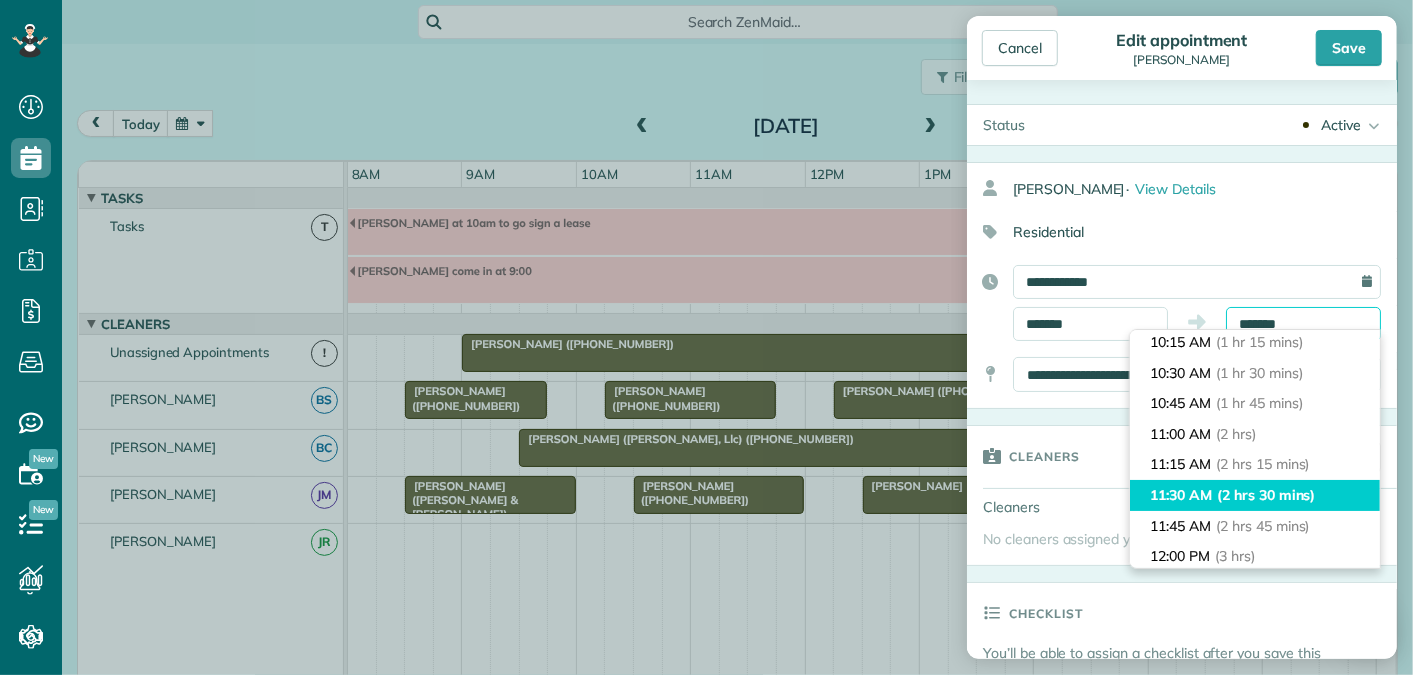 scroll, scrollTop: 151, scrollLeft: 0, axis: vertical 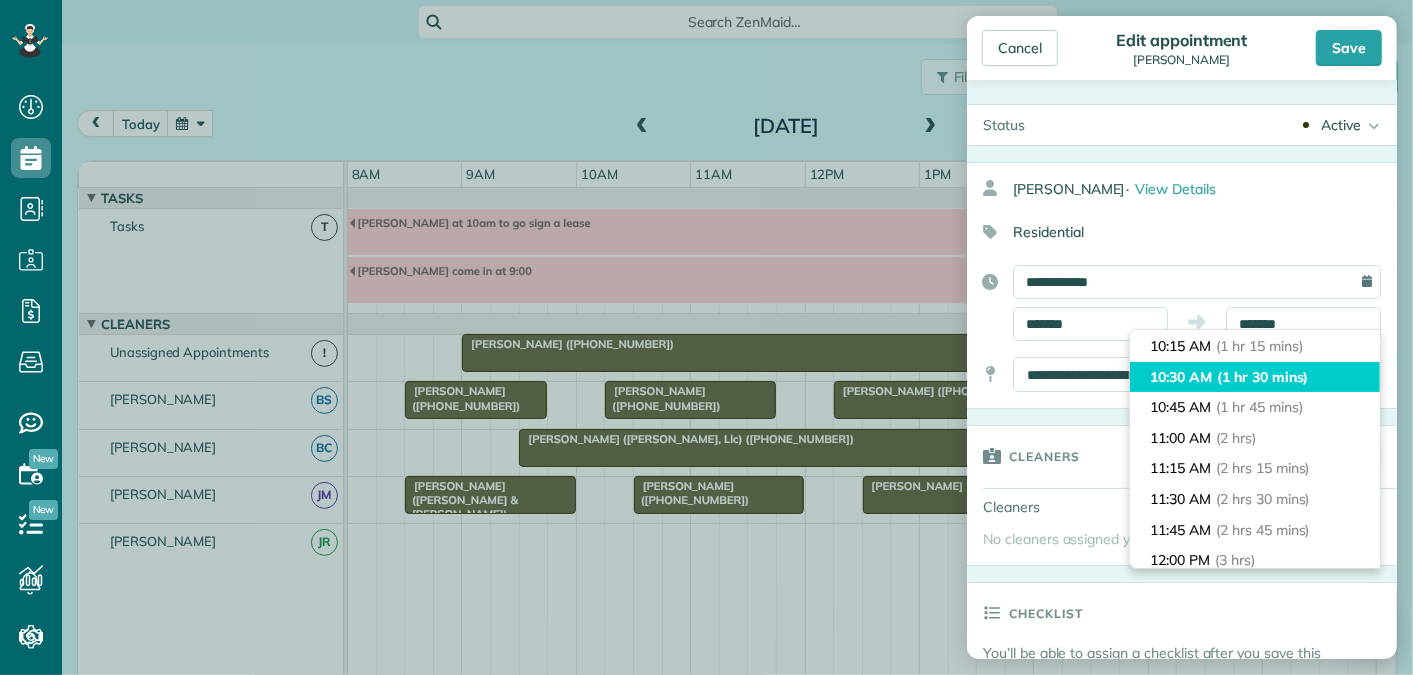 type on "********" 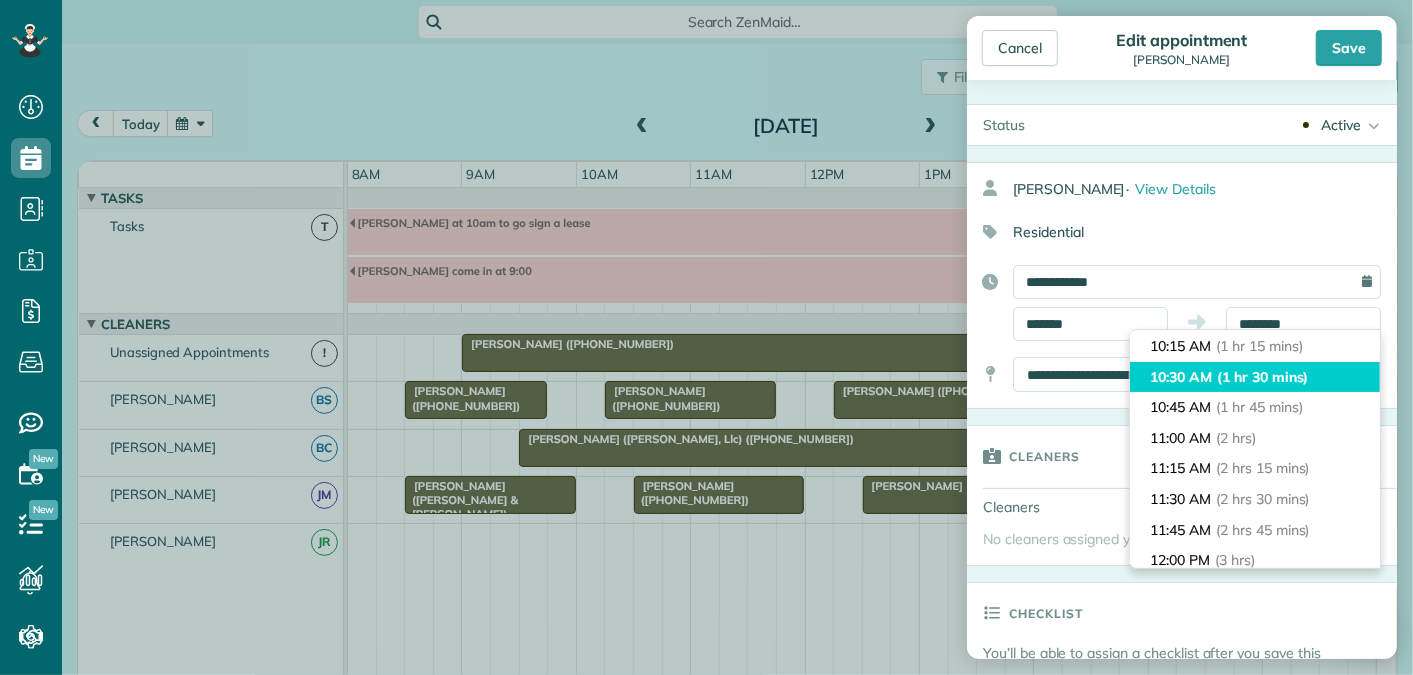 click on "(1 hr 30 mins)" at bounding box center (1262, 377) 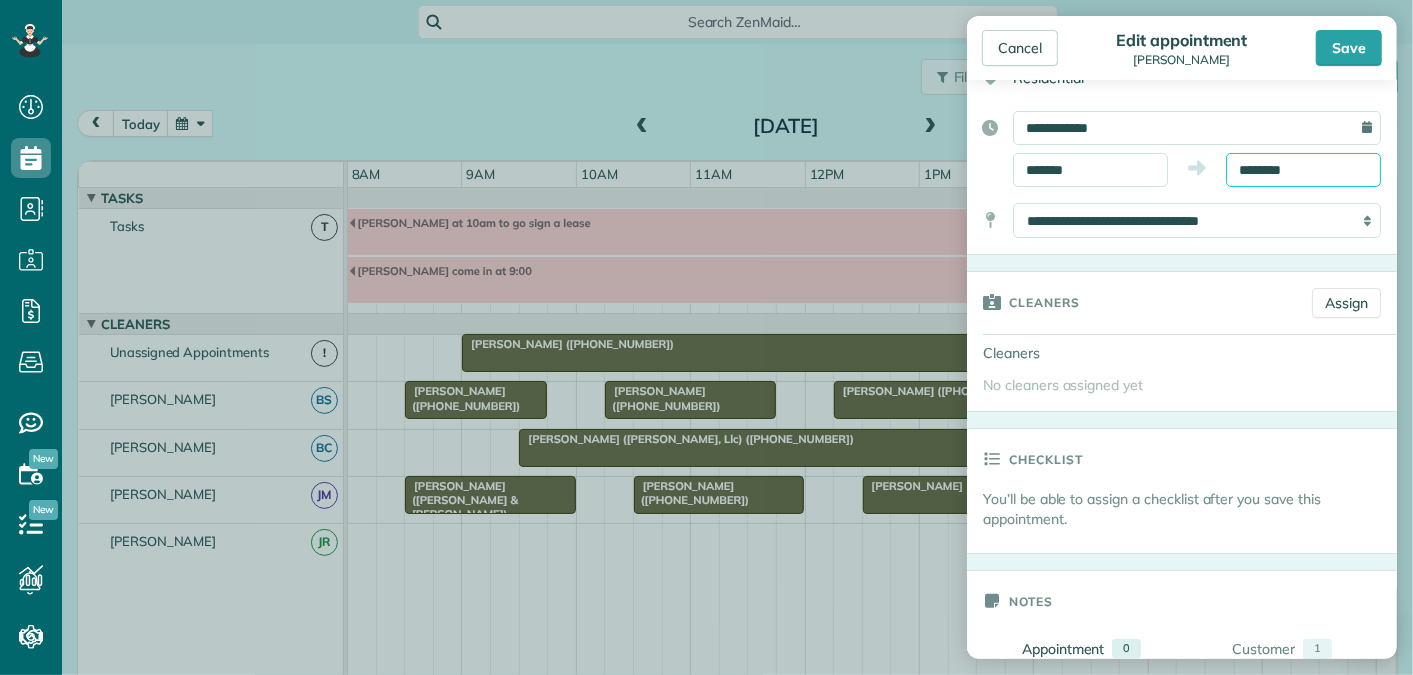 scroll, scrollTop: 157, scrollLeft: 0, axis: vertical 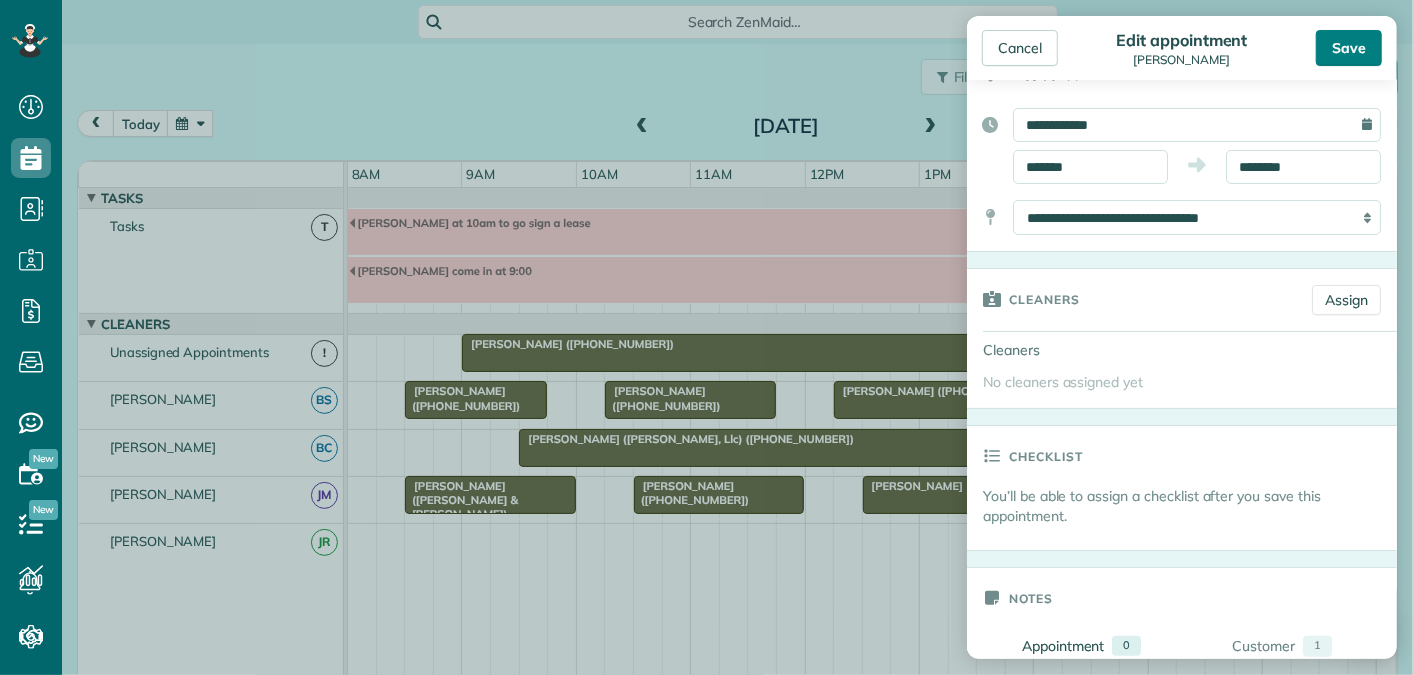 click on "Save" at bounding box center [1349, 48] 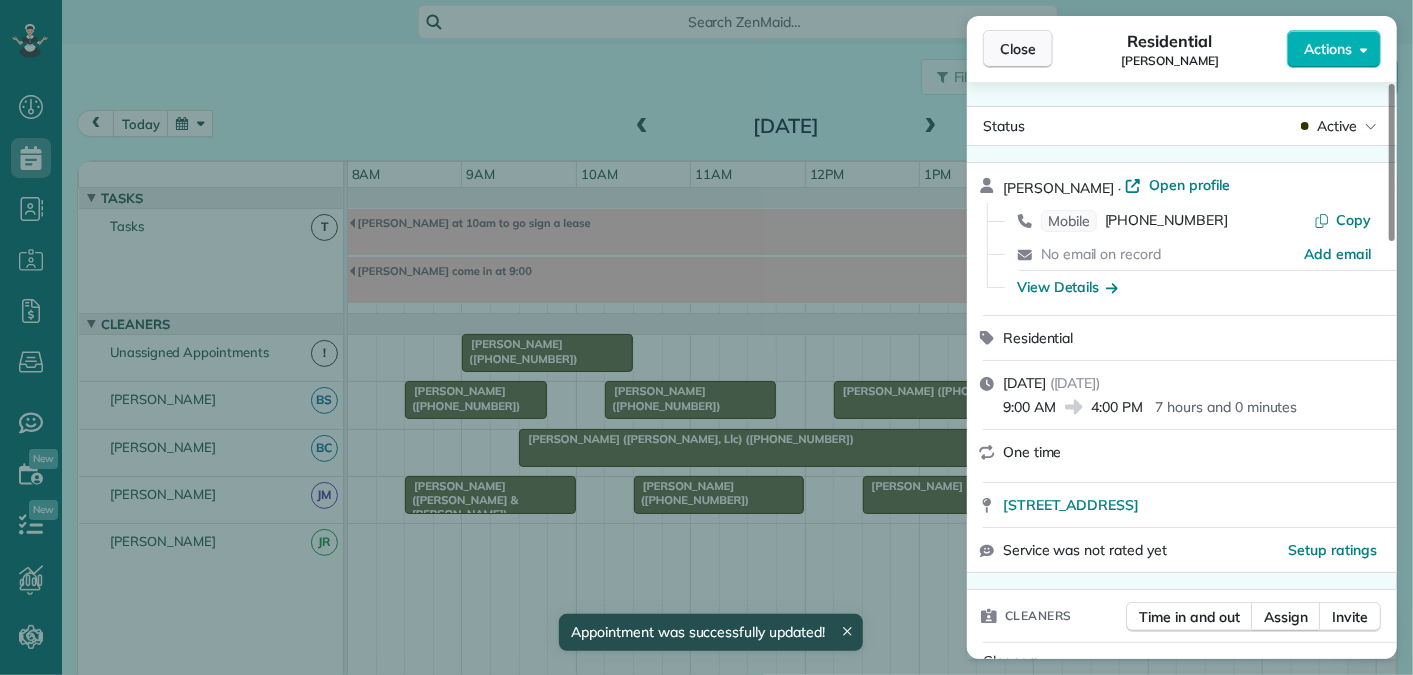 click on "Close" at bounding box center [1018, 49] 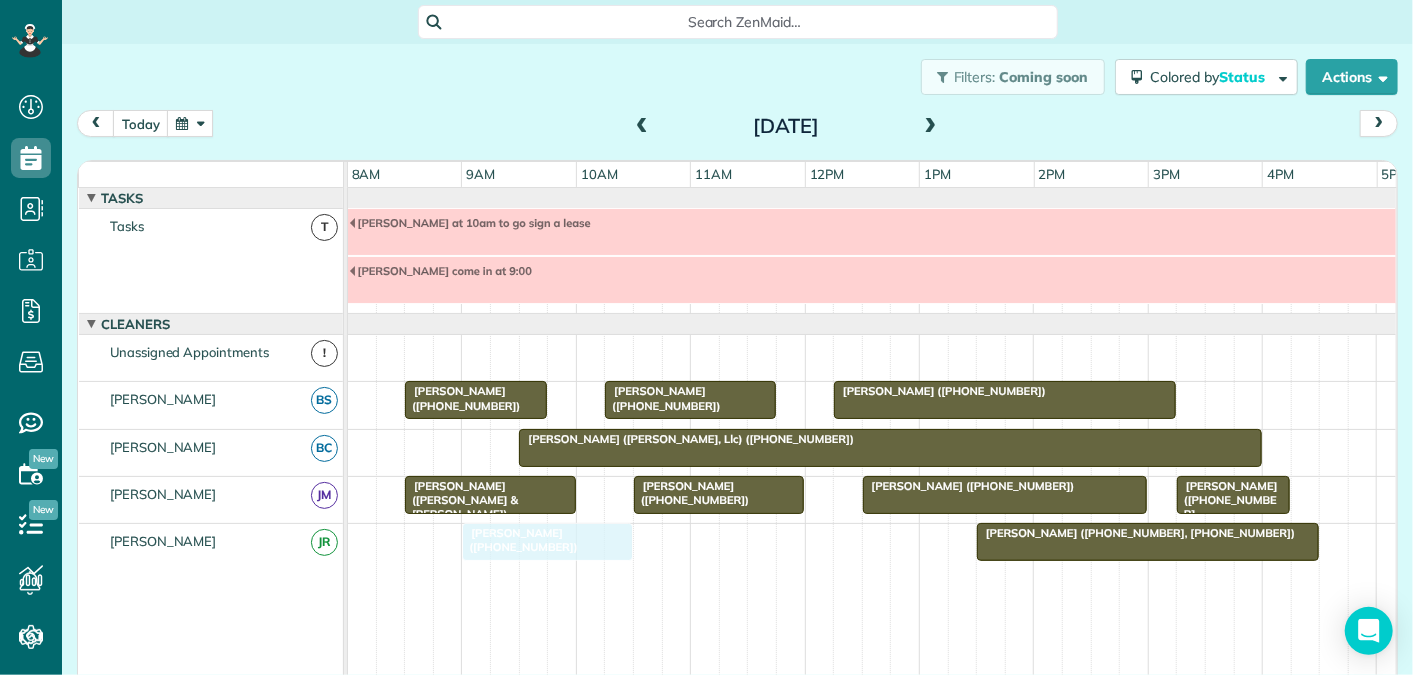 drag, startPoint x: 530, startPoint y: 352, endPoint x: 519, endPoint y: 572, distance: 220.27483 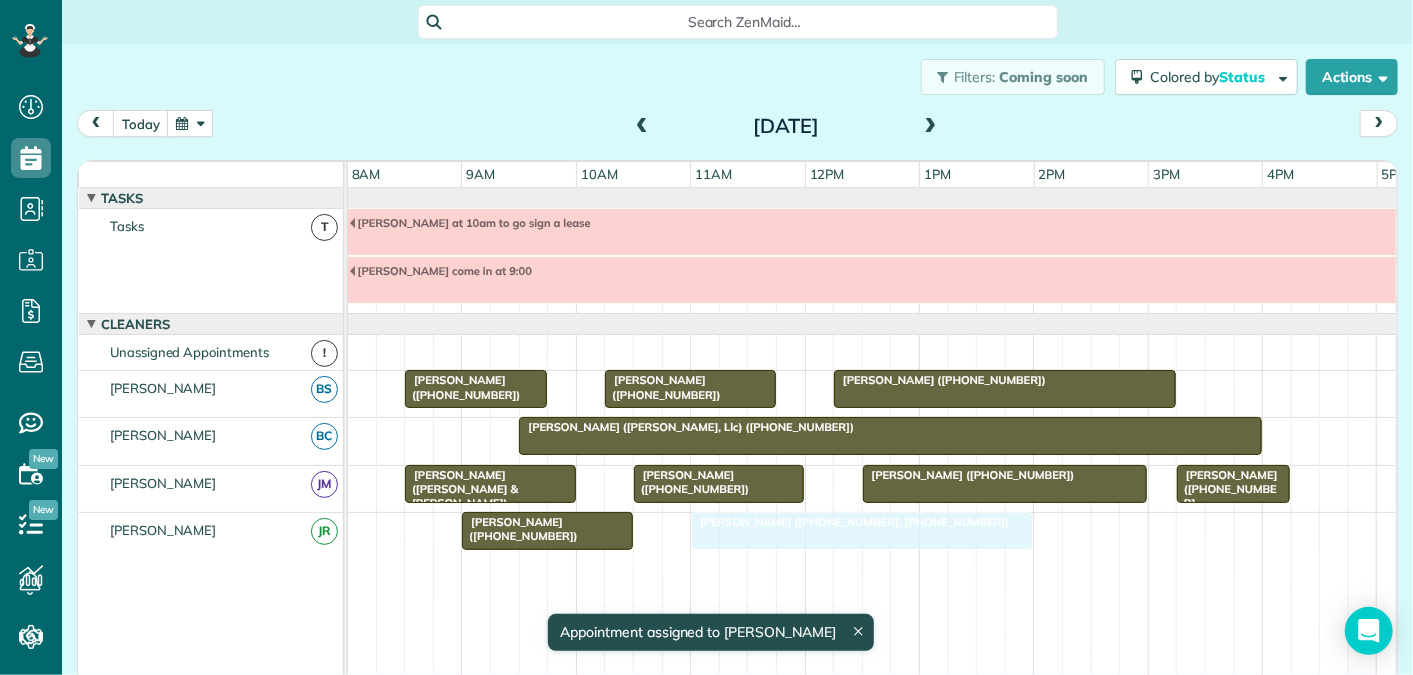 drag, startPoint x: 1041, startPoint y: 529, endPoint x: 766, endPoint y: 542, distance: 275.3071 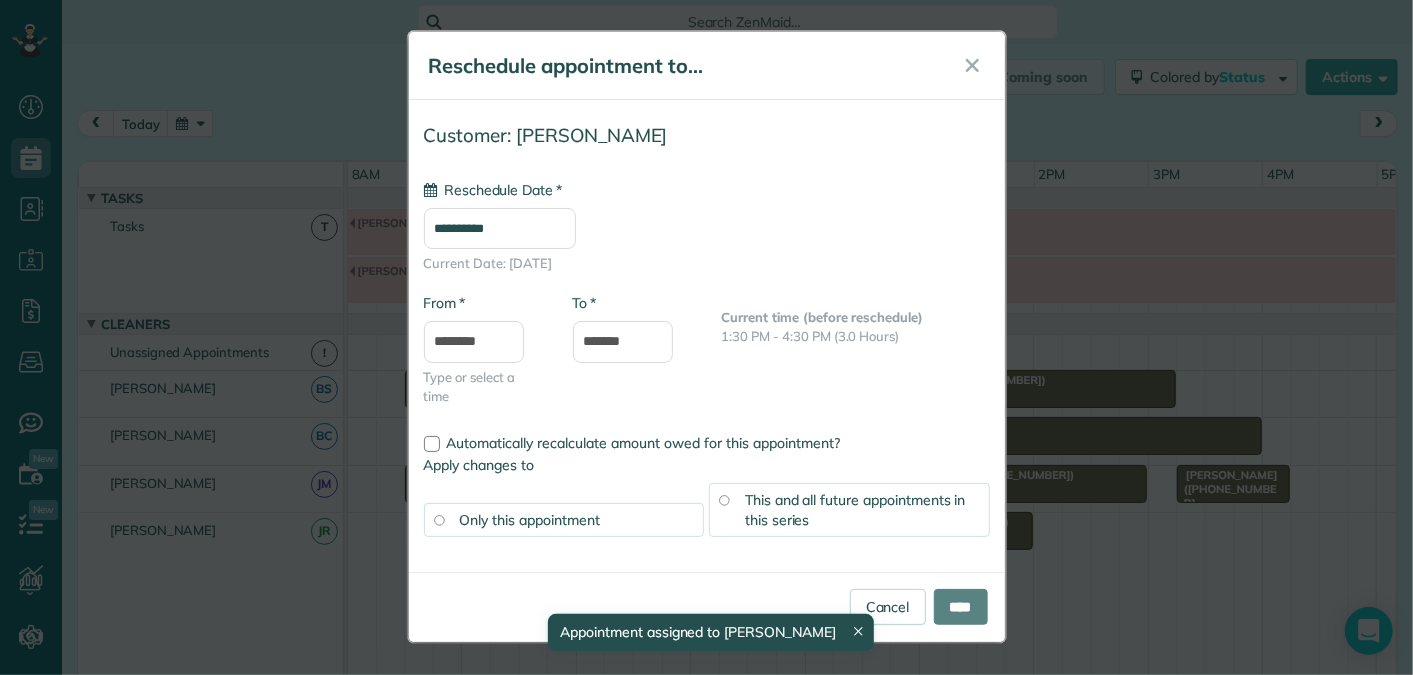 type on "**********" 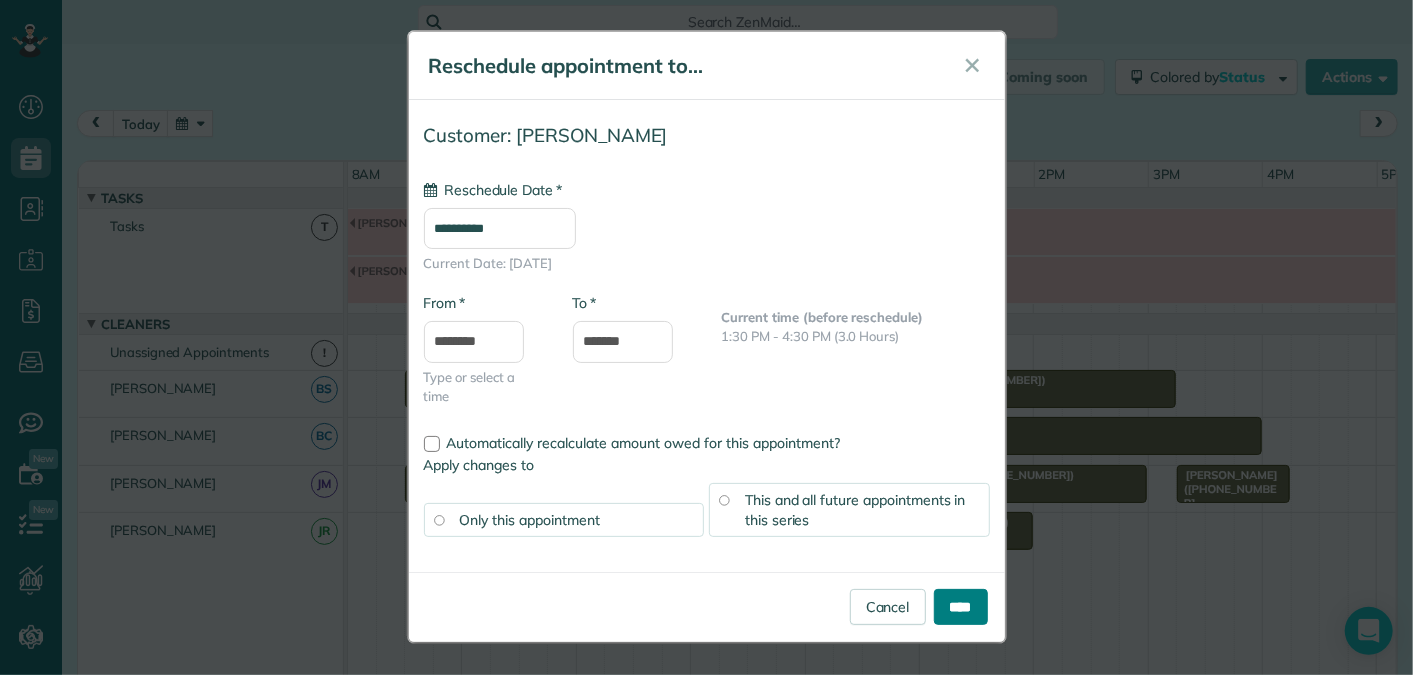 click on "****" at bounding box center (961, 607) 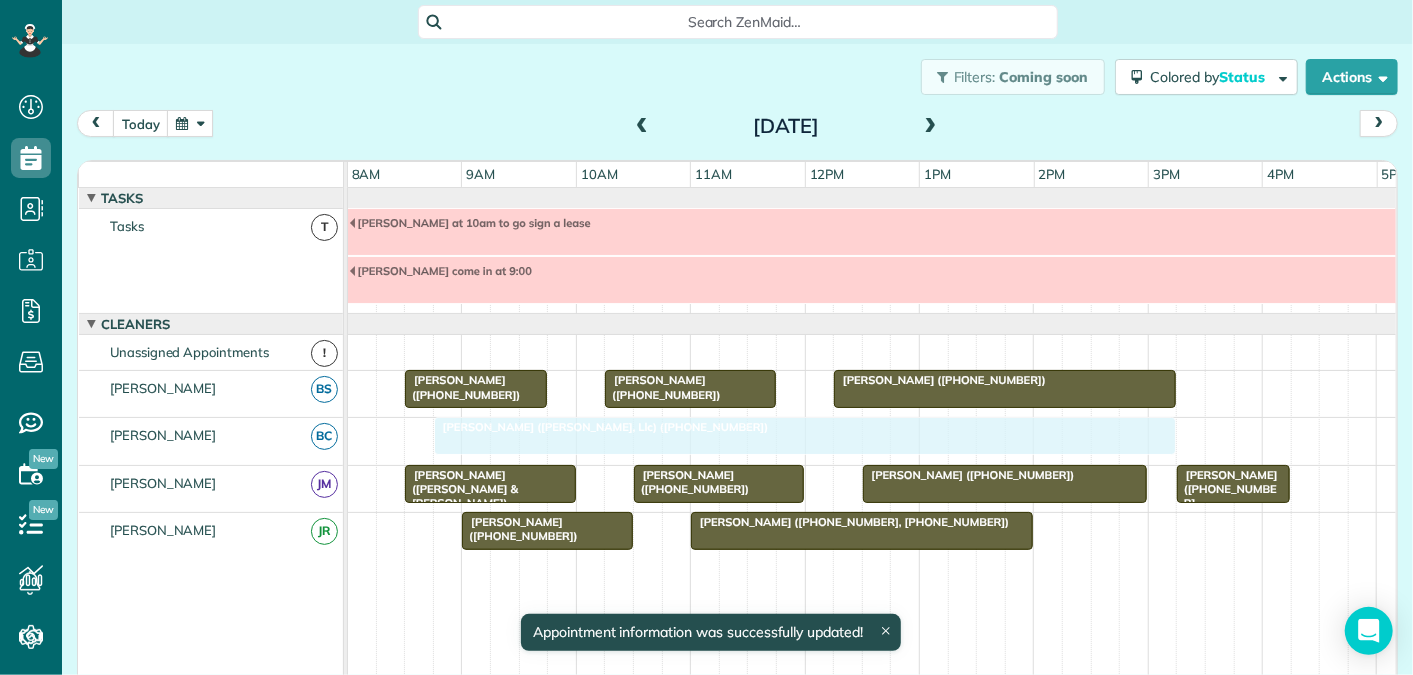 drag, startPoint x: 802, startPoint y: 431, endPoint x: 705, endPoint y: 426, distance: 97.128784 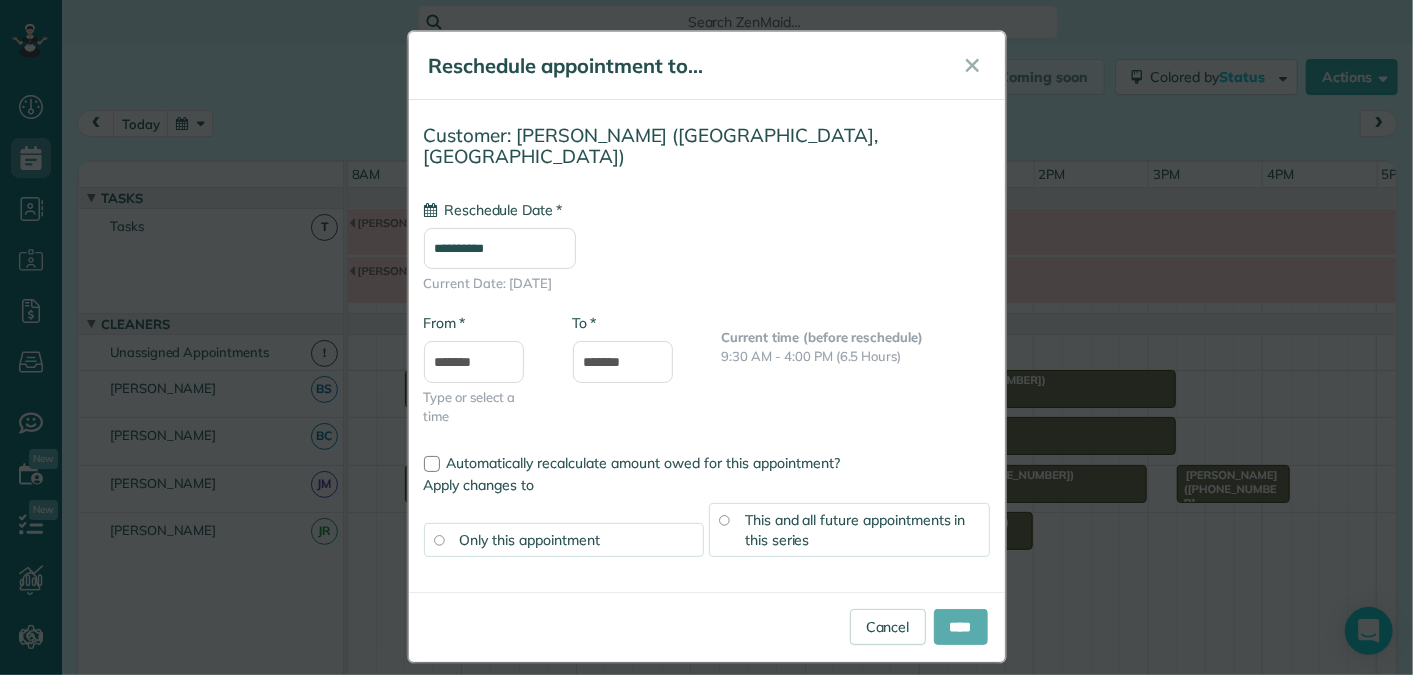 type on "**********" 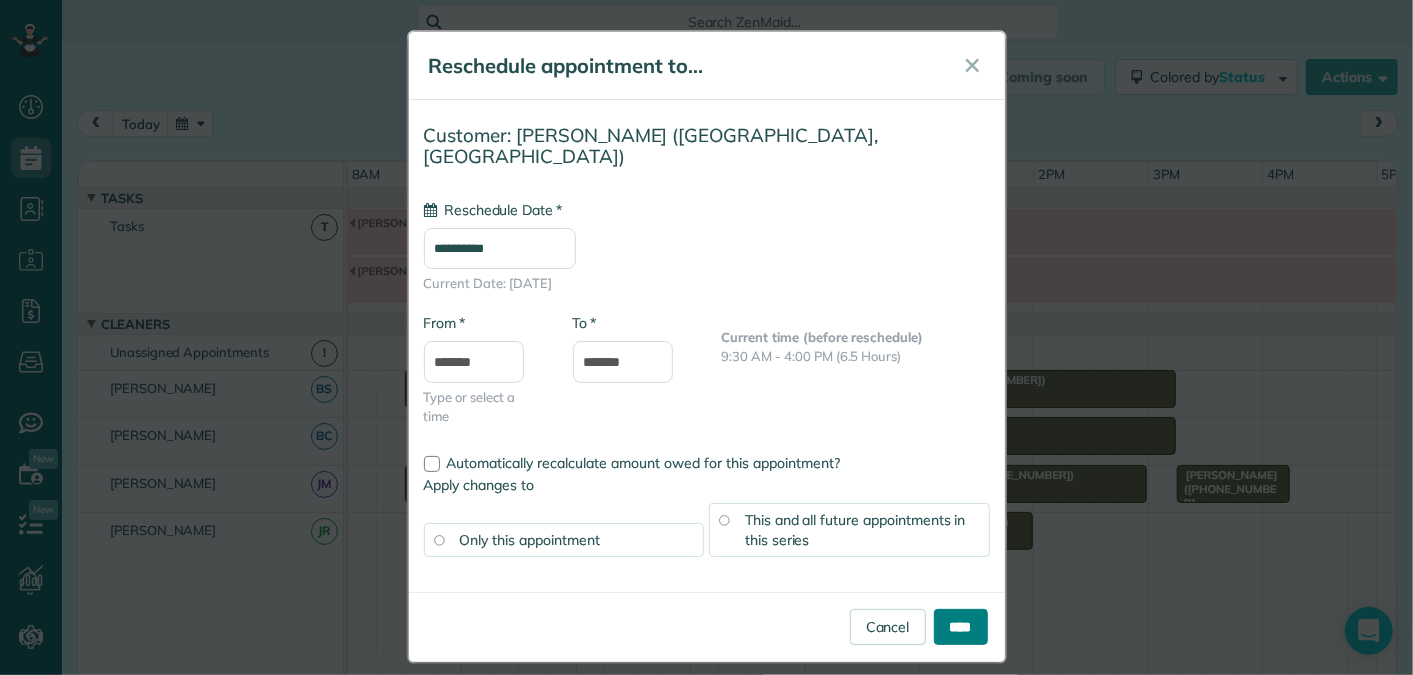 click on "****" at bounding box center (961, 627) 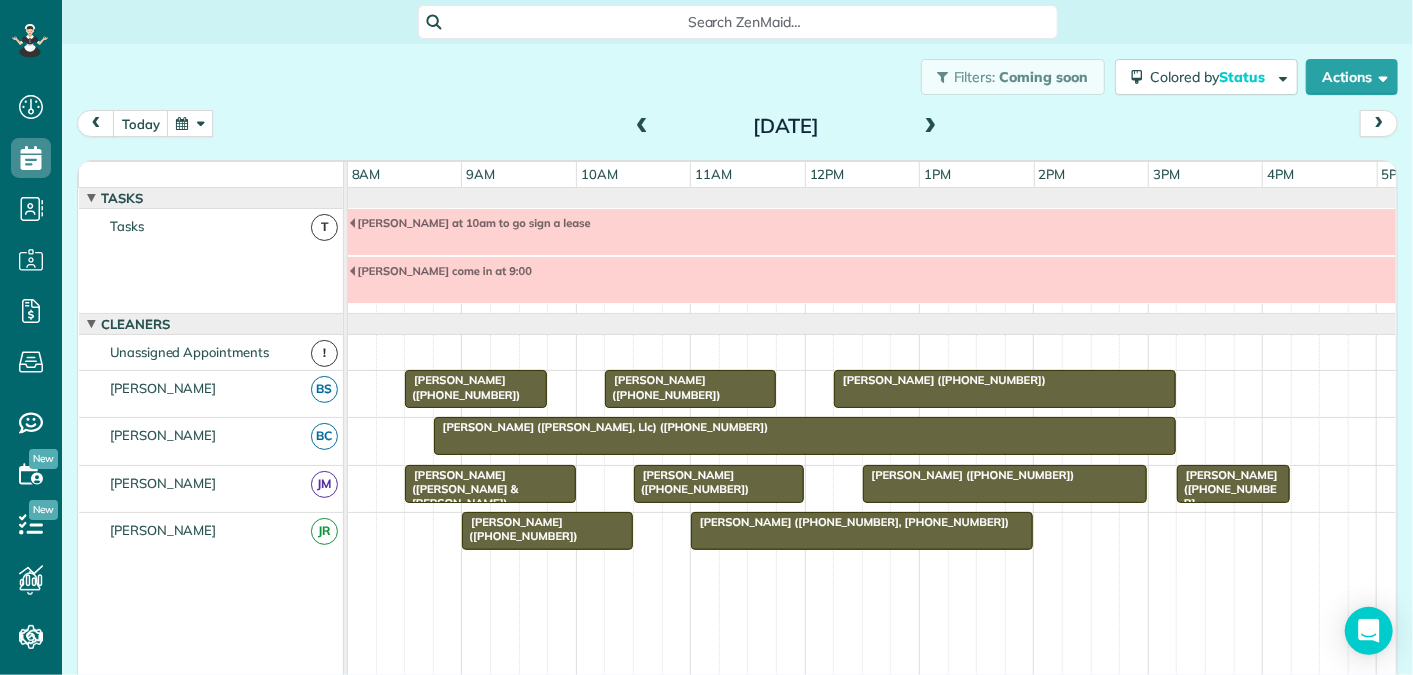 click at bounding box center [931, 127] 